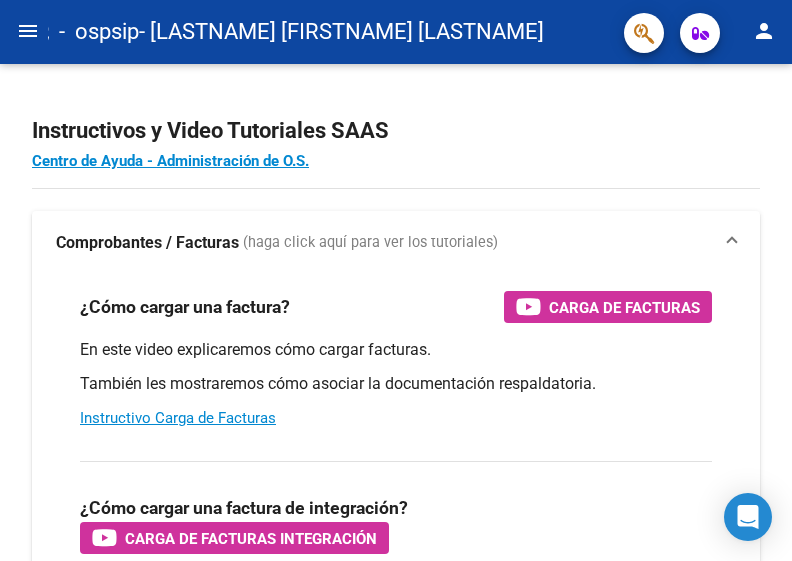scroll, scrollTop: 0, scrollLeft: 0, axis: both 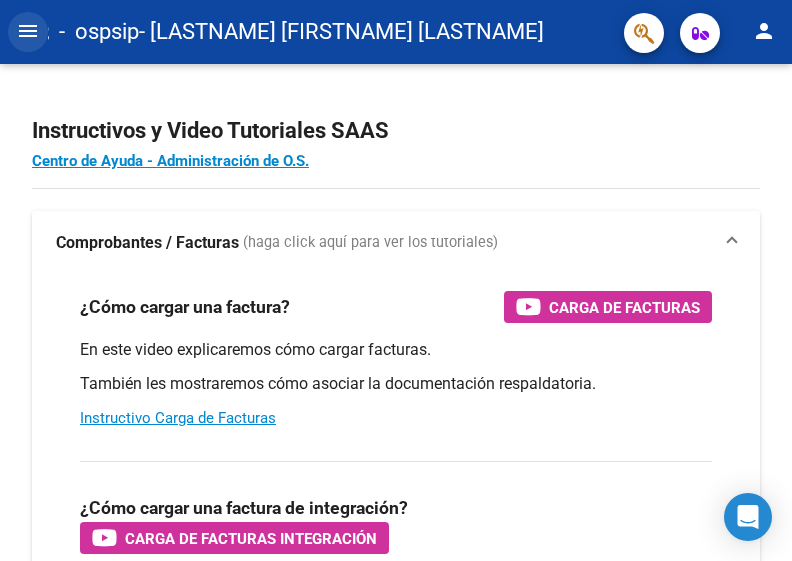 click on "menu" 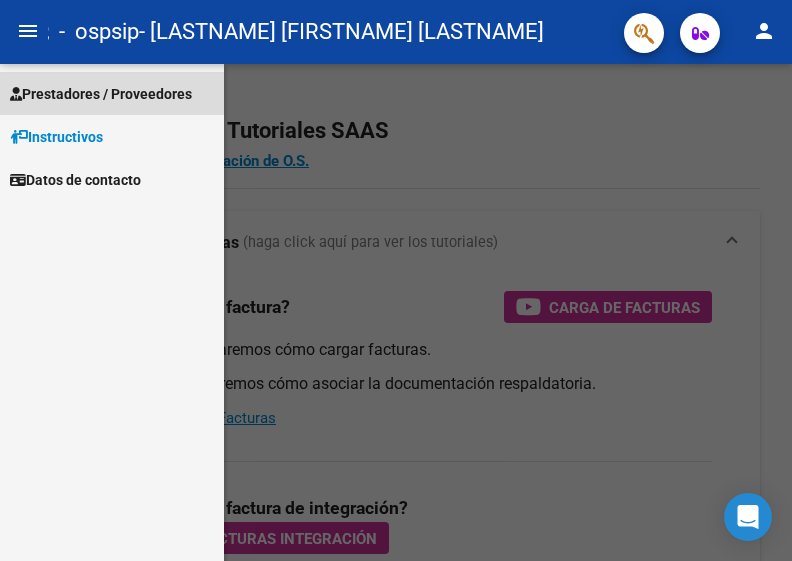 click on "Prestadores / Proveedores" at bounding box center (101, 94) 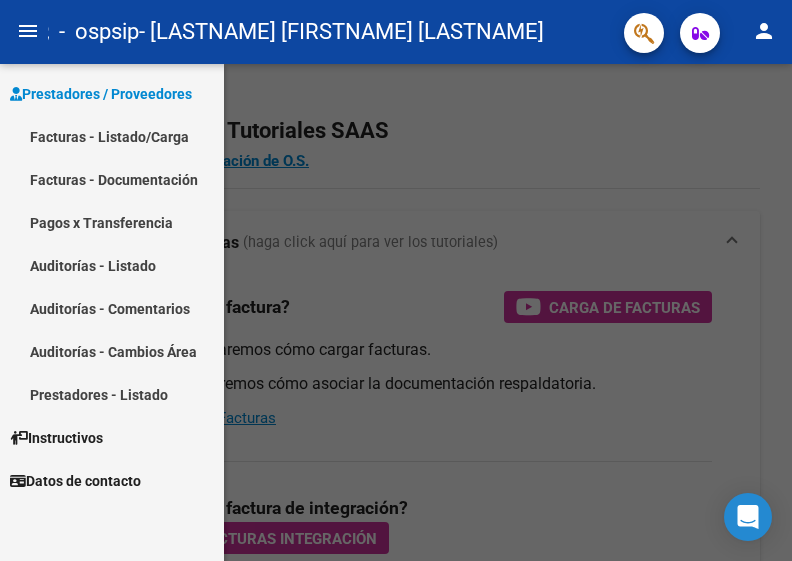 click on "Facturas - Listado/Carga" at bounding box center [112, 136] 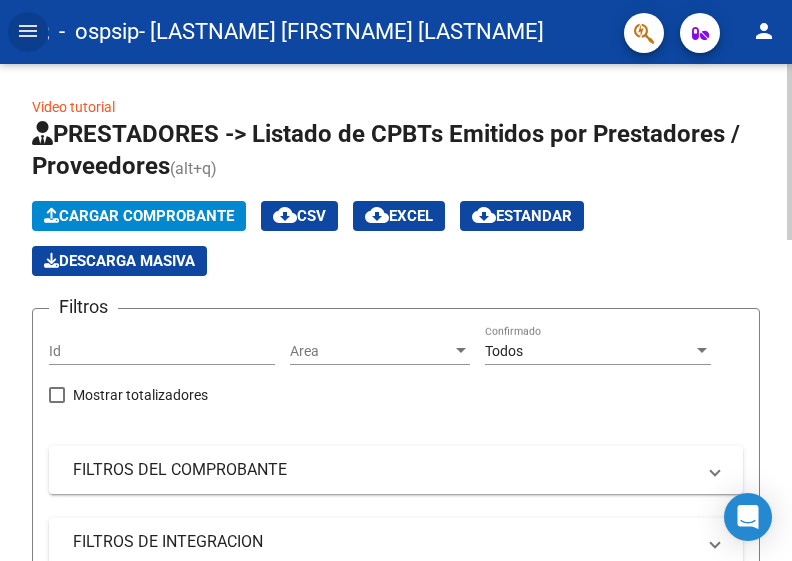 click on "Cargar Comprobante" 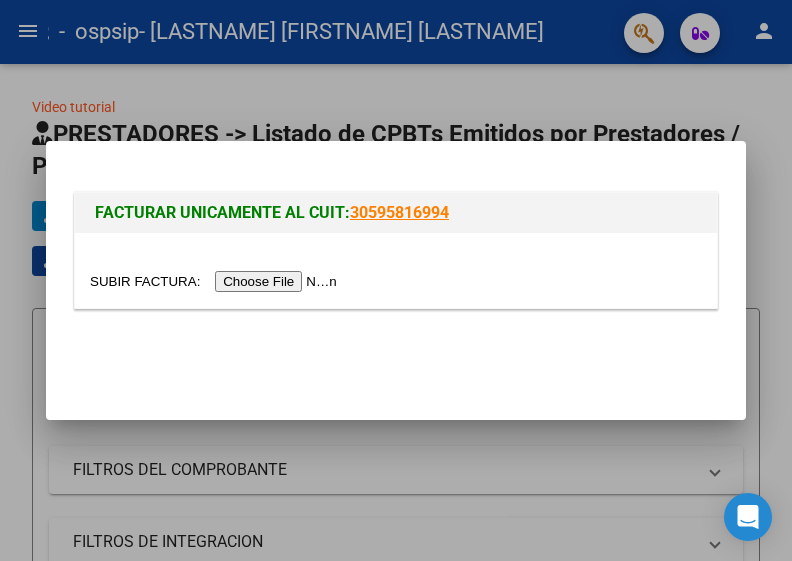 click at bounding box center (216, 281) 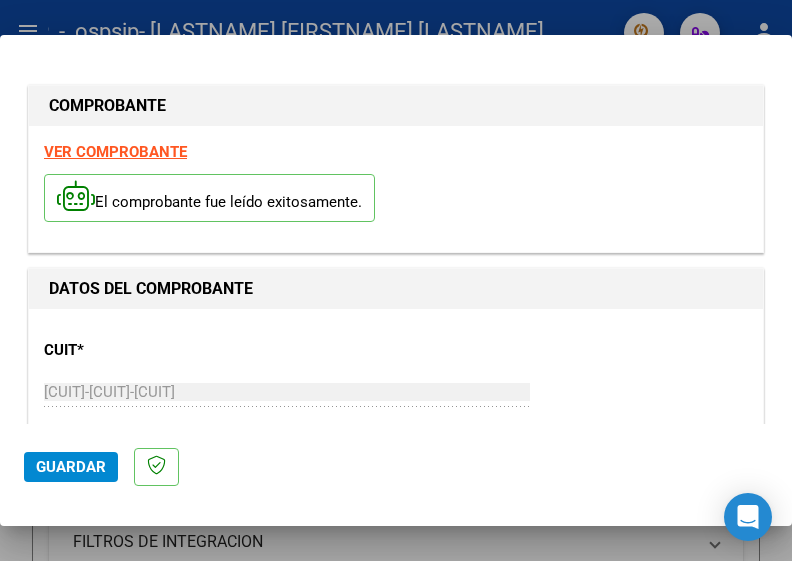 click on "CUIT  *   [CUIT] Ingresar CUIT  ANALISIS PRESTADOR" at bounding box center (396, 393) 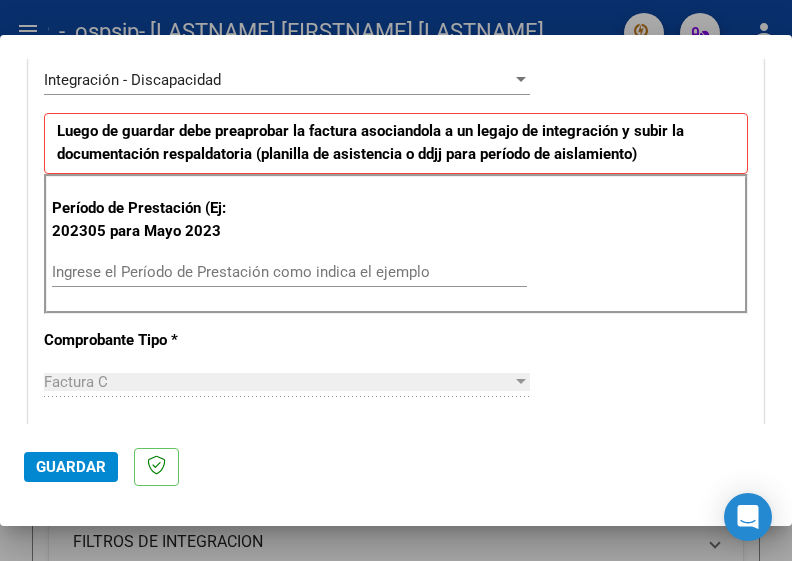 scroll, scrollTop: 479, scrollLeft: 0, axis: vertical 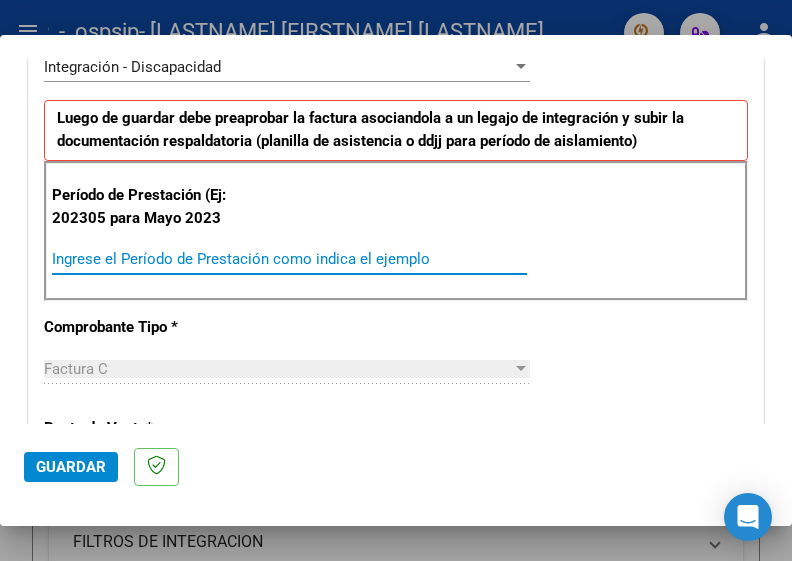 click on "Ingrese el Período de Prestación como indica el ejemplo" at bounding box center (289, 259) 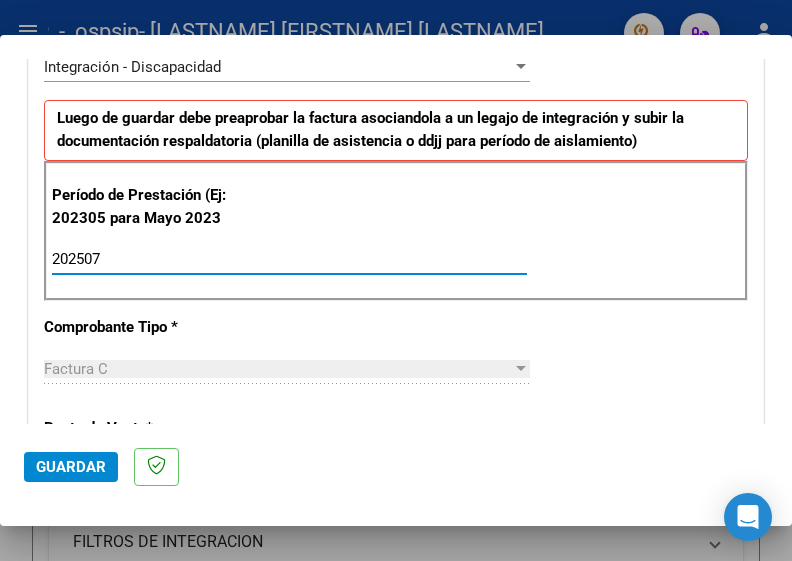 type on "202507" 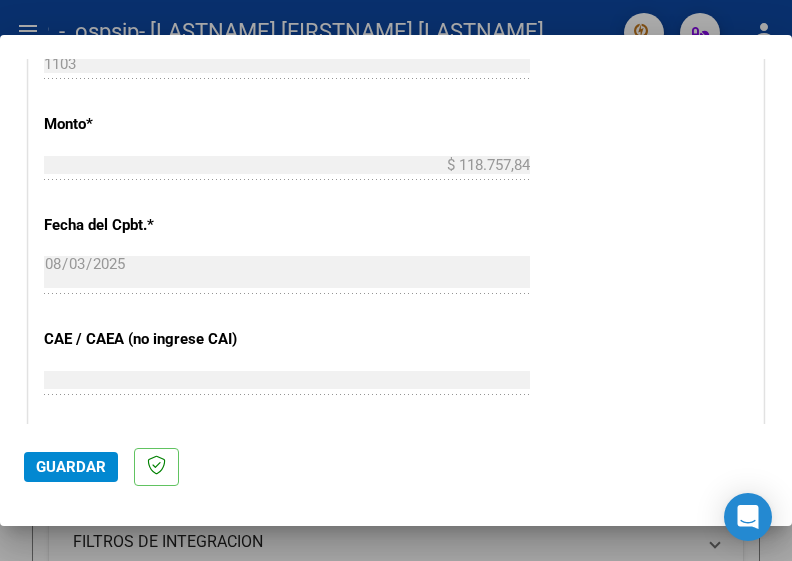scroll, scrollTop: 1226, scrollLeft: 0, axis: vertical 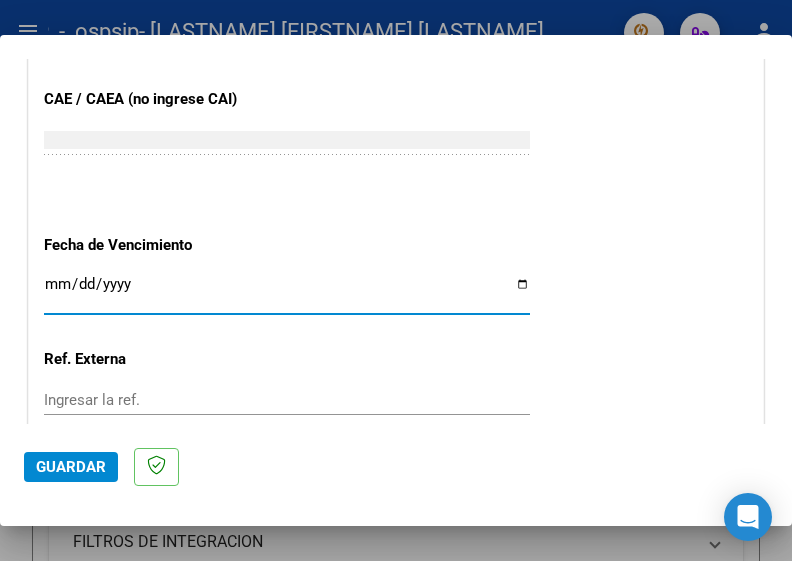 click on "Ingresar la fecha" at bounding box center [287, 292] 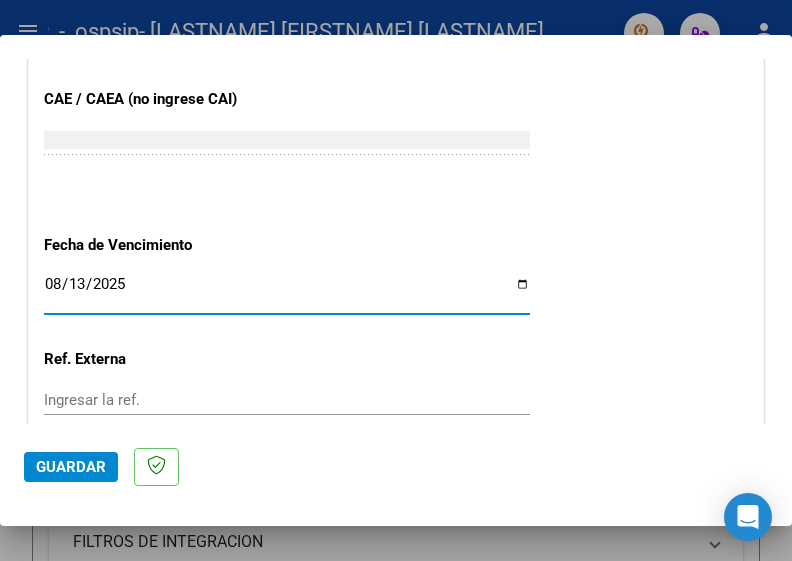 type on "2025-08-13" 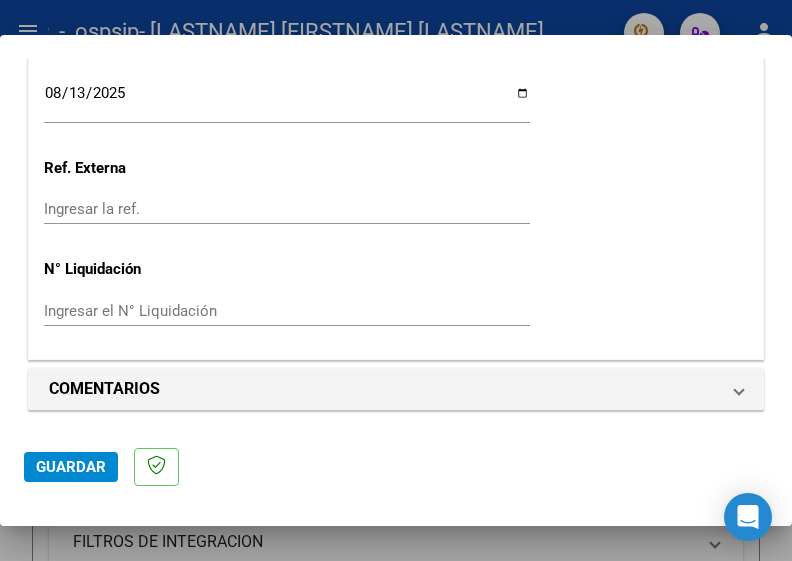 scroll, scrollTop: 1418, scrollLeft: 0, axis: vertical 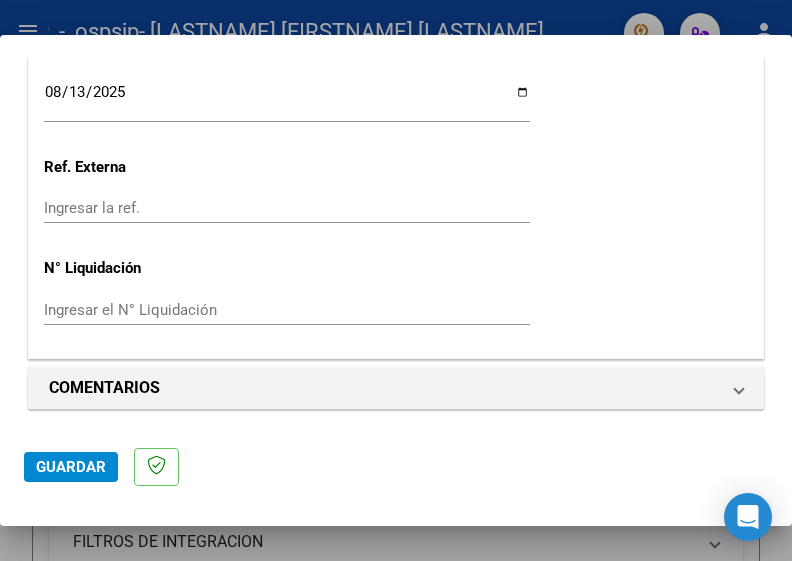 click on "Guardar" 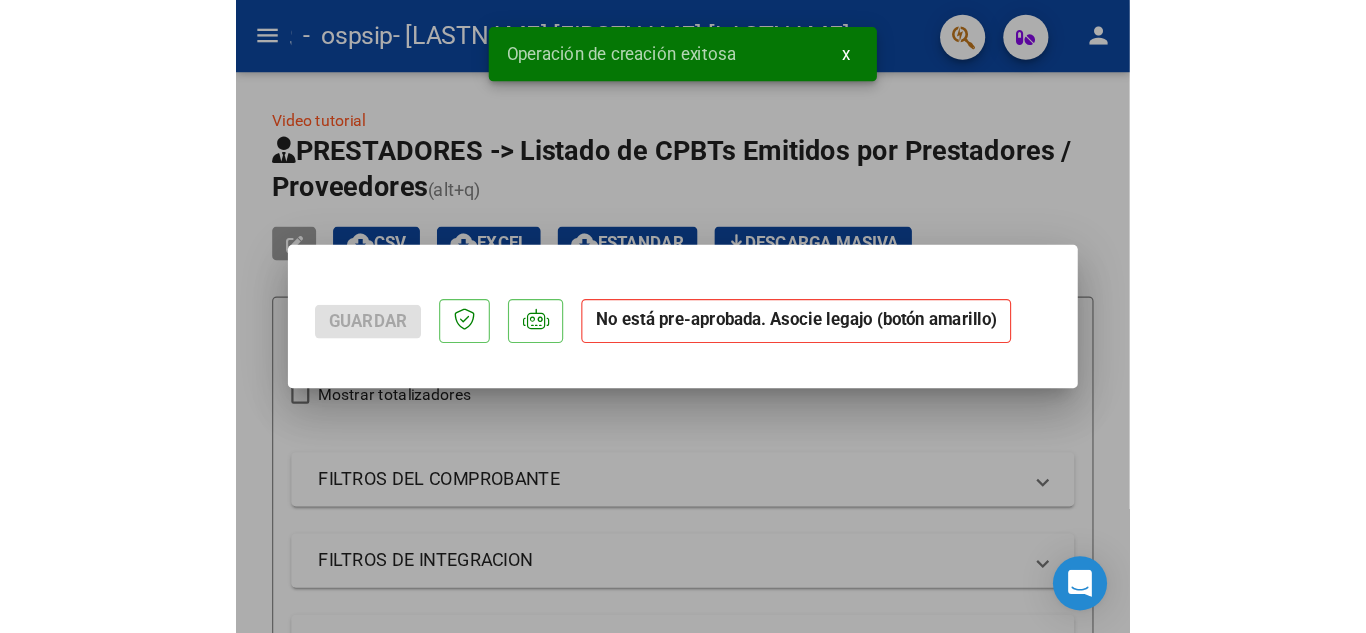 scroll, scrollTop: 0, scrollLeft: 0, axis: both 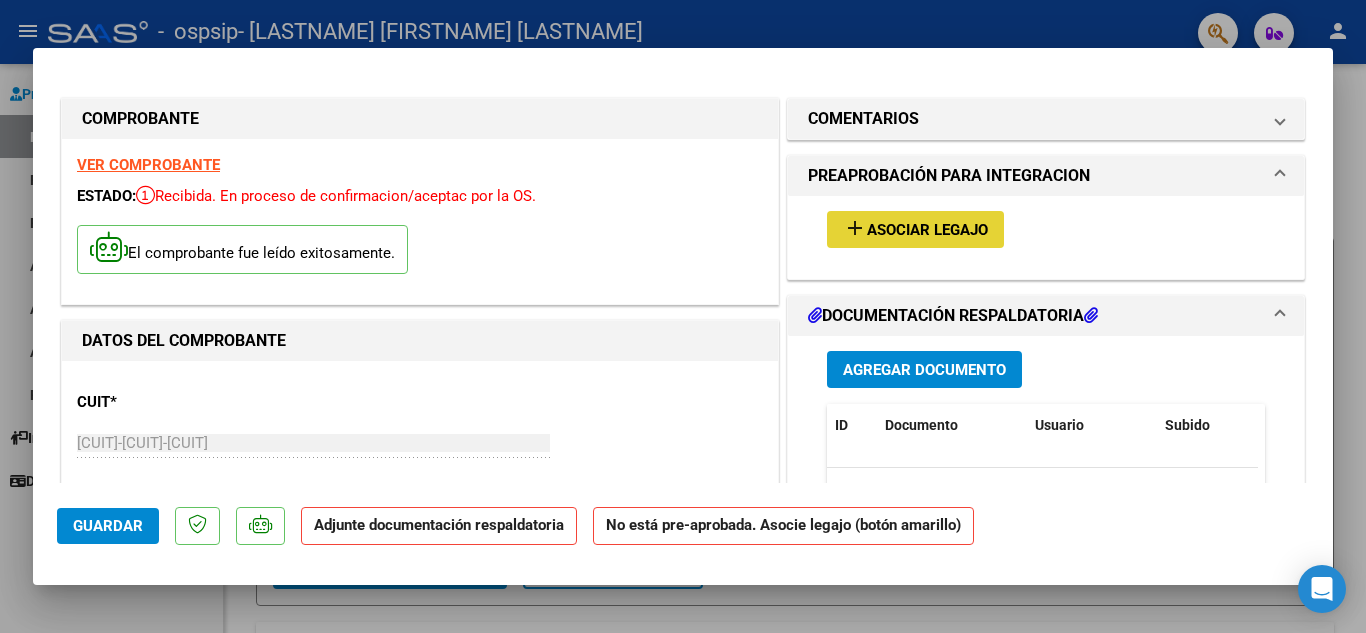 click on "Asociar Legajo" at bounding box center (927, 230) 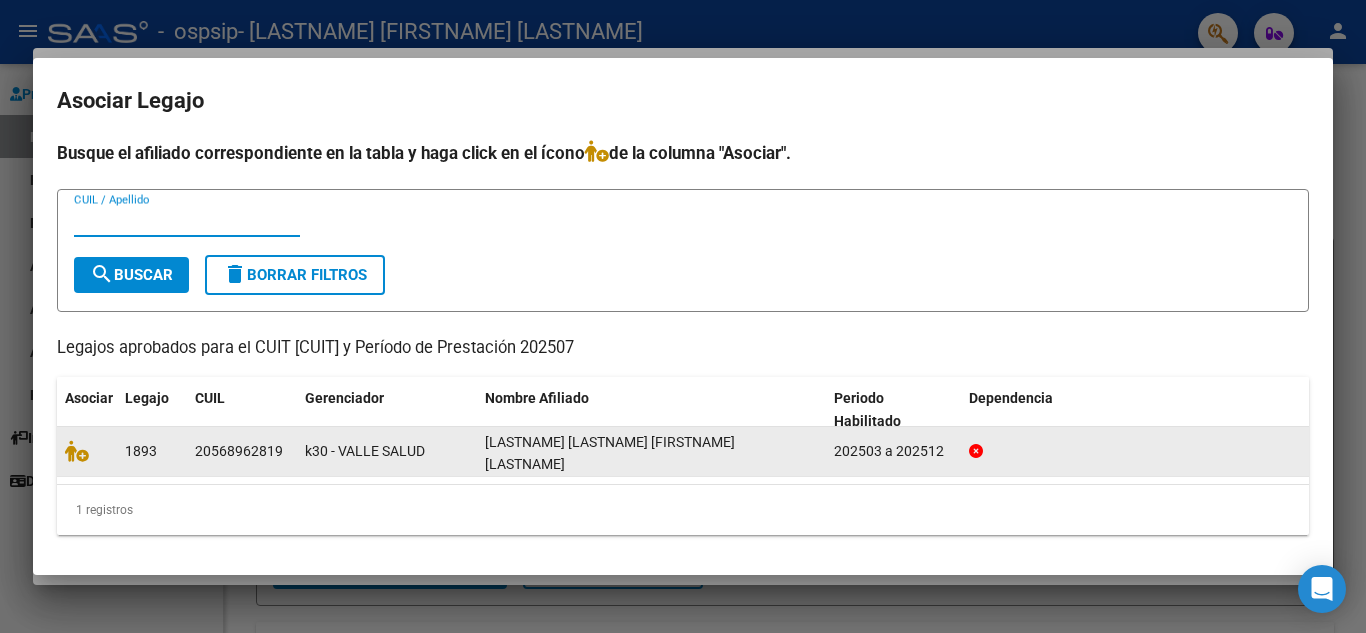 click on "202503 a 202512" 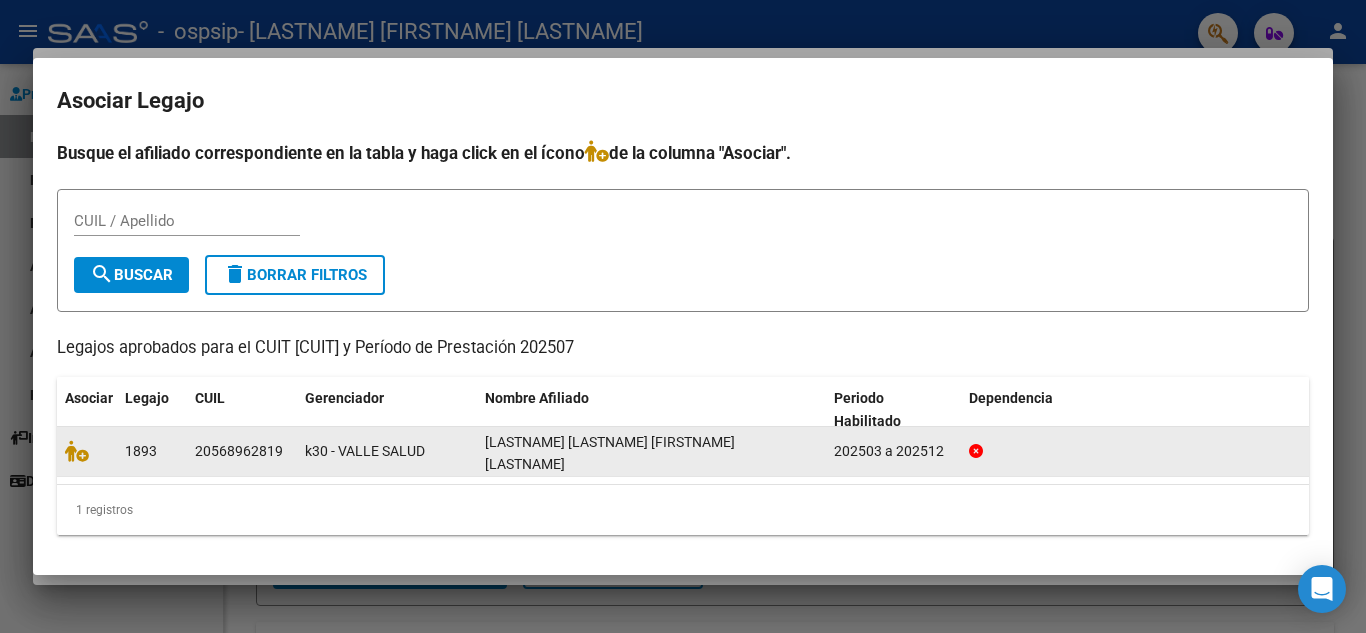 click on "202503 a 202512" 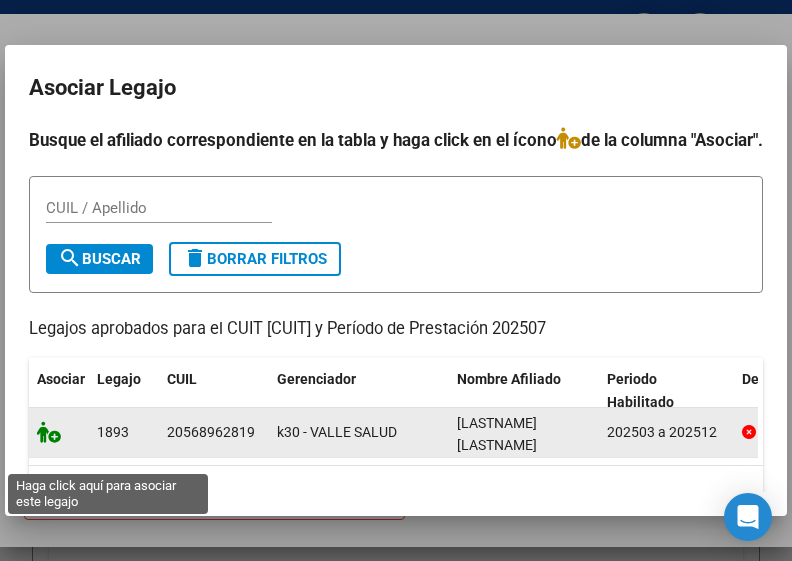click 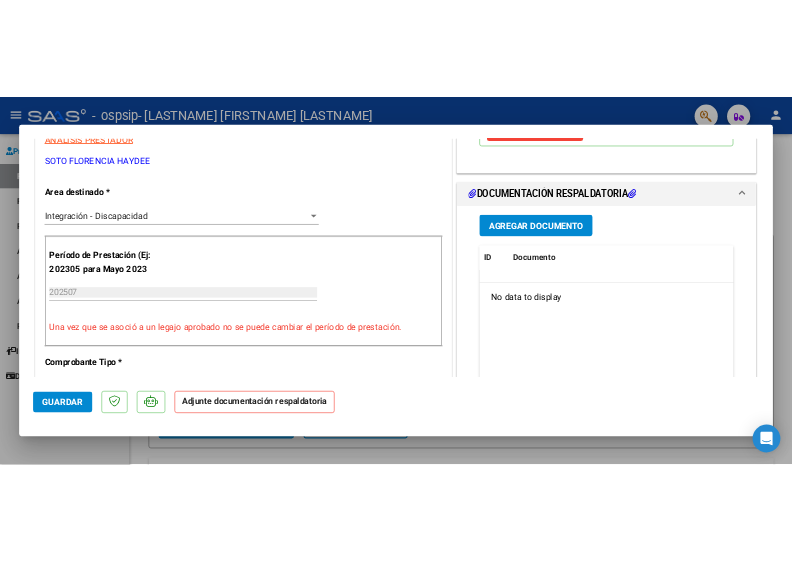scroll, scrollTop: 472, scrollLeft: 0, axis: vertical 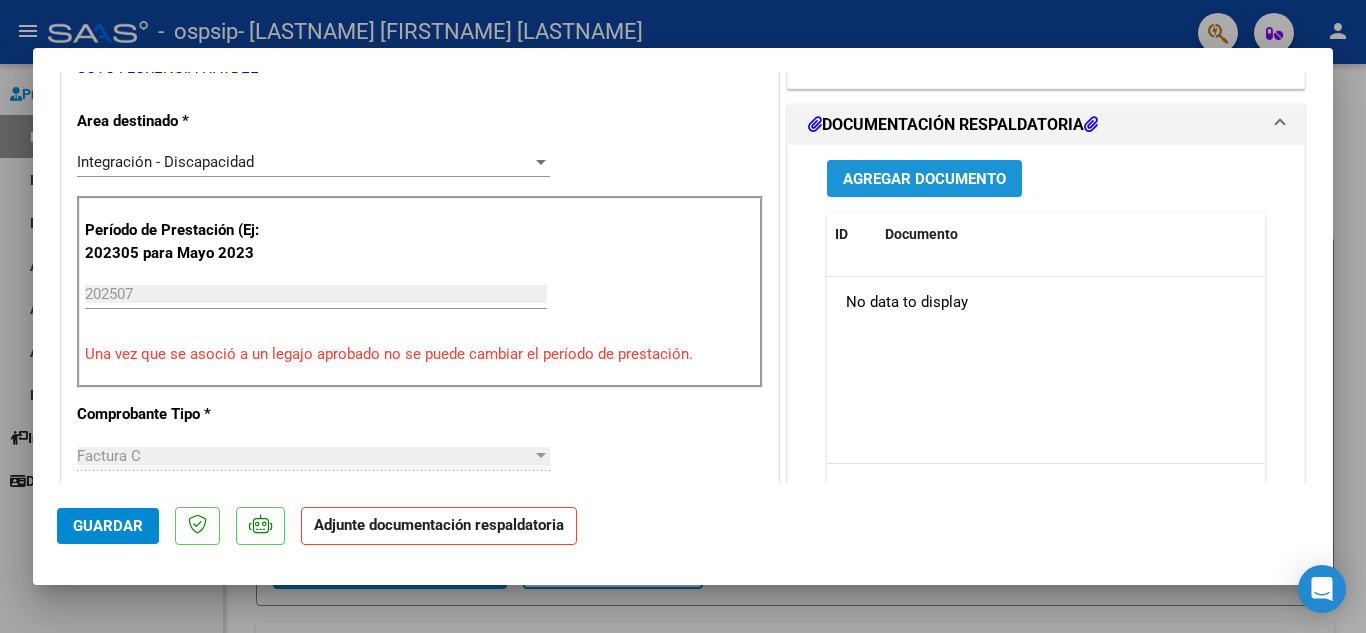 click on "Agregar Documento" at bounding box center (924, 179) 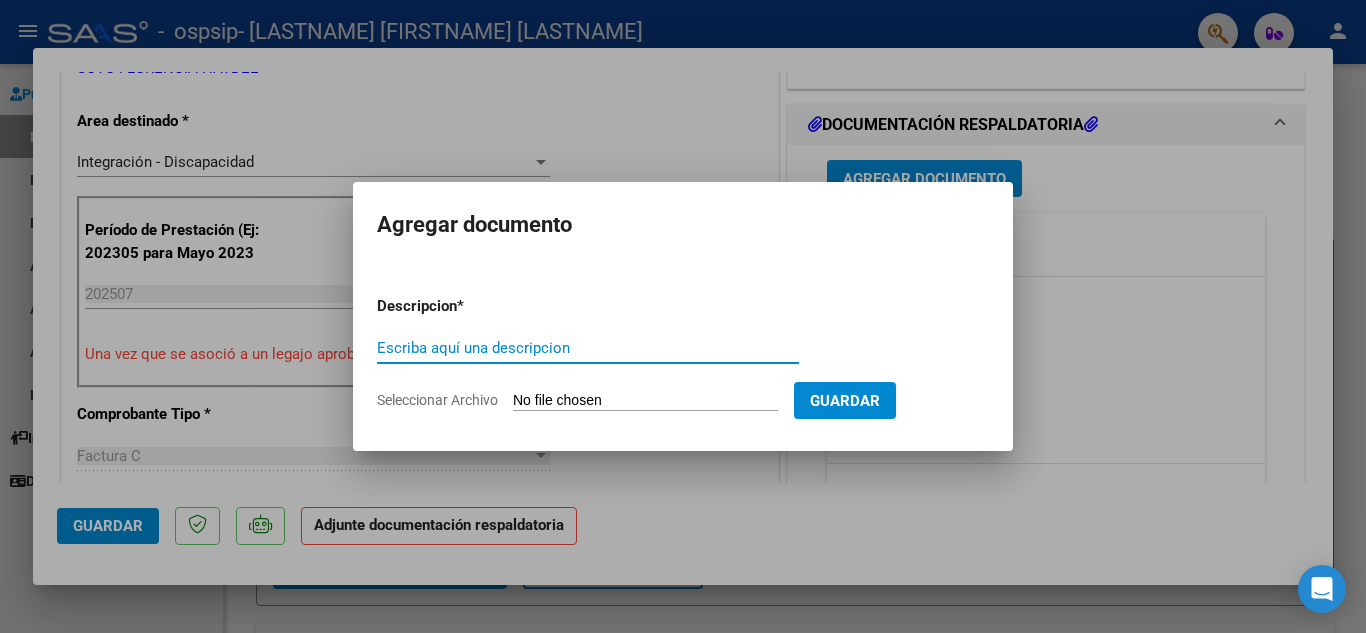 click on "Escriba aquí una descripcion" at bounding box center (588, 348) 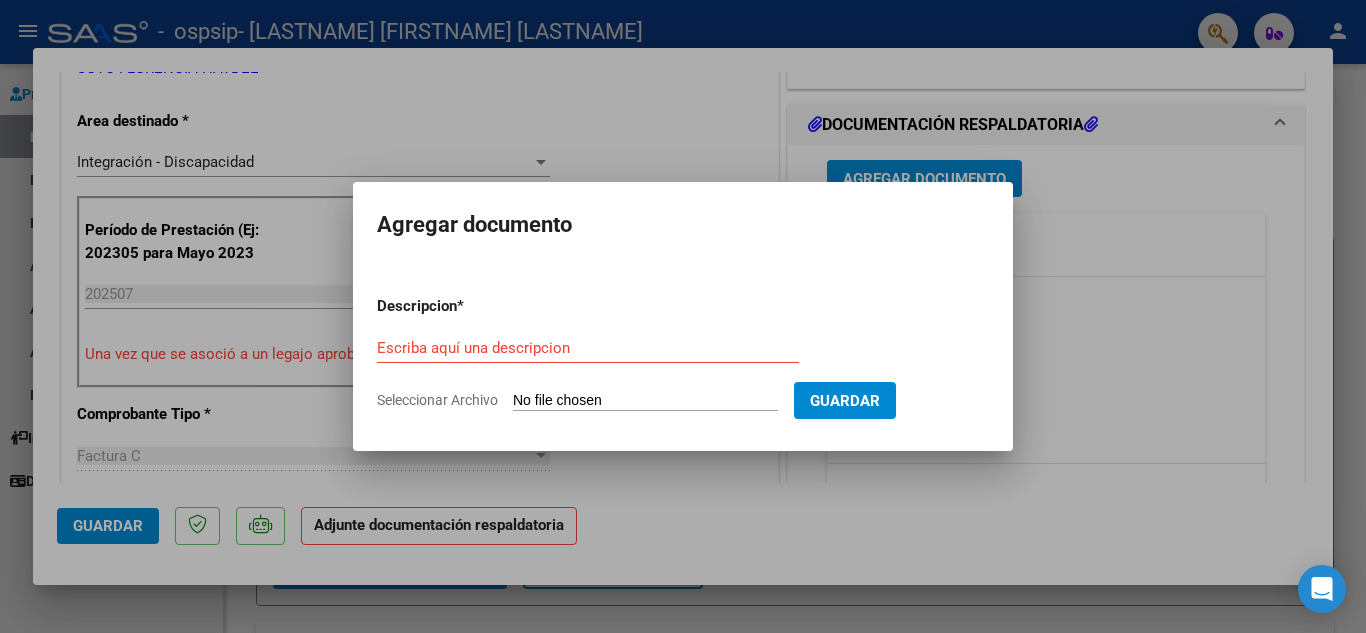 click on "Escriba aquí una descripcion" at bounding box center [588, 348] 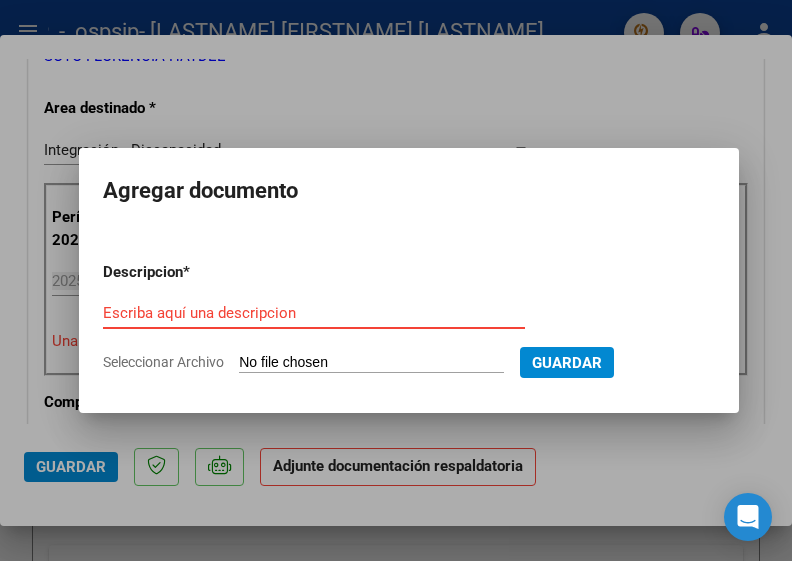 click on "Escriba aquí una descripcion" at bounding box center (314, 313) 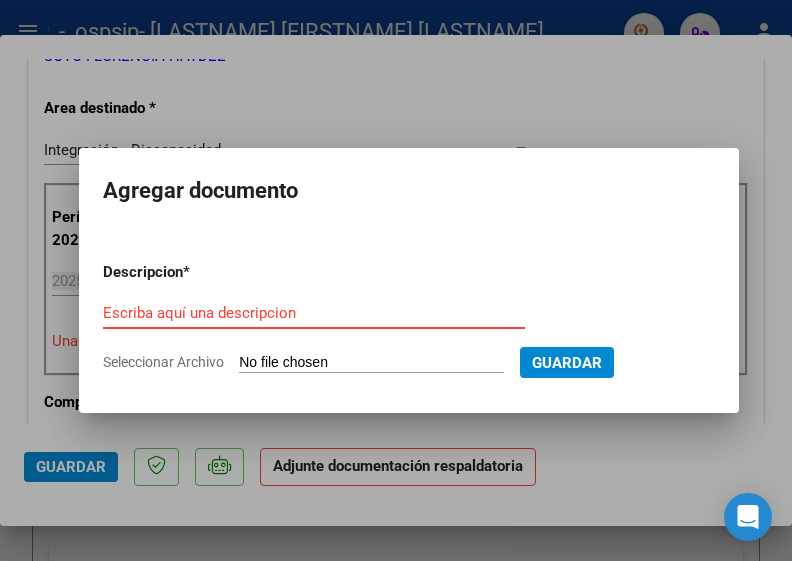 click on "Escriba aquí una descripcion" at bounding box center (314, 313) 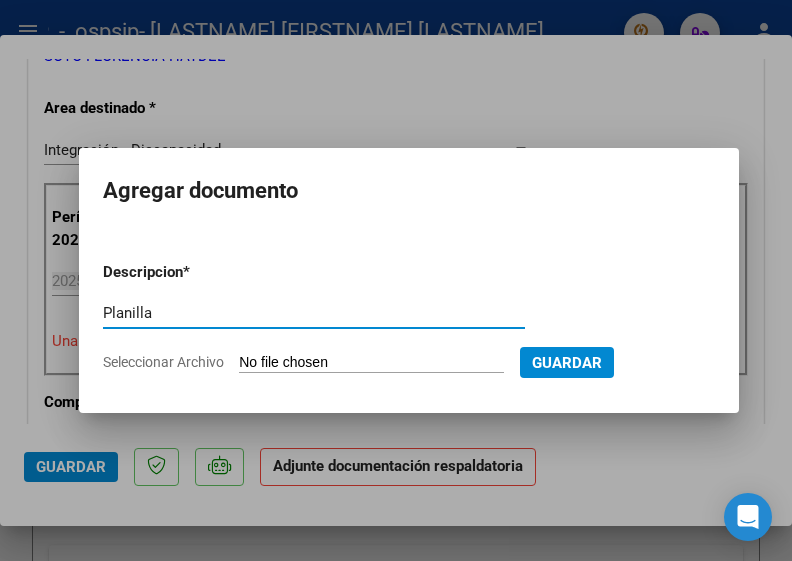 type on "Planilla" 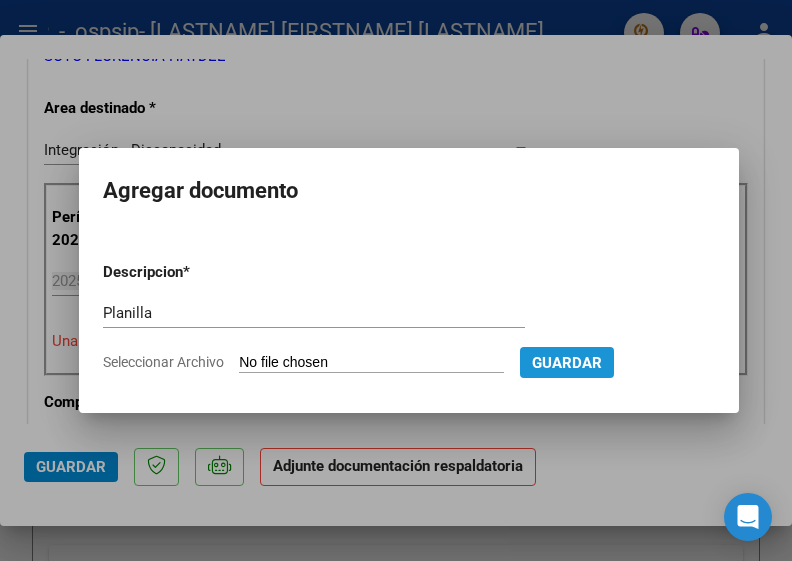 click on "Guardar" at bounding box center [567, 363] 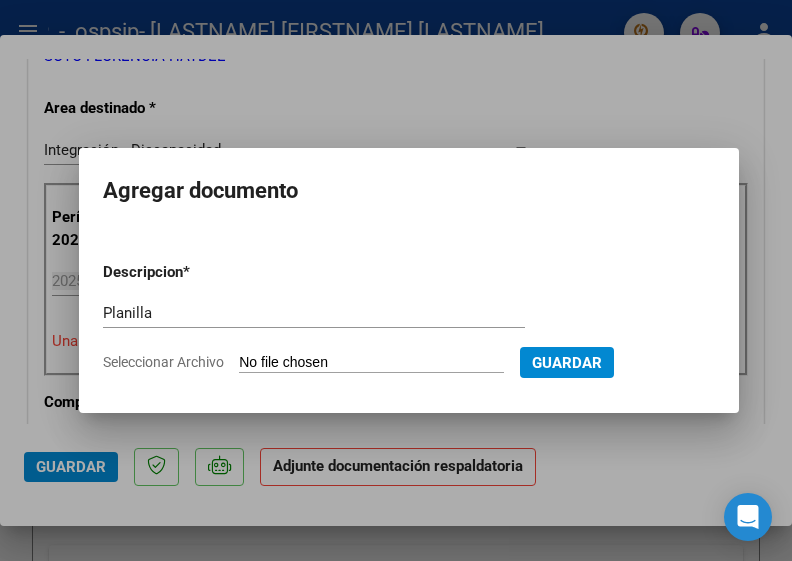 click on "Seleccionar Archivo" at bounding box center (371, 363) 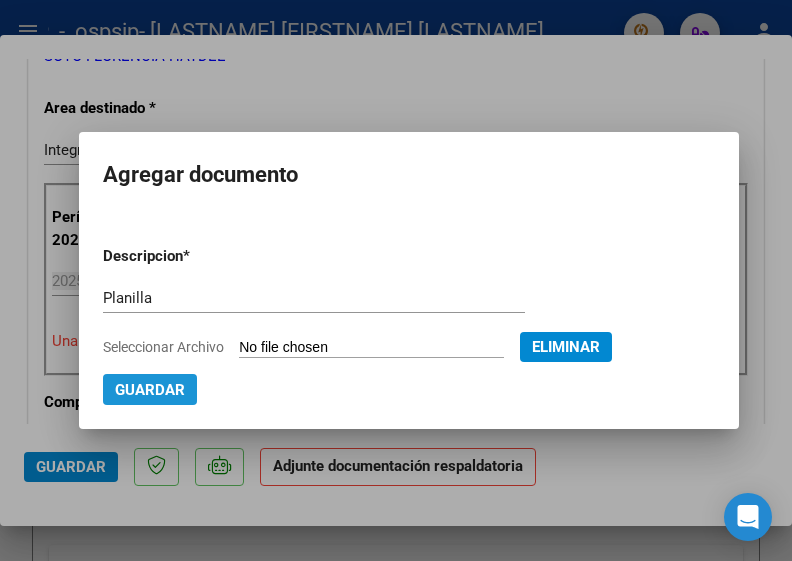click on "Guardar" at bounding box center [150, 390] 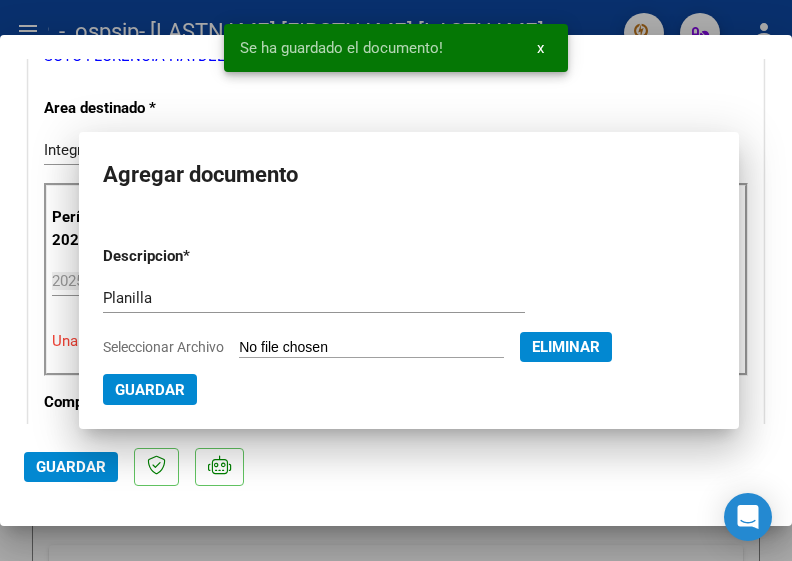 scroll, scrollTop: 2133, scrollLeft: 0, axis: vertical 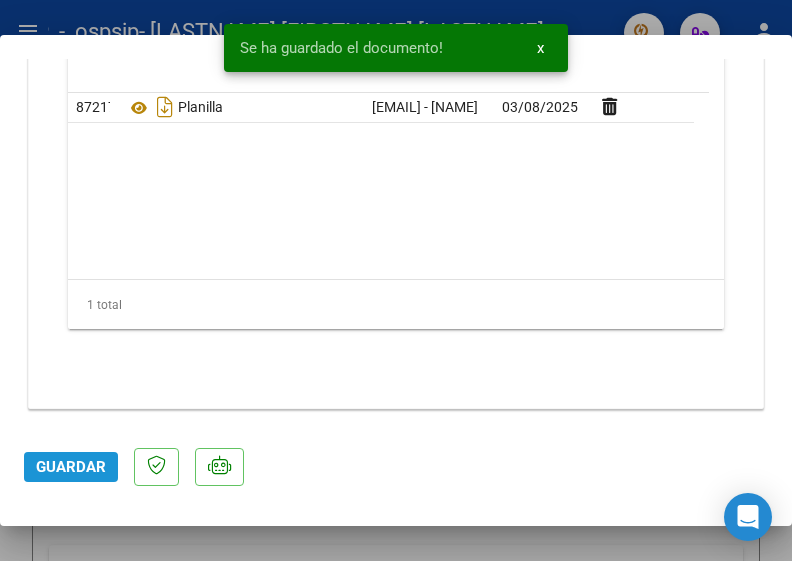 click on "Guardar" 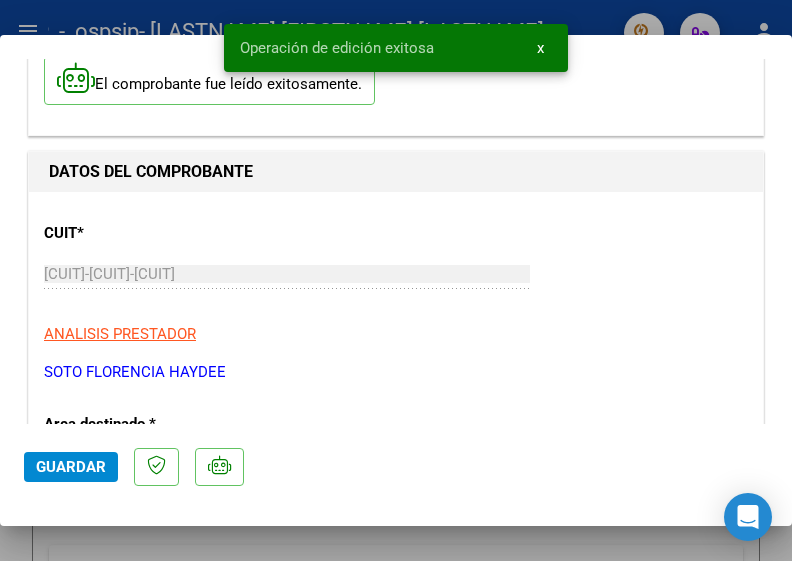 scroll, scrollTop: 141, scrollLeft: 0, axis: vertical 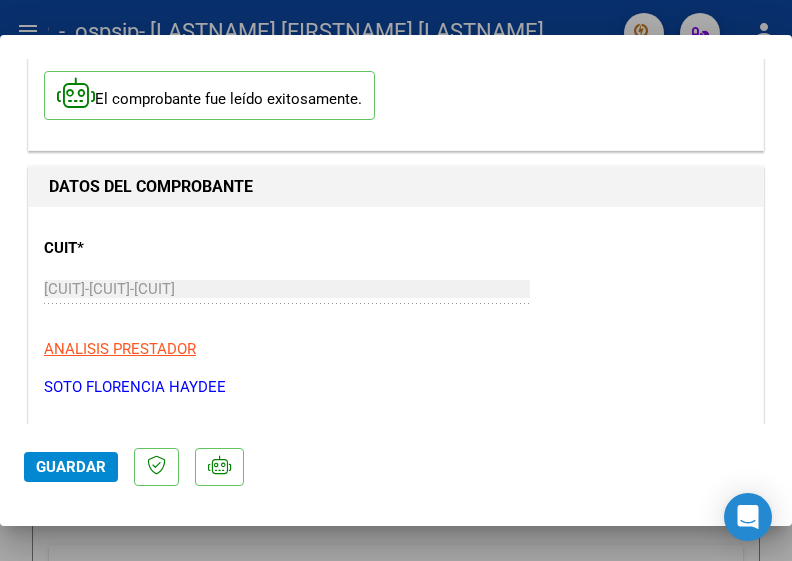 click at bounding box center (396, 280) 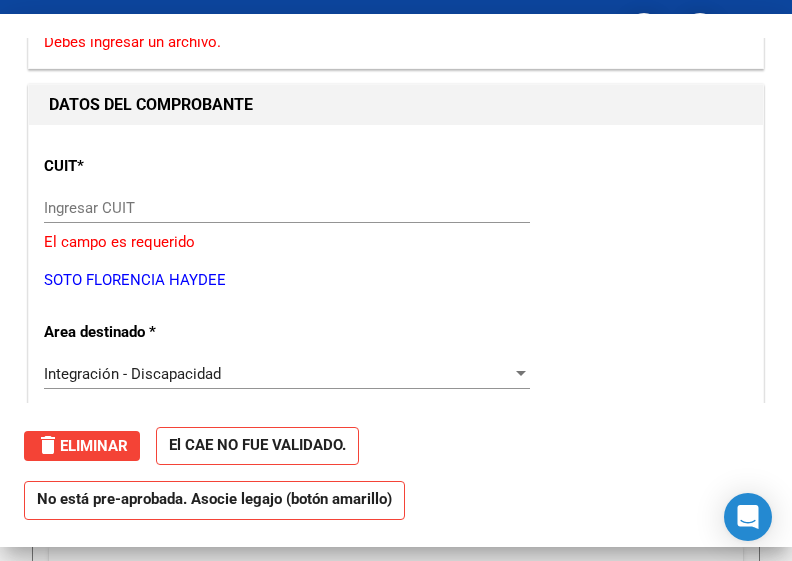 scroll, scrollTop: 0, scrollLeft: 0, axis: both 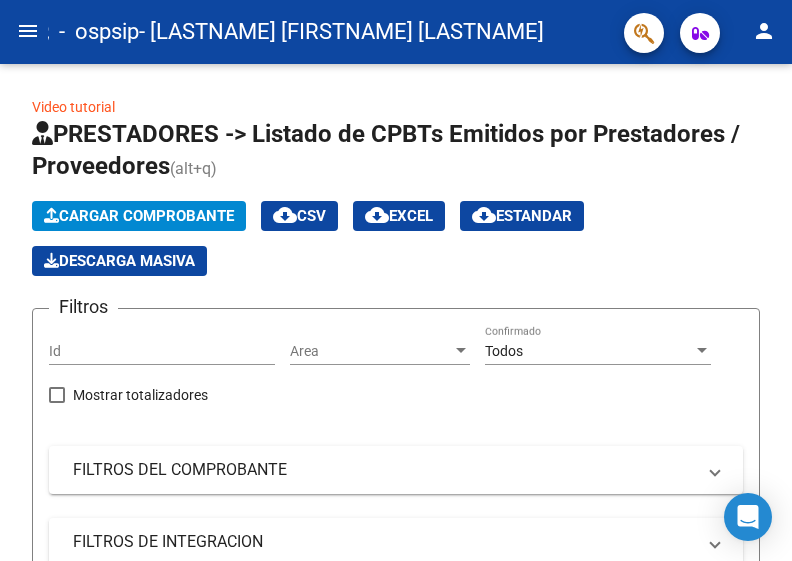 click on "menu" 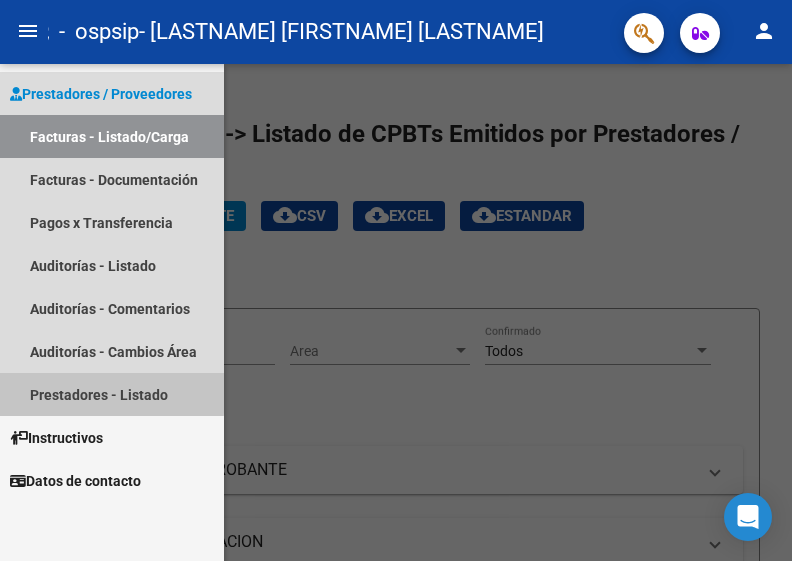 click on "Prestadores - Listado" at bounding box center (112, 394) 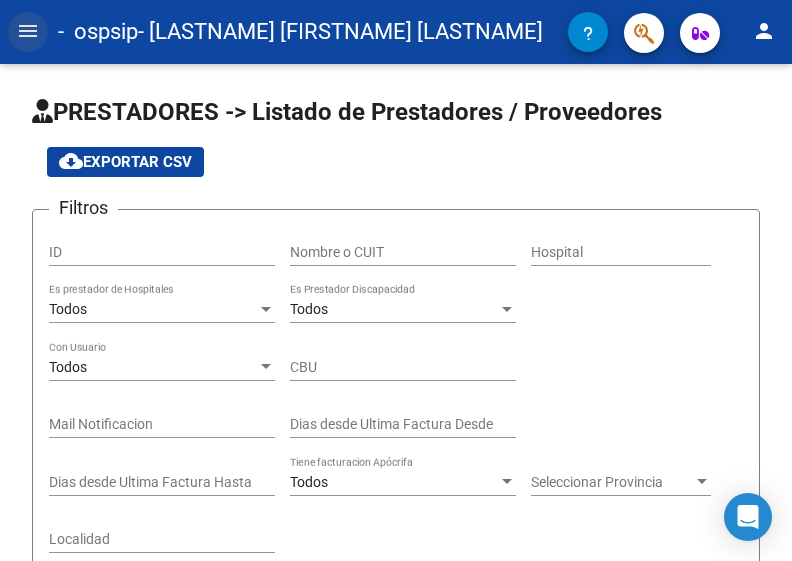 click on "menu" 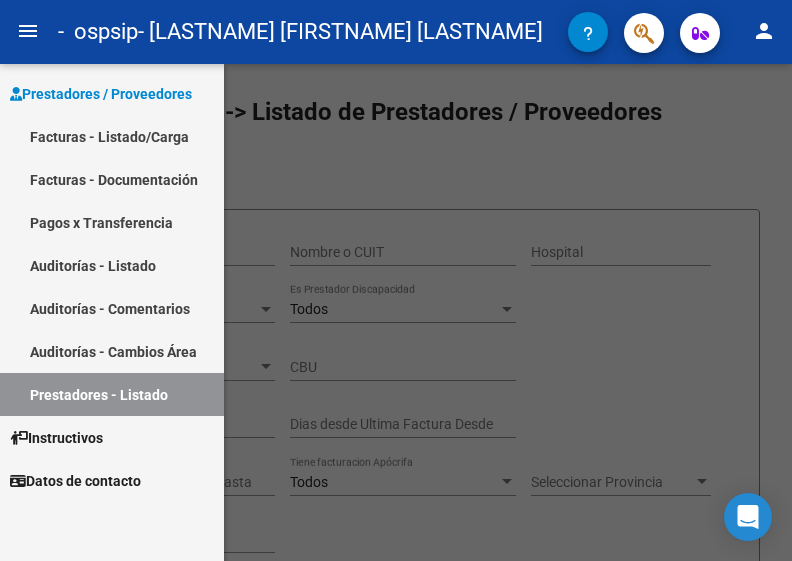 click on "Pagos x Transferencia" at bounding box center [112, 222] 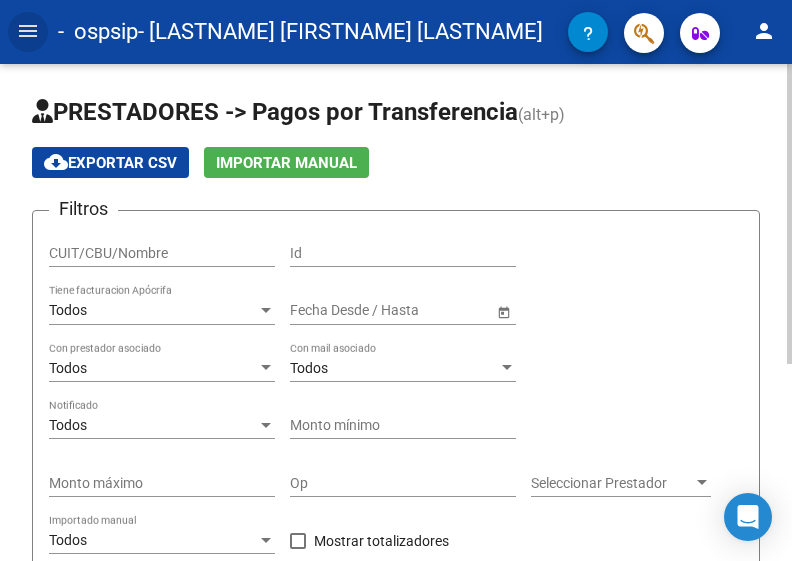 scroll, scrollTop: 325, scrollLeft: 0, axis: vertical 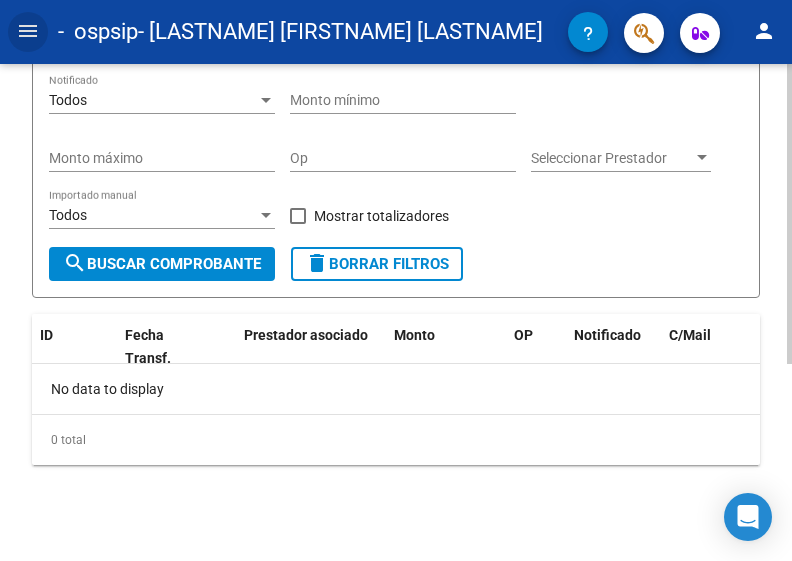 click 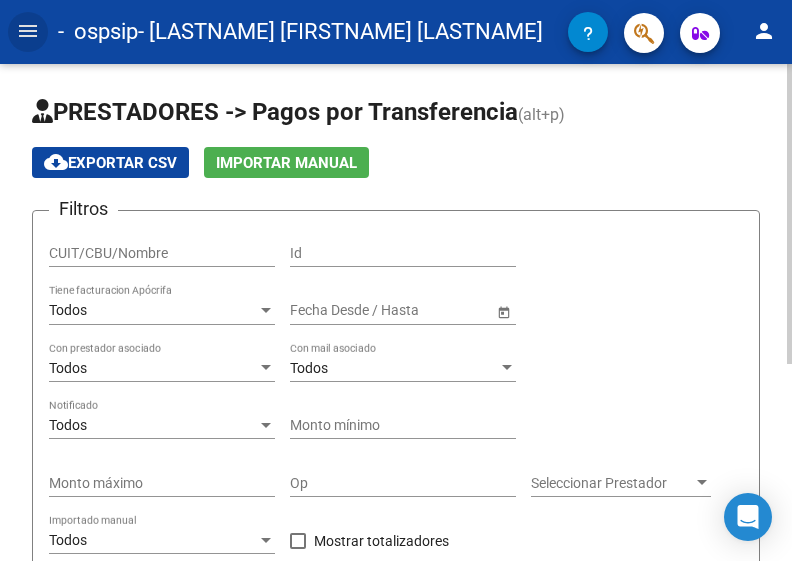 click 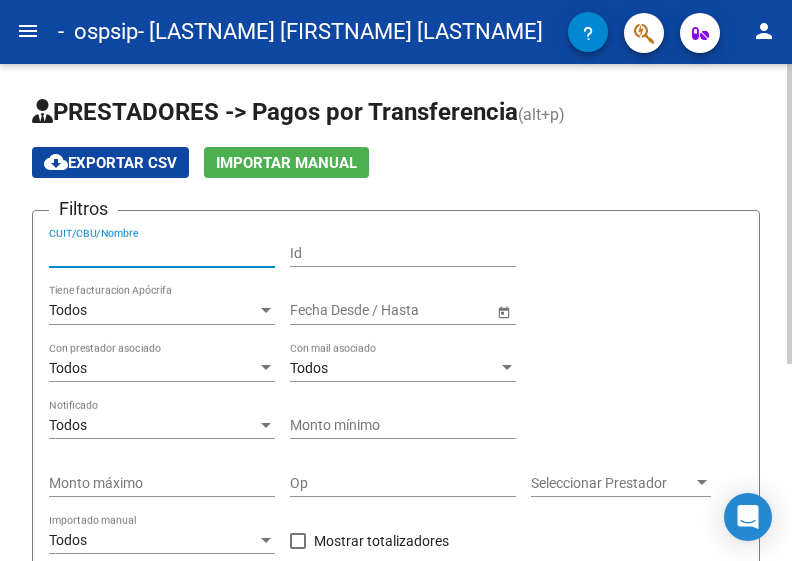 click on "CUIT/CBU/Nombre" at bounding box center (162, 253) 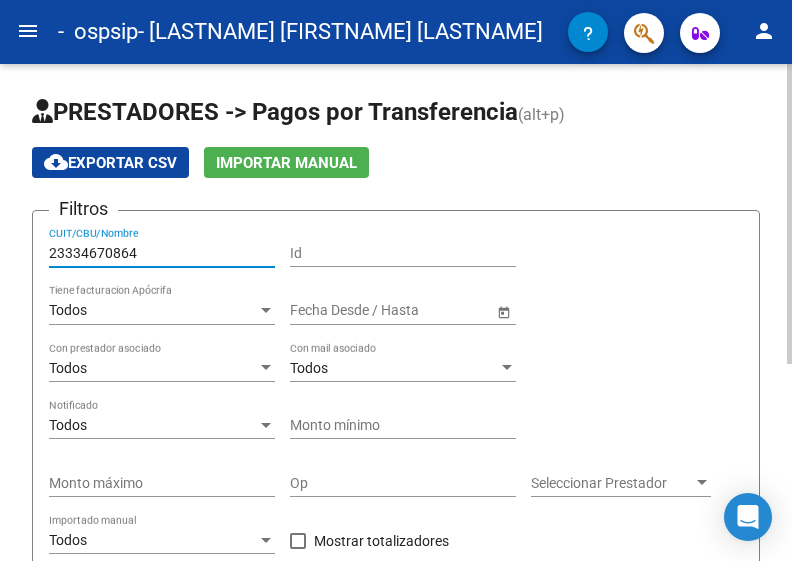 type on "23334670864" 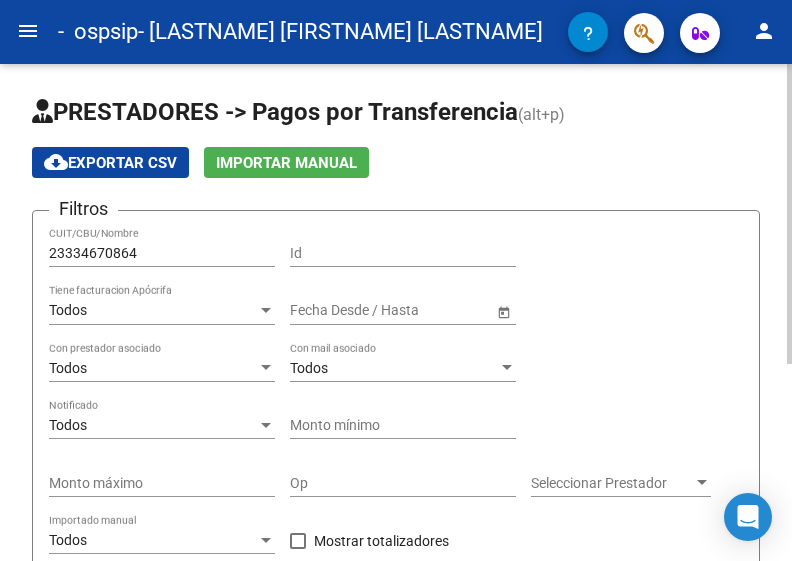 click on "Seleccionar Prestador Seleccionar Prestador" 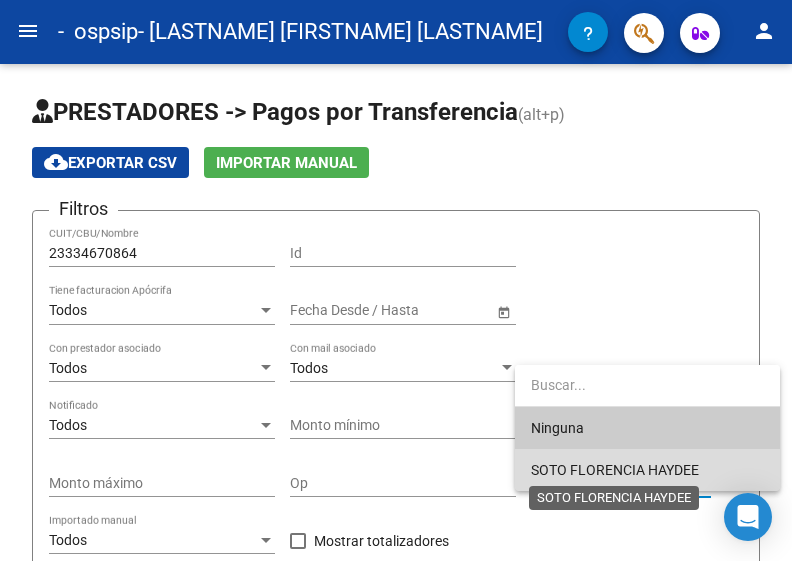 click on "SOTO FLORENCIA HAYDEE" at bounding box center [615, 470] 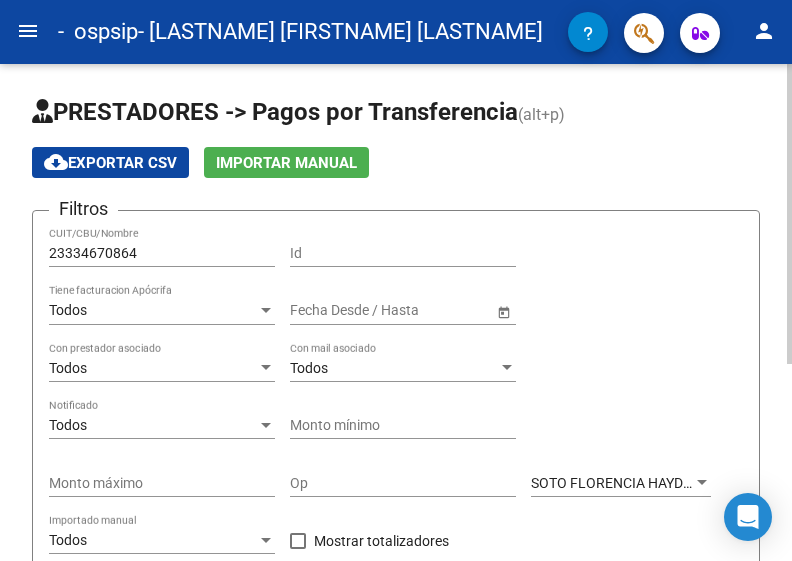 click on "PRESTADORES -> Pagos por Transferencia (alt+p) cloud_download  Exportar CSV   Importar Manual Filtros [CUIT] CUIT/CBU/Nombre Id Todos Tiene facturacion Apócrifa Start date – End date Fecha Desde / Hasta Todos Con prestador asociado Todos Con mail asociado Todos Notificado Monto mínimo Monto máximo Op [NAME] Seleccionar Prestador Todos Importado manual    Mostrar totalizadores  search  Buscar Comprobante  delete  Borrar Filtros  ID Fecha Transf. Prestador asociado Monto OP Notificado C/Mail Creado Acciones No data to display  0 total   1" 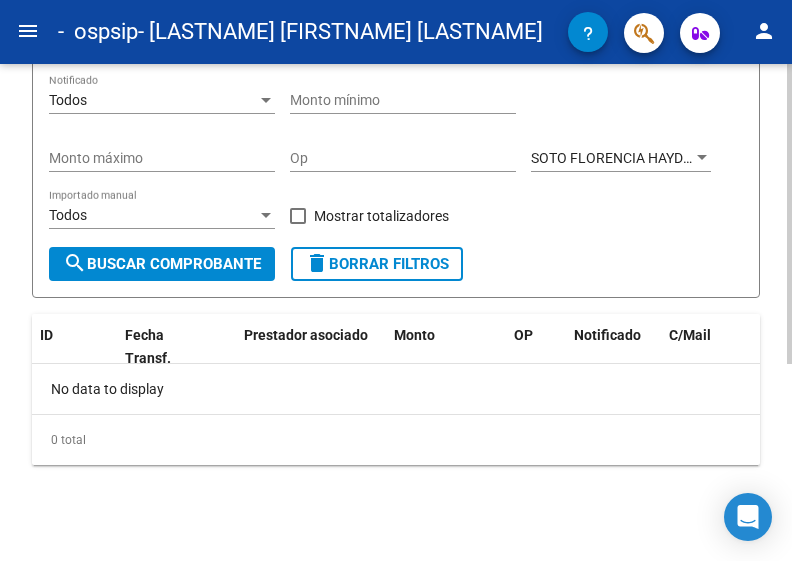 click 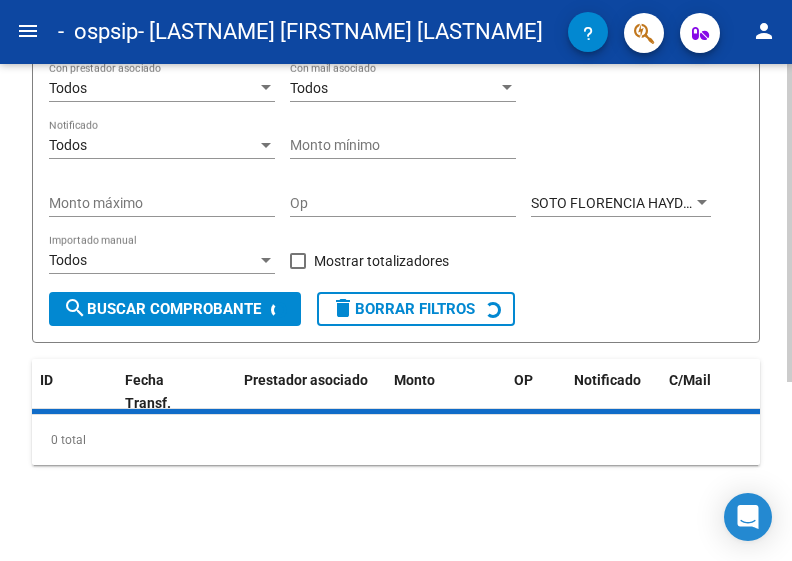 scroll, scrollTop: 325, scrollLeft: 0, axis: vertical 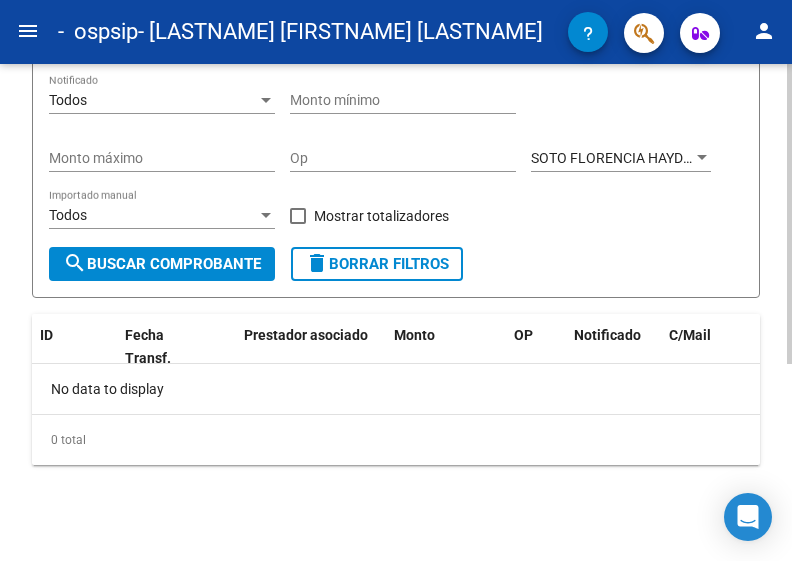 click on "search  Buscar Comprobante" 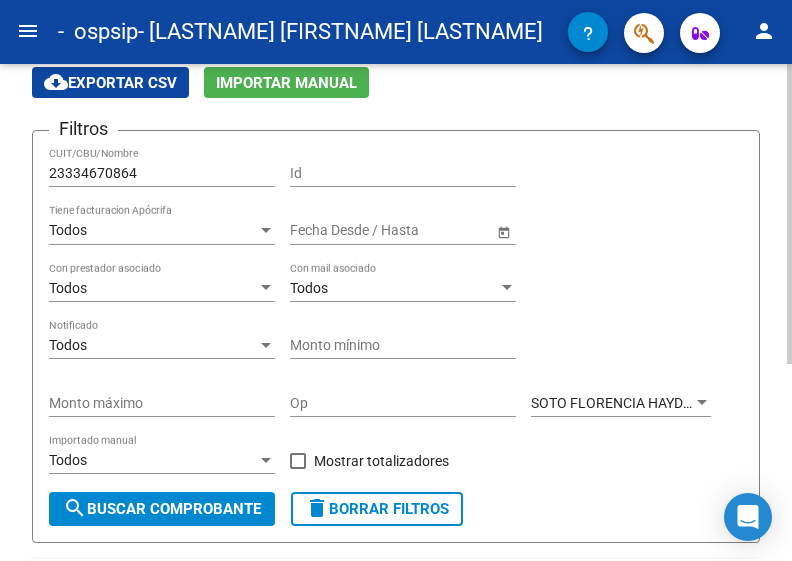 scroll, scrollTop: 85, scrollLeft: 0, axis: vertical 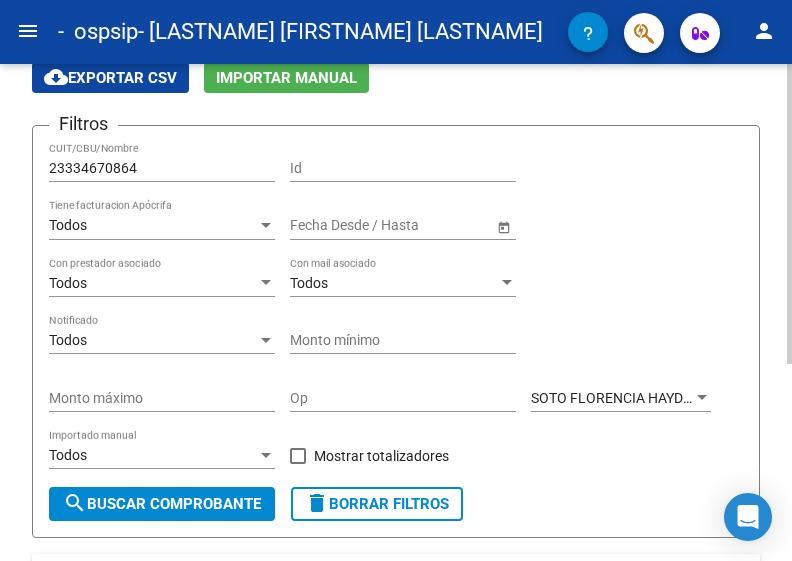 click on "menu -   ospsip   - SOTO FLORENCIA HAYDEE person    Prestadores / Proveedores Facturas - Listado/Carga Facturas - Documentación Pagos x Transferencia Auditorías - Listado Auditorías - Comentarios Auditorías - Cambios Área Prestadores - Listado    Instructivos    Datos de contacto  PRESTADORES -> Pagos por Transferencia (alt+p) cloud_download  Exportar CSV   Importar Manual Filtros [CUIT] CUIT/CBU/Nombre Id Todos Tiene facturacion Apócrifa Start date – End date Fecha Desde / Hasta Todos Con prestador asociado Todos Con mail asociado Todos Notificado Monto mínimo Monto máximo Op SOTO FLORENCIA HAYDEE Seleccionar Prestador Todos Importado manual    Mostrar totalizadores  search  Buscar Comprobante  delete  Borrar Filtros  ID Fecha Transf. Prestador asociado Monto OP Notificado C/Mail Creado Acciones No data to display  0 total   1  Today Notifications people Social Ligula Purus Adipiscing local_offer Promotions Etiam Ligula Dapibus info Updates Sollicitudin Euismod Fringilla" at bounding box center [396, 280] 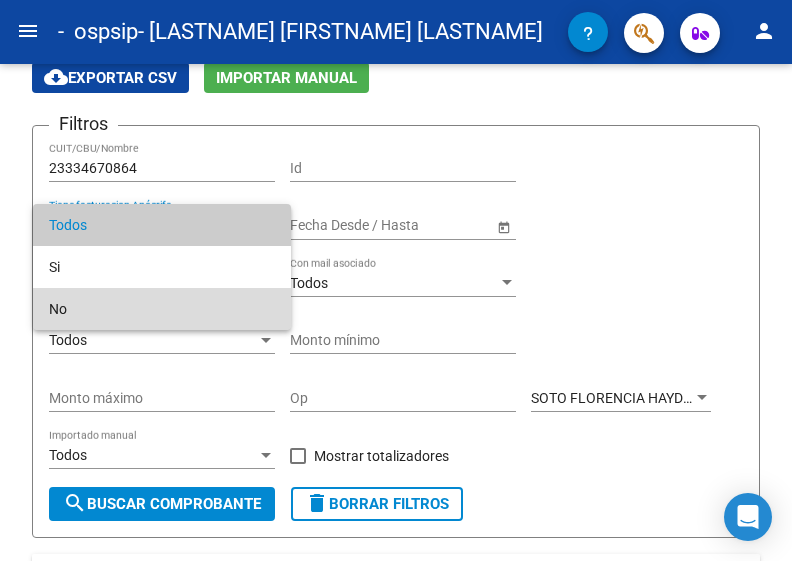 click on "No" at bounding box center [162, 309] 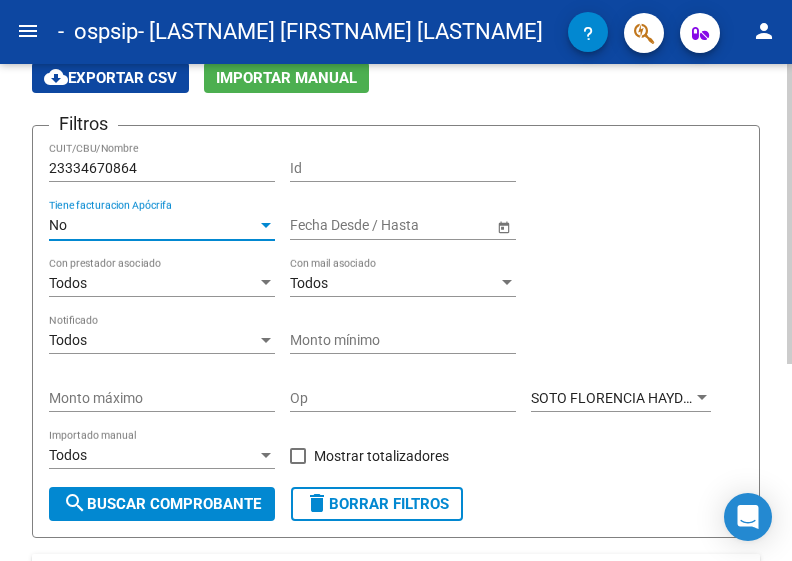 click on "Todos" at bounding box center [153, 283] 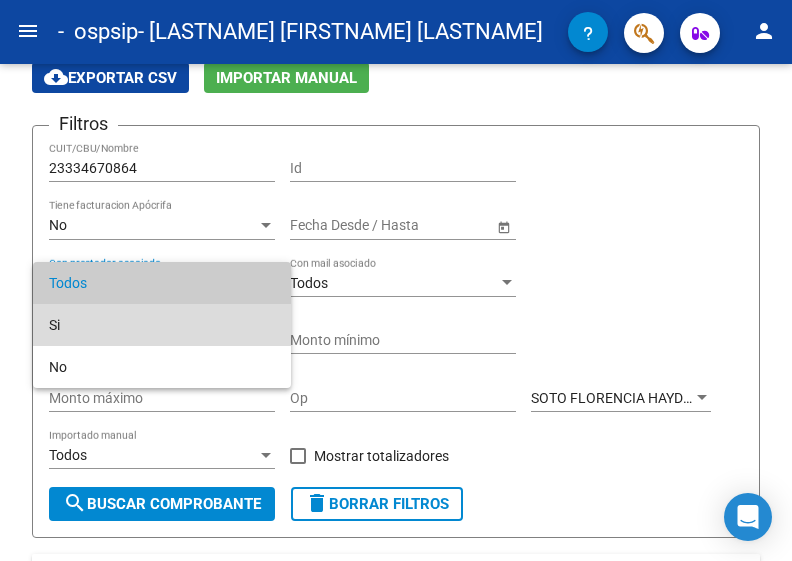 click on "Si" at bounding box center [162, 325] 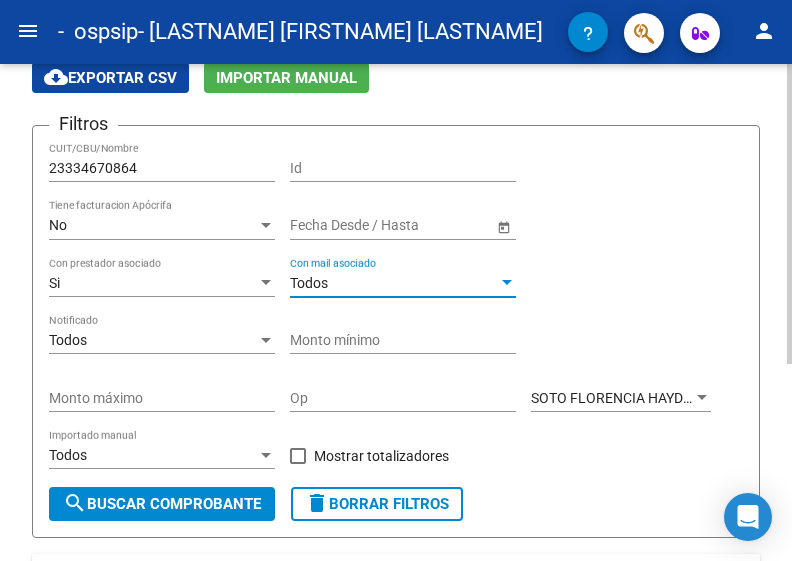 click on "Todos" at bounding box center (394, 283) 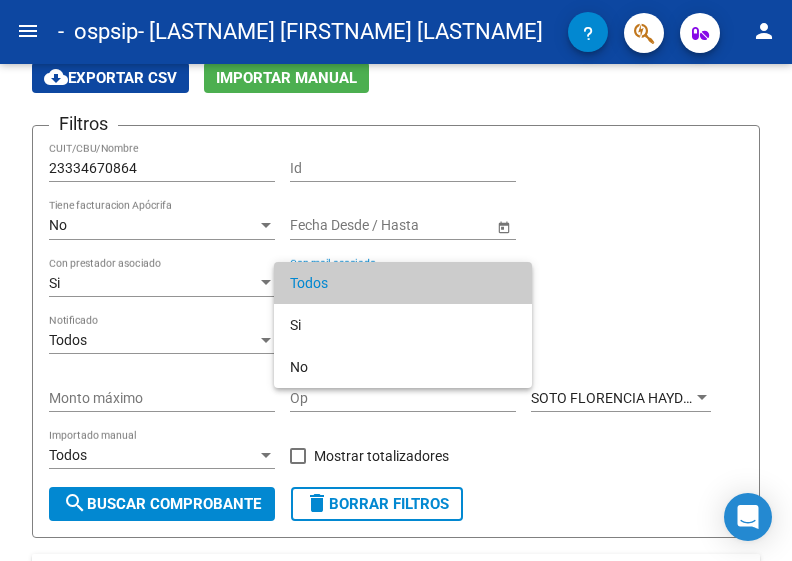 click at bounding box center [396, 280] 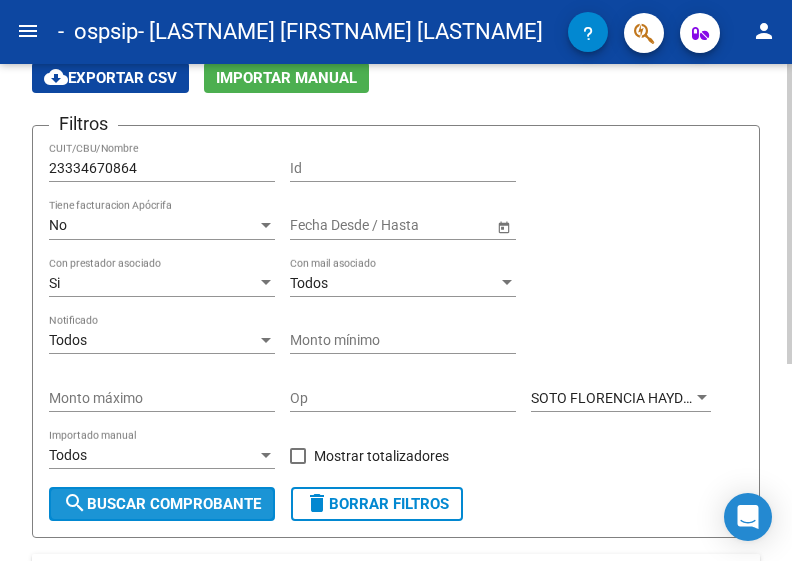 click on "search  Buscar Comprobante" 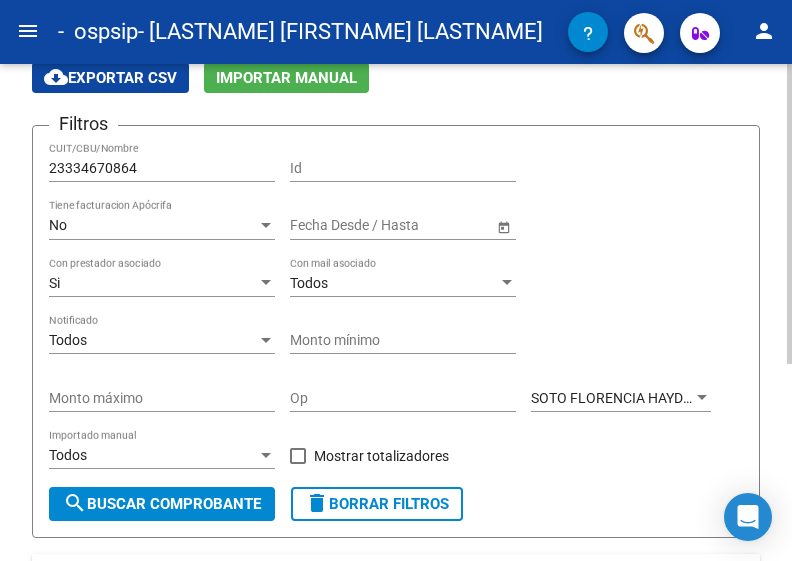 drag, startPoint x: 786, startPoint y: 273, endPoint x: 773, endPoint y: 432, distance: 159.53056 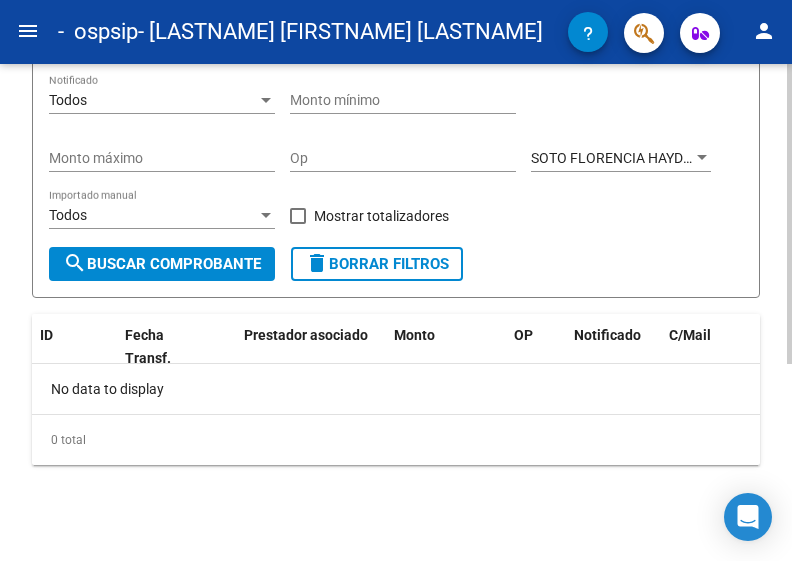 click 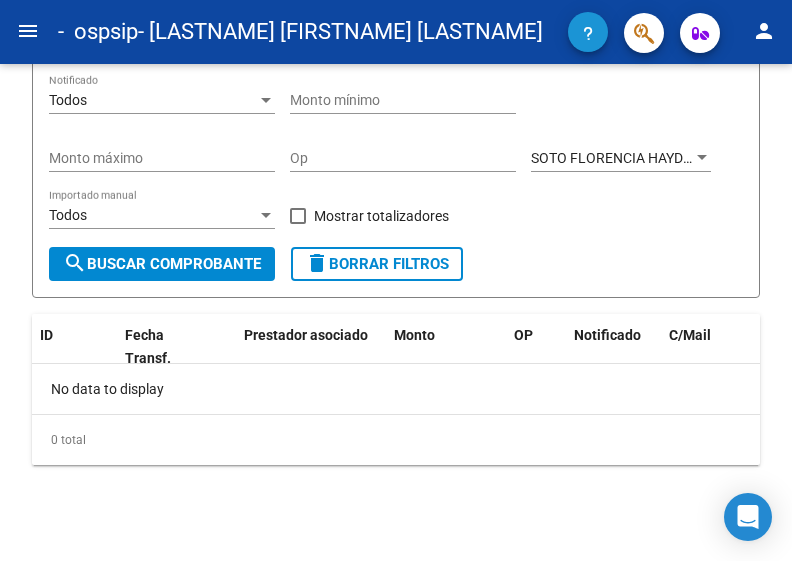 click 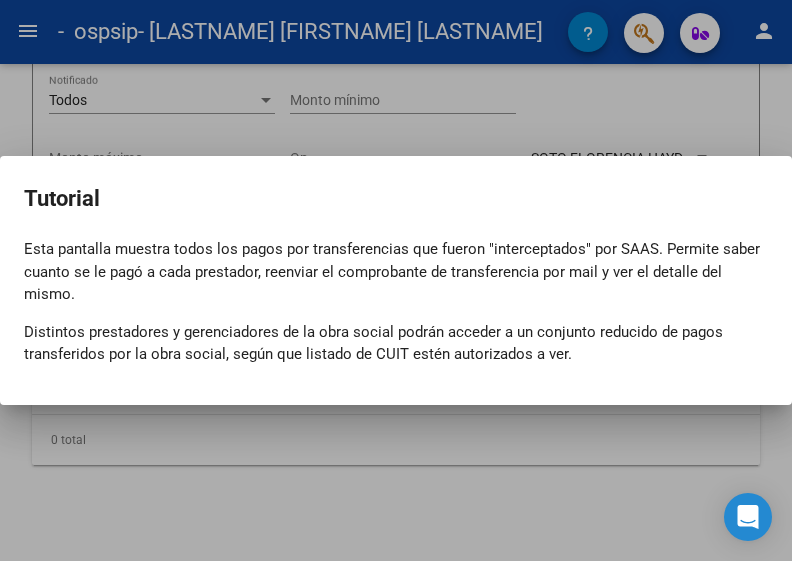 click at bounding box center (396, 280) 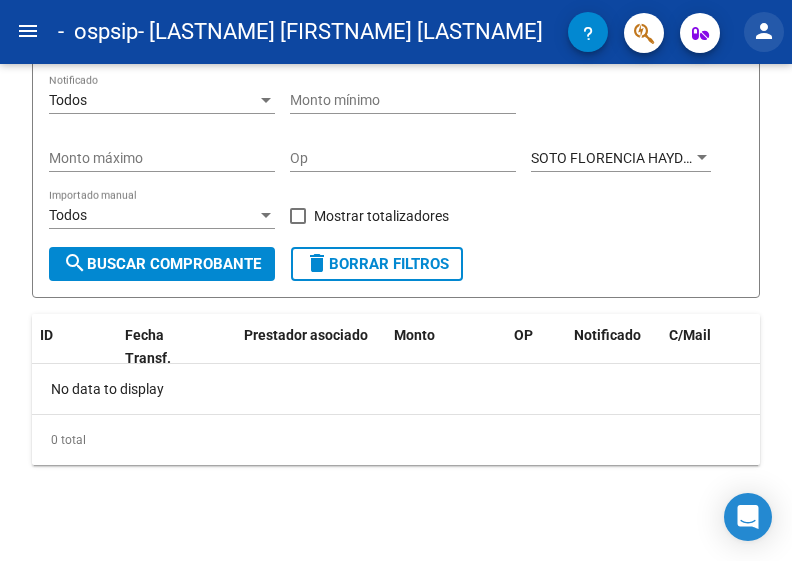 click on "person" 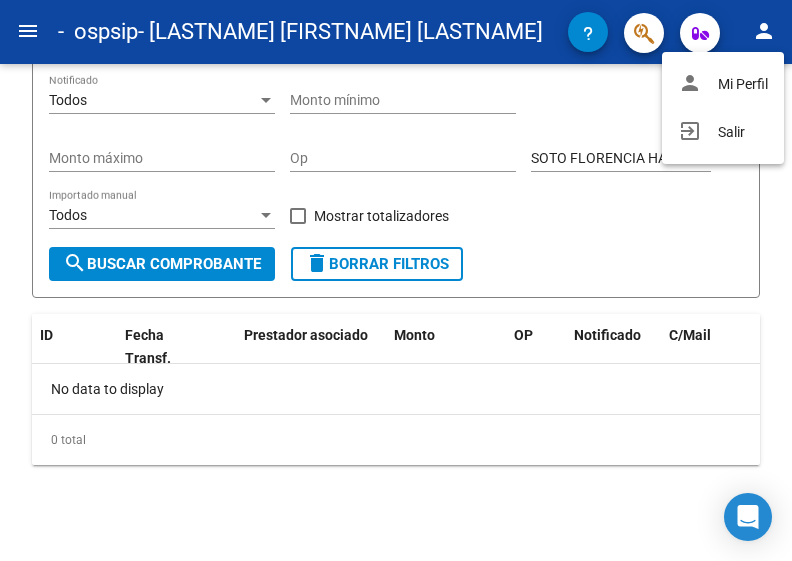 click at bounding box center [396, 280] 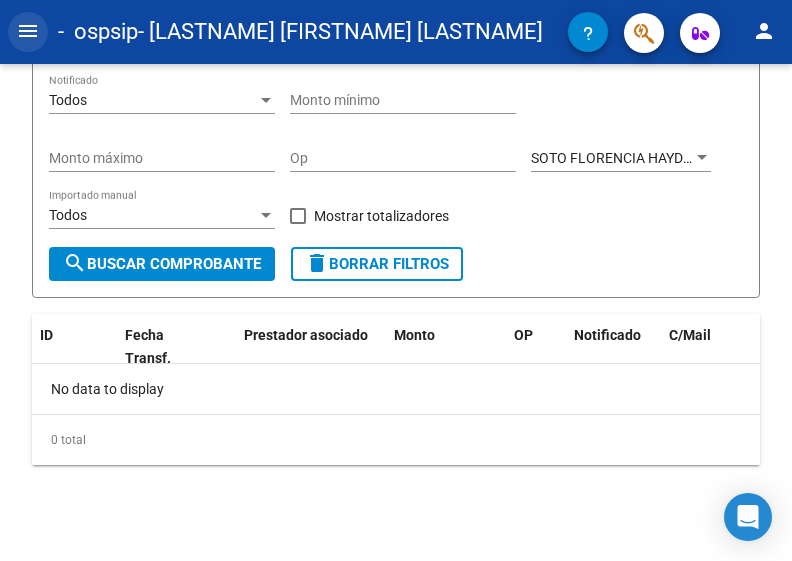 click on "menu" 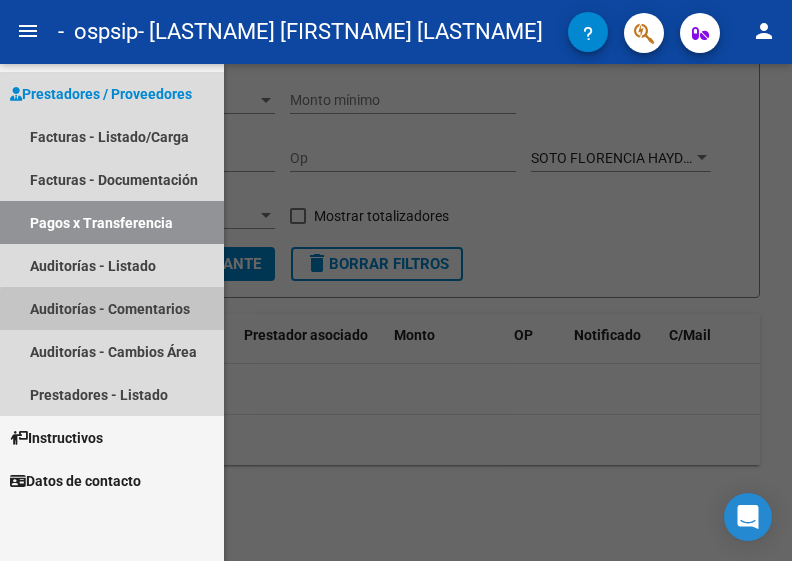 click on "Auditorías - Comentarios" at bounding box center [112, 308] 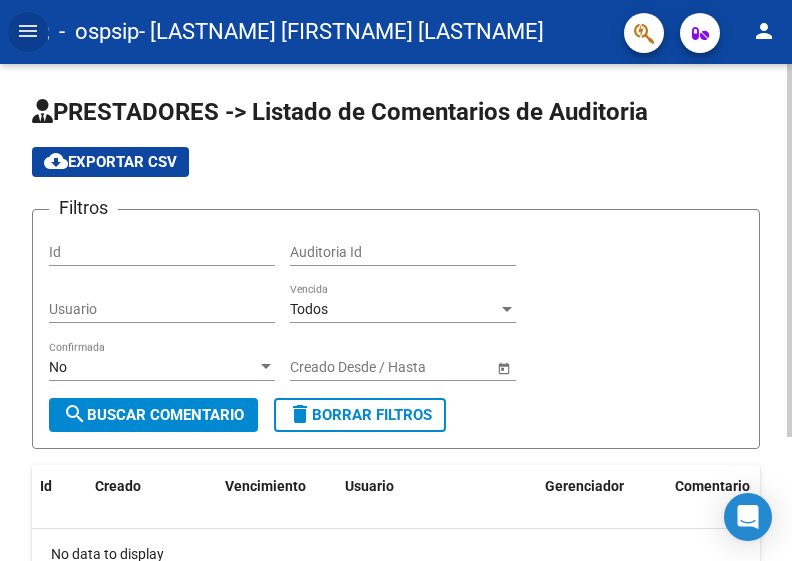 scroll, scrollTop: 165, scrollLeft: 0, axis: vertical 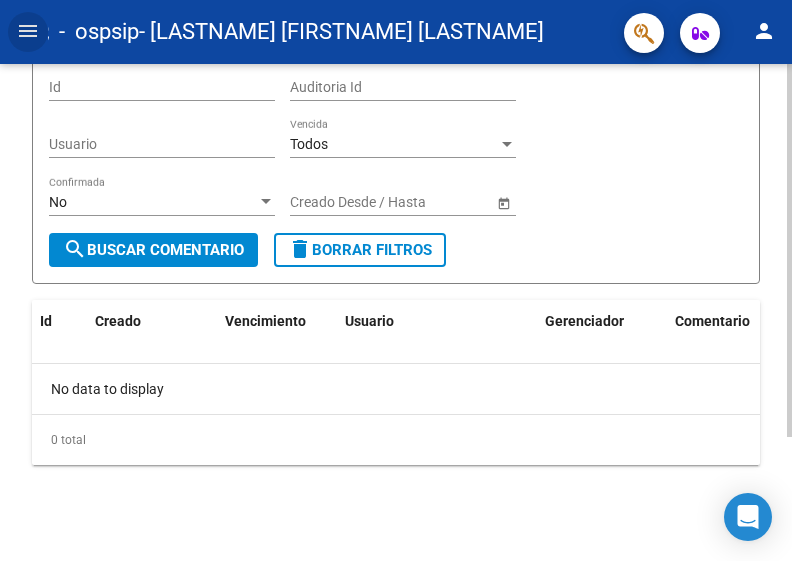 click 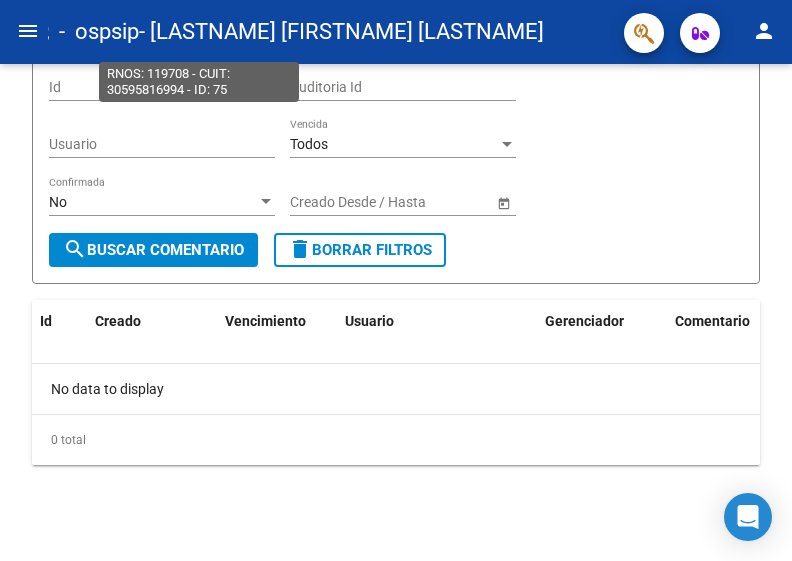 click on "-   ospsip" 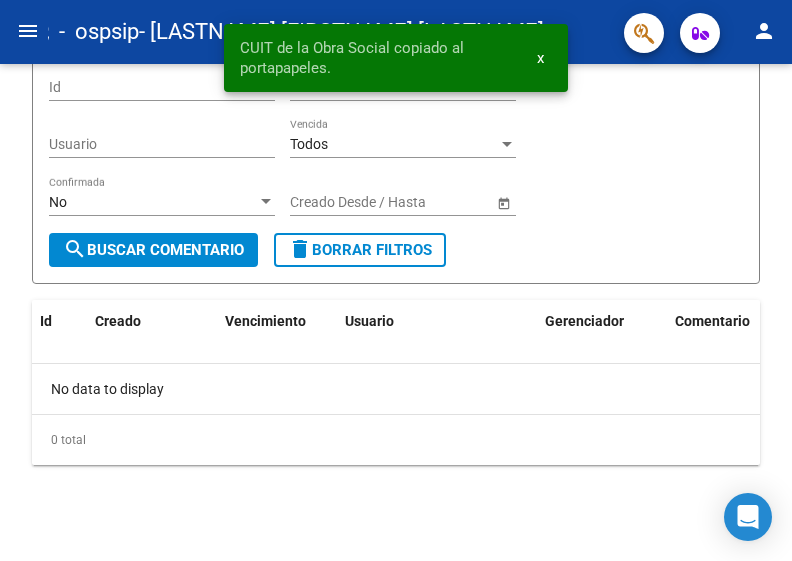 click on "-   ospsip" 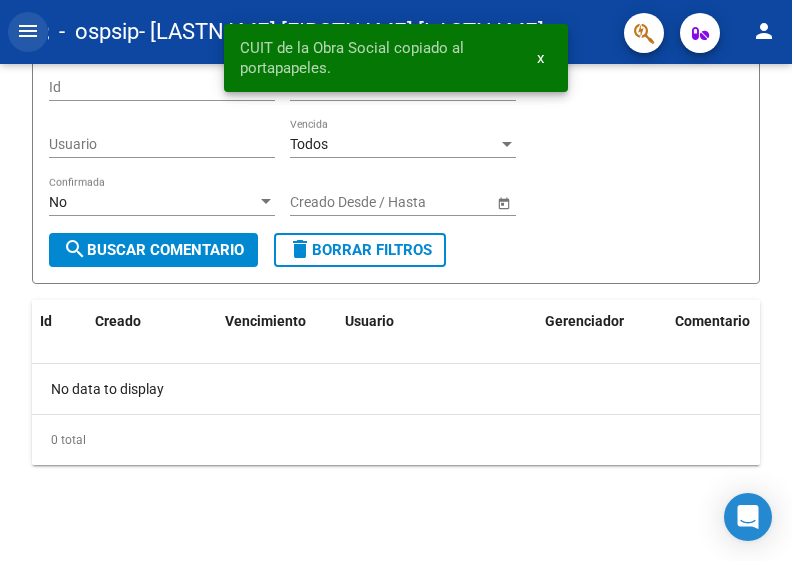 click on "menu" 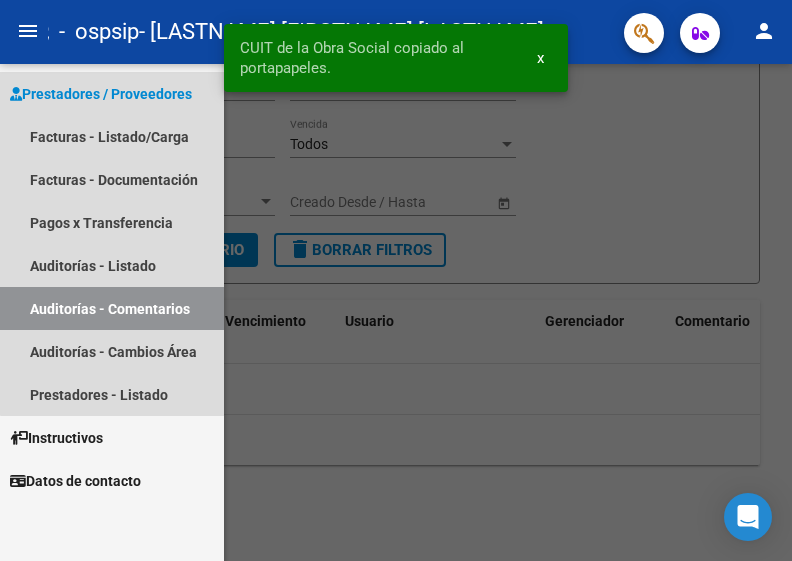 click on "Prestadores / Proveedores" at bounding box center [101, 94] 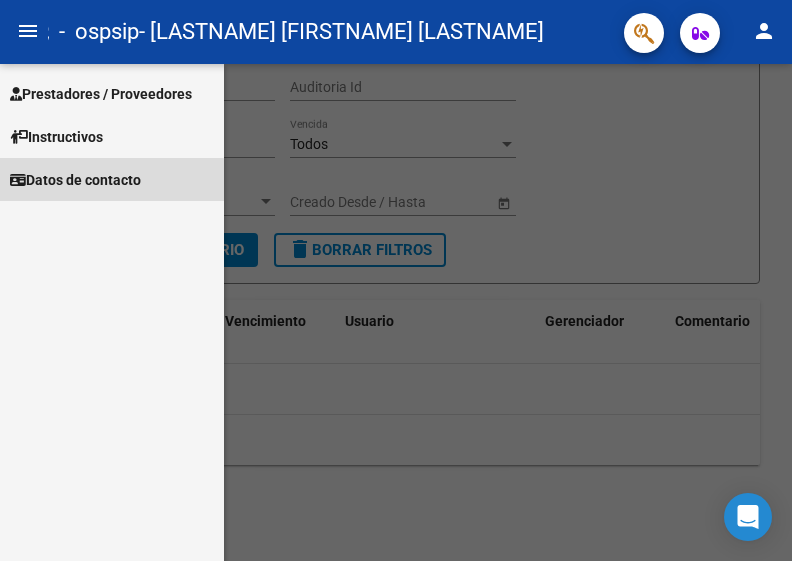 click on "Datos de contacto" at bounding box center (75, 180) 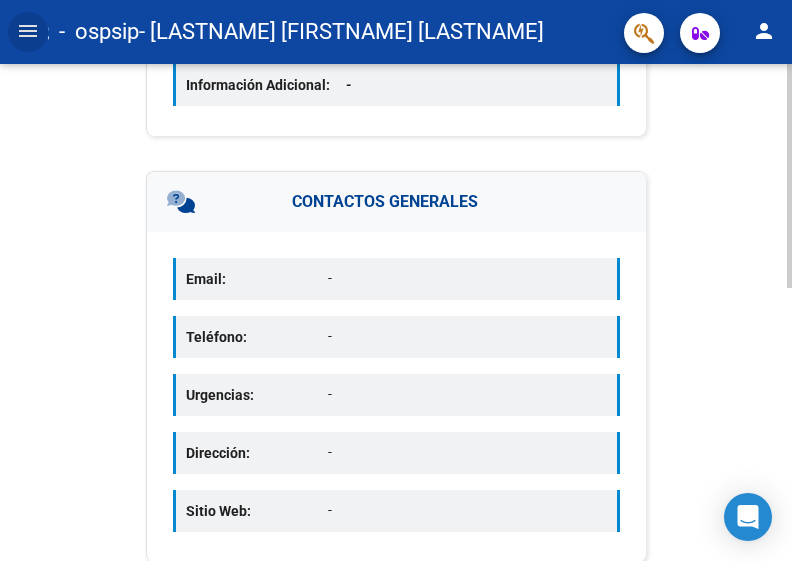 scroll, scrollTop: 556, scrollLeft: 0, axis: vertical 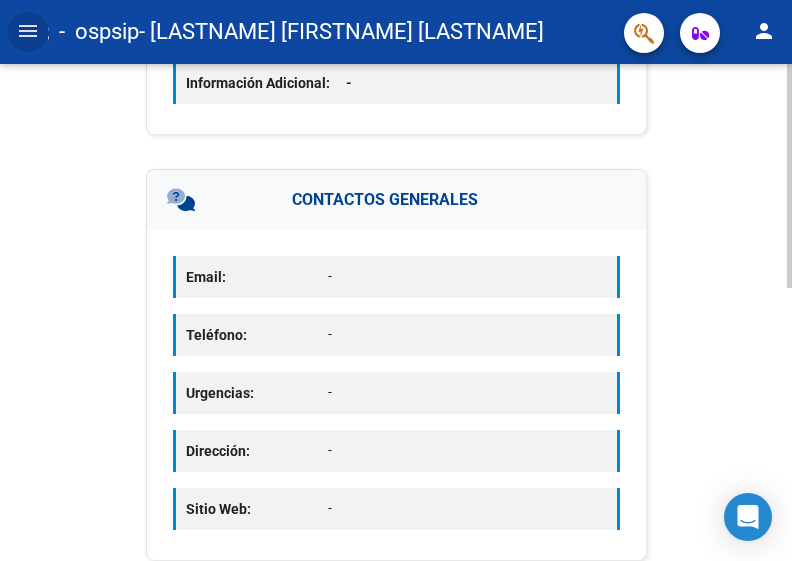 click on "menu -   ospsip   - [LASTNAME] [FIRSTNAME] [LASTNAME] person    Prestadores / Proveedores Facturas - Listado/Carga Facturas - Documentación Pagos x Transferencia Auditorías - Listado Auditorías - Comentarios Auditorías - Cambios Área Prestadores - Listado    Instructivos    Datos de contacto  Información de la Obra Social Datos Generales O.S. Datos por Sector  INFORMACIÓN RELEVANTE   Nombre SSS:   DEL PERSONAL DE SEGURIDAD COMERCIAL INDUSTRIAL E INVESTIGACIONES PRIVADAS   R.N.O.S:   119708   O.S.:   ospsip   C.U.I.T:   30595816994   Tipo IVA:   -   Información Adicional:  -  CONTACTOS GENERALES   Email:   -   Teléfono:   -   Urgencias:   -   Dirección:   -   Sitio Web:   -  Today Notifications people Social Ligula Purus Adipiscing local_offer Promotions Etiam Ligula Dapibus info Updates Sollicitudin Euismod Fringilla delete_sweep Removed 6 items from task list martes, 24 de marzo de 2015 check_circle Completed 2 projects jueves, 26 de marzo de 2015 notifications_paused Muted notifications group_add" at bounding box center (396, 280) 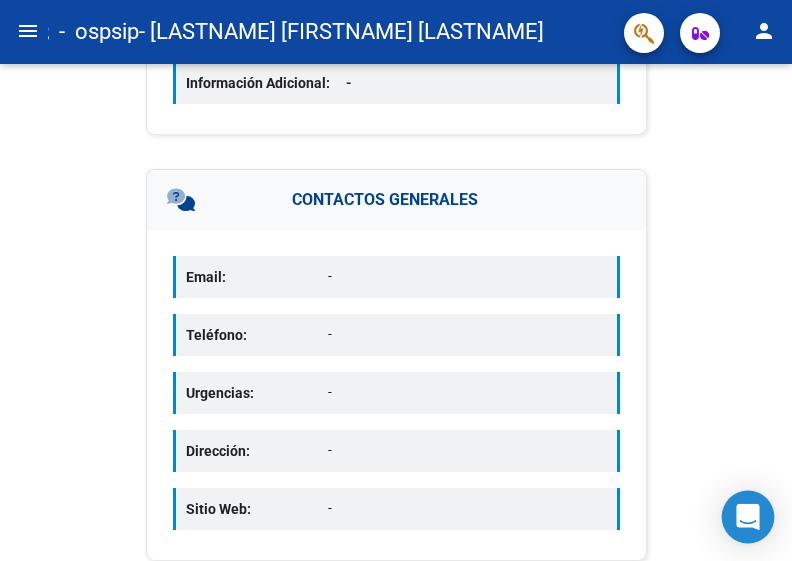 click on "menu -   ospsip   - [LASTNAME] [FIRSTNAME] [LASTNAME] person    Prestadores / Proveedores Facturas - Listado/Carga Facturas - Documentación Pagos x Transferencia Auditorías - Listado Auditorías - Comentarios Auditorías - Cambios Área Prestadores - Listado    Instructivos    Datos de contacto  Información de la Obra Social Datos Generales O.S. Datos por Sector  INFORMACIÓN RELEVANTE   Nombre SSS:   DEL PERSONAL DE SEGURIDAD COMERCIAL INDUSTRIAL E INVESTIGACIONES PRIVADAS   R.N.O.S:   119708   O.S.:   ospsip   C.U.I.T:   30595816994   Tipo IVA:   -   Información Adicional:  -  CONTACTOS GENERALES   Email:   -   Teléfono:   -   Urgencias:   -   Dirección:   -   Sitio Web:   -  Today Notifications people Social Ligula Purus Adipiscing local_offer Promotions Etiam Ligula Dapibus info Updates Sollicitudin Euismod Fringilla delete_sweep Removed 6 items from task list martes, 24 de marzo de 2015 check_circle Completed 2 projects jueves, 26 de marzo de 2015 notifications_paused Muted notifications person_add" at bounding box center (396, 280) 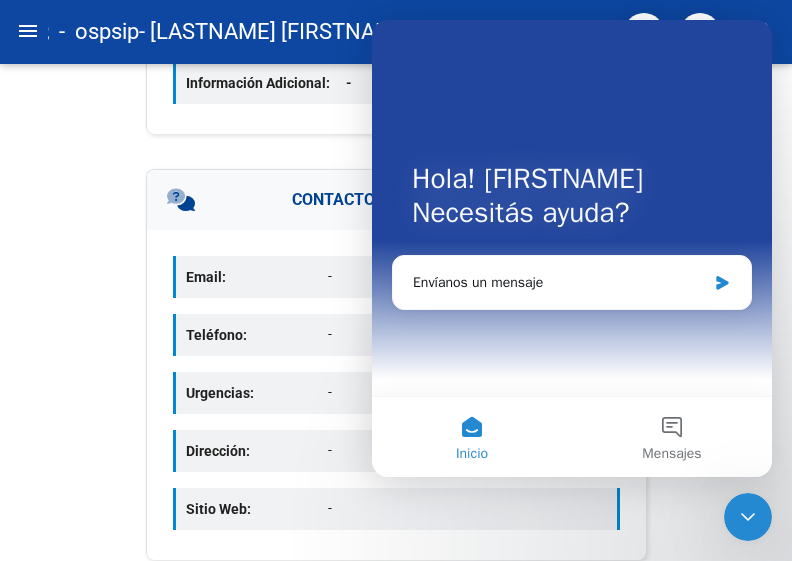 scroll, scrollTop: 0, scrollLeft: 0, axis: both 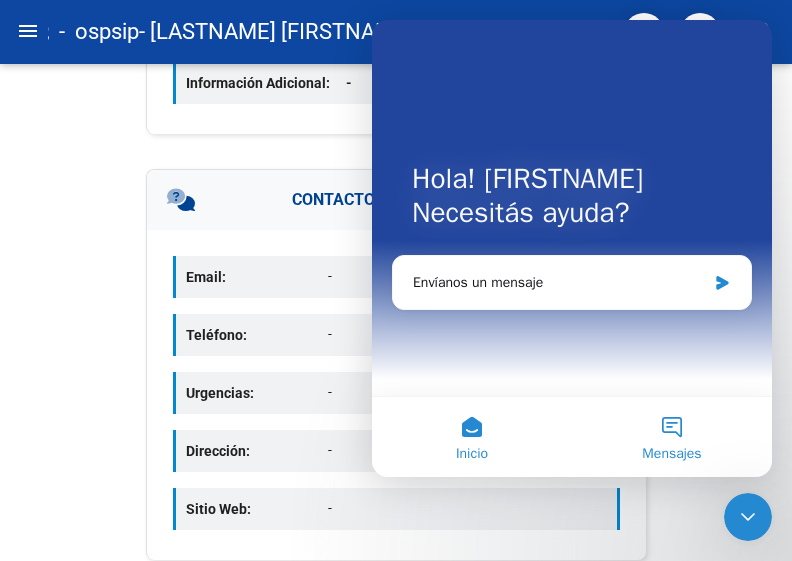 click on "Mensajes" at bounding box center (671, 454) 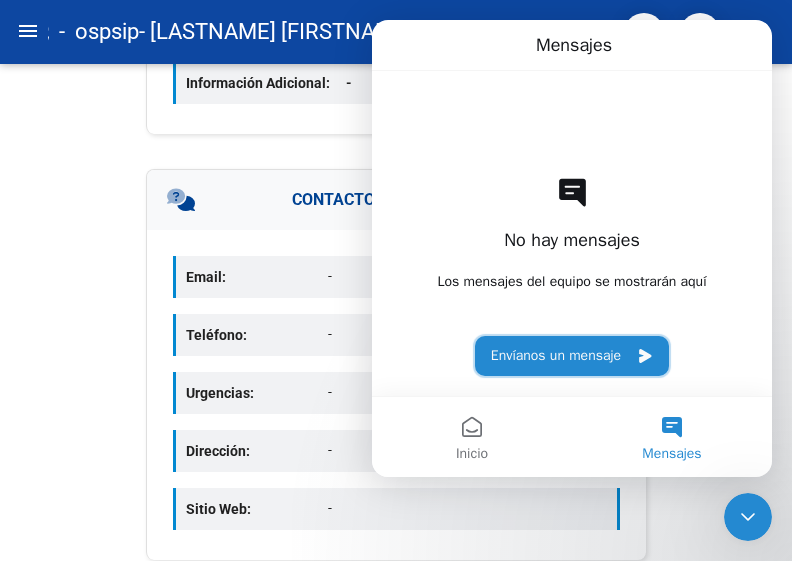 click on "Envíanos un mensaje" at bounding box center (572, 356) 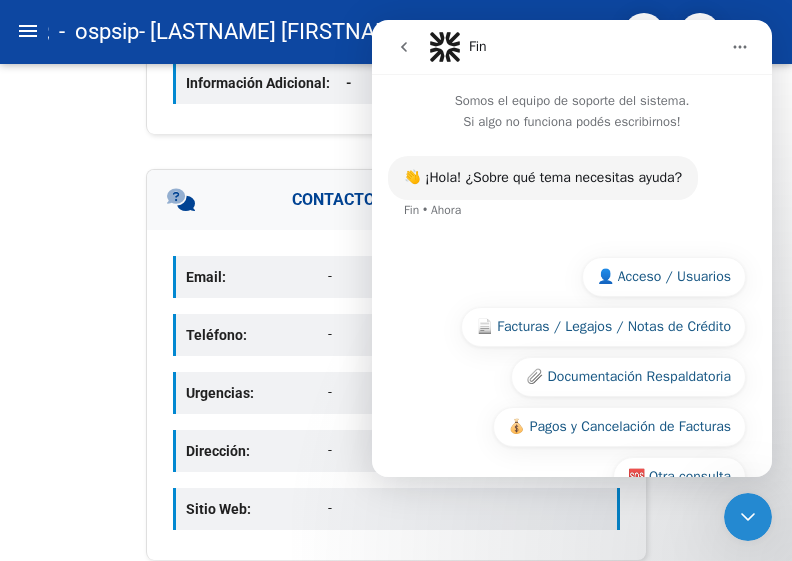 scroll, scrollTop: 53, scrollLeft: 0, axis: vertical 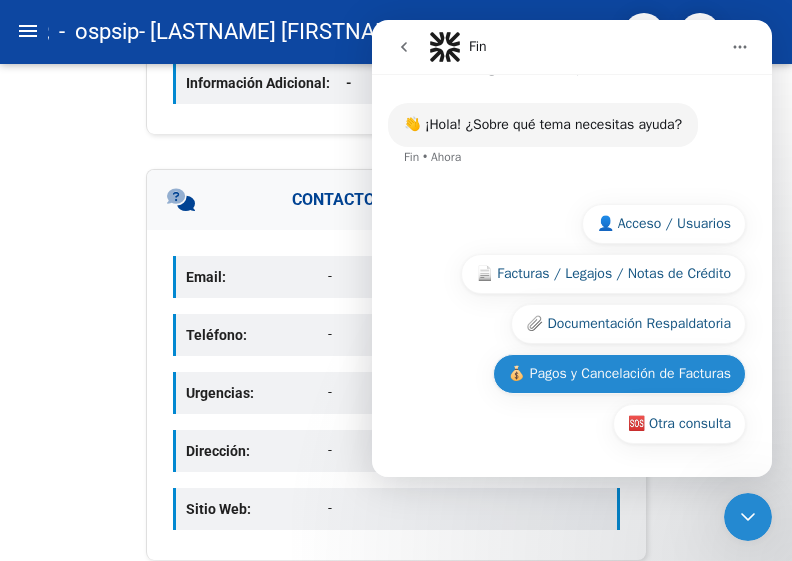 click on "💰 Pagos y Cancelación de Facturas" at bounding box center [619, 374] 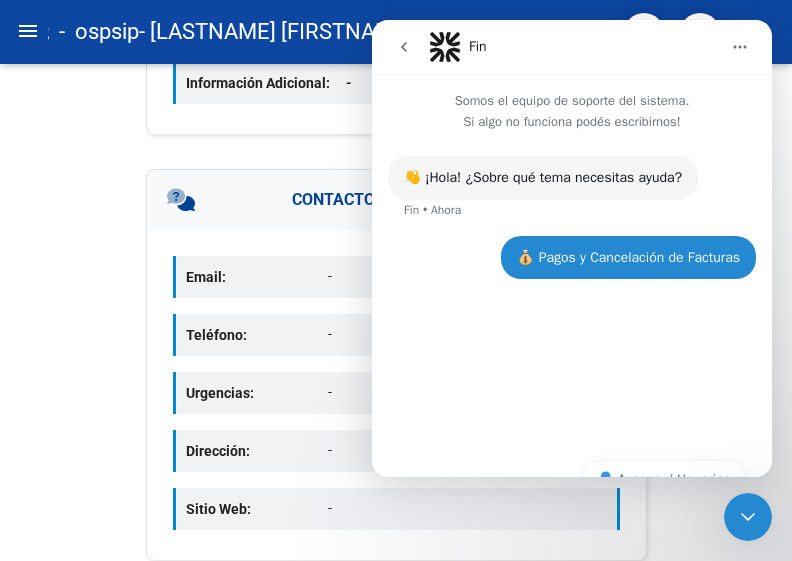 scroll, scrollTop: 0, scrollLeft: 0, axis: both 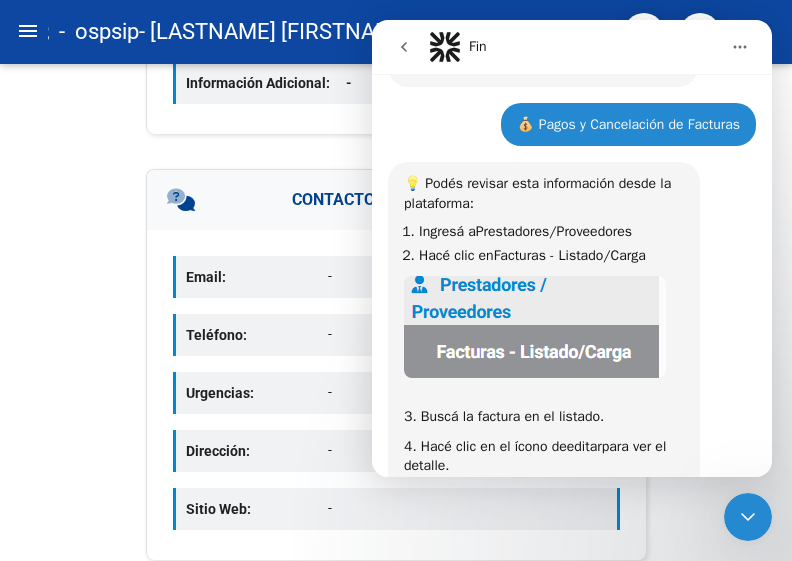 click on "menu" 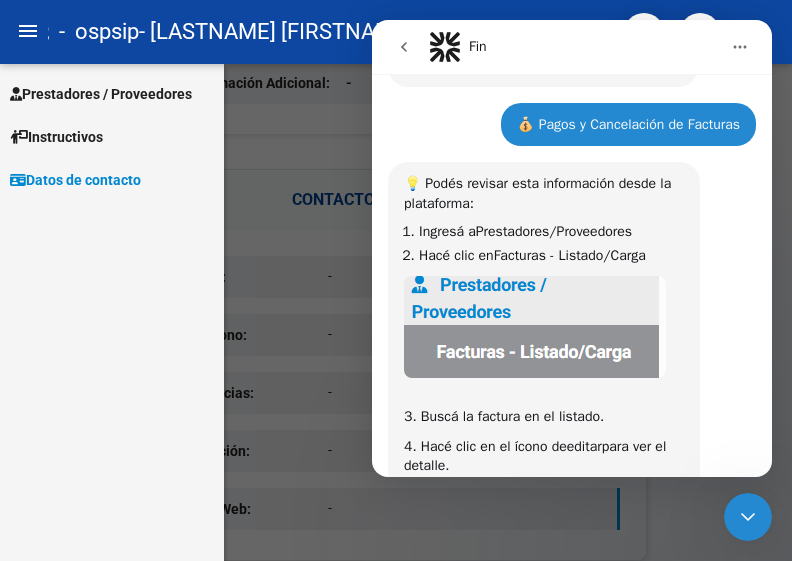click on "Prestadores / Proveedores" at bounding box center (101, 94) 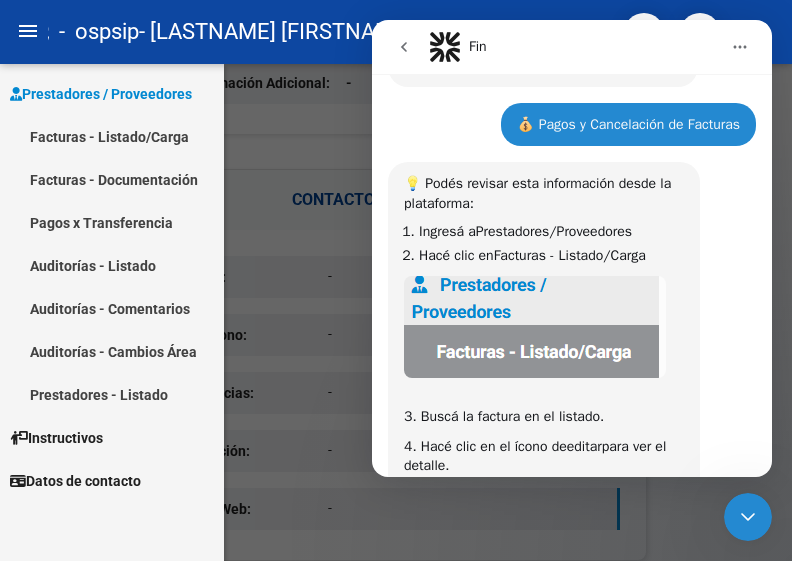 click on "Facturas - Listado/Carga" at bounding box center (112, 136) 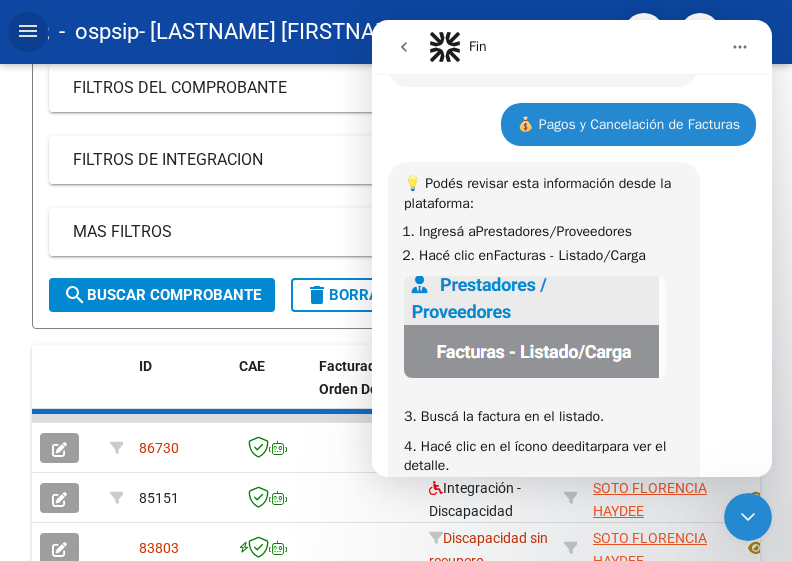 scroll, scrollTop: 556, scrollLeft: 0, axis: vertical 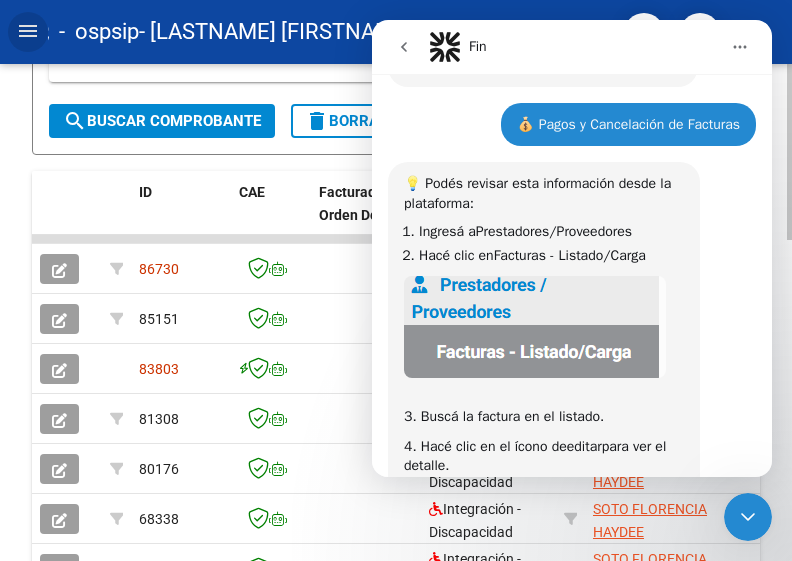 click on "Video tutorial   PRESTADORES -> Listado de CPBTs Emitidos por Prestadores / Proveedores (alt+q)   Cargar Comprobante
cloud_download  CSV  cloud_download  EXCEL  cloud_download  Estandar   Descarga Masiva
Filtros Id Area Area Todos Confirmado   Mostrar totalizadores   FILTROS DEL COMPROBANTE  Comprobante Tipo Comprobante Tipo Start date – End date Fec. Comprobante Desde / Hasta Días Emisión Desde(cant. días) Días Emisión Hasta(cant. días) CUIT / Razón Social Pto. Venta Nro. Comprobante Código SSS CAE Válido CAE Válido Todos Cargado Módulo Hosp. Todos Tiene facturacion Apócrifa Hospital Refes  FILTROS DE INTEGRACION  Período De Prestación Campos del Archivo de Rendición Devuelto x SSS (dr_envio) Todos Rendido x SSS (dr_envio) Tipo de Registro Tipo de Registro Período Presentación Período Presentación Campos del Legajo Asociado (preaprobación) Afiliado Legajo (cuil/nombre) Todos Solo facturas preaprobadas  MAS FILTROS  Todos Con Doc. Respaldatoria Todos Con Trazabilidad Todos – – 0" 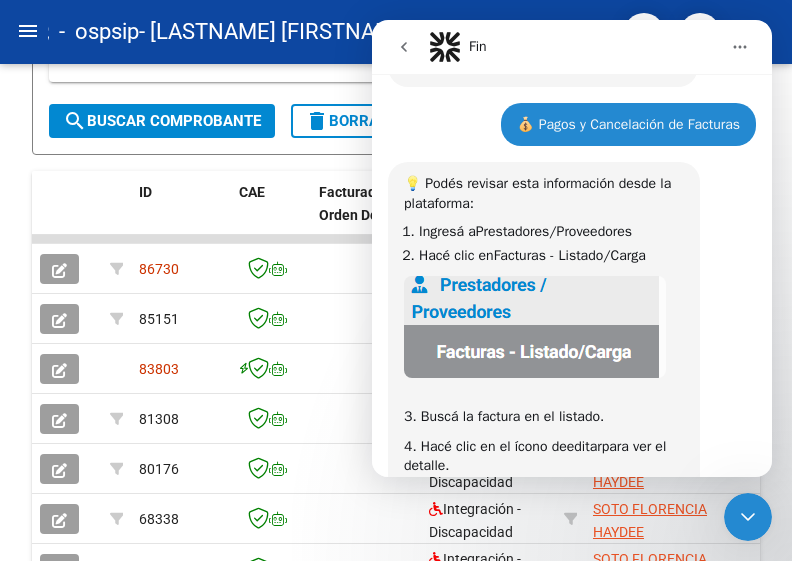 click 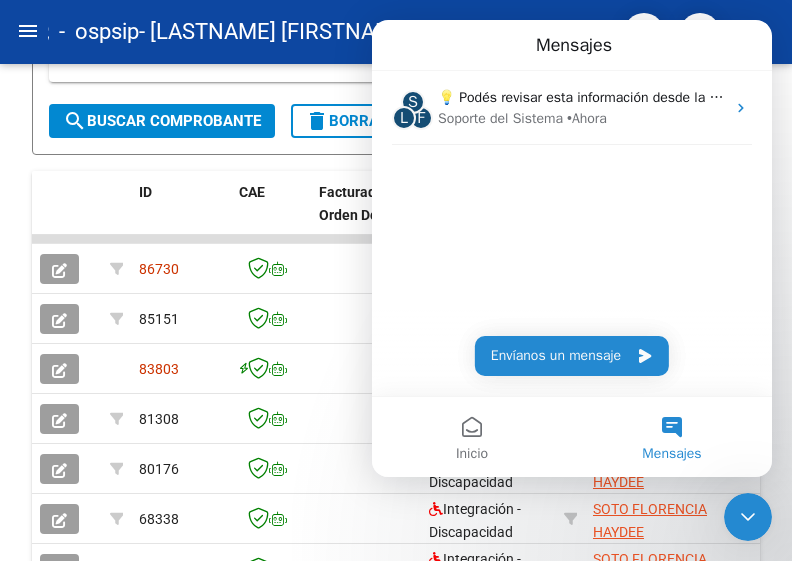 scroll, scrollTop: 0, scrollLeft: 0, axis: both 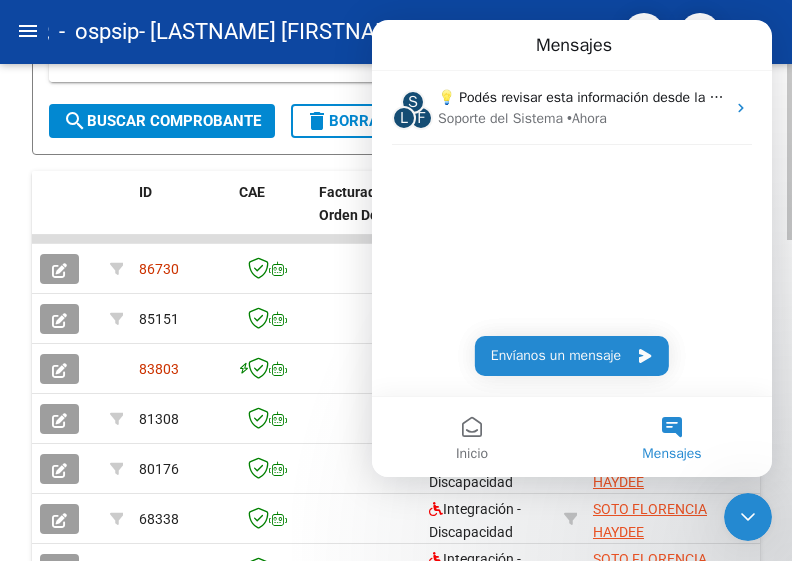 click on "MAS FILTROS" at bounding box center [396, 58] 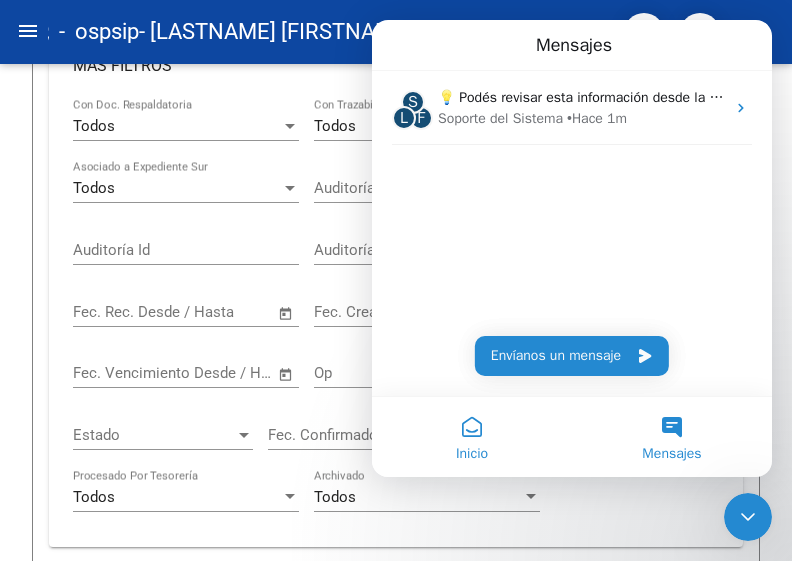 click on "Inicio" at bounding box center (472, 437) 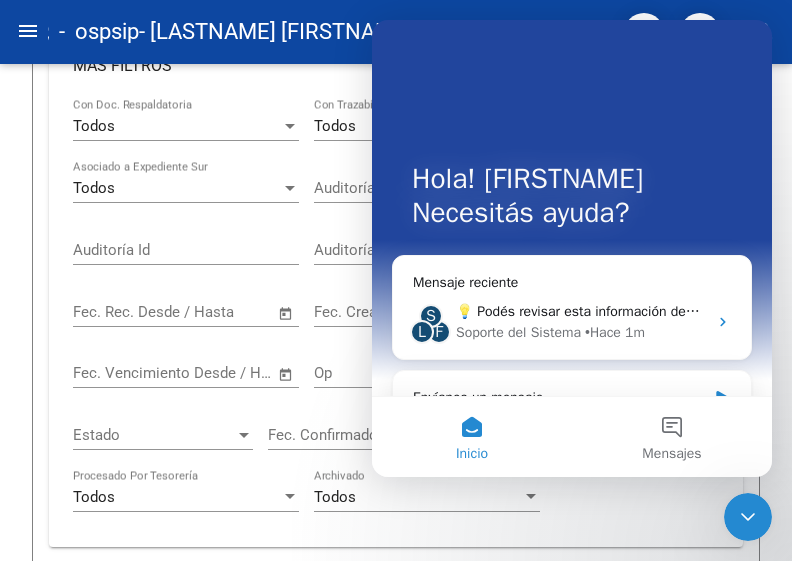 click on "menu -   ospsip   - [LASTNAME] [FIRSTNAME] [LASTNAME] person" 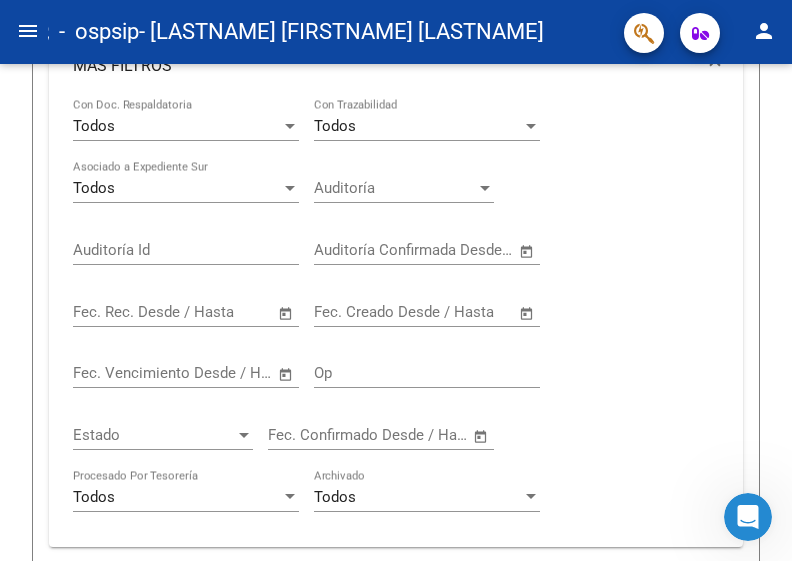scroll, scrollTop: 0, scrollLeft: 0, axis: both 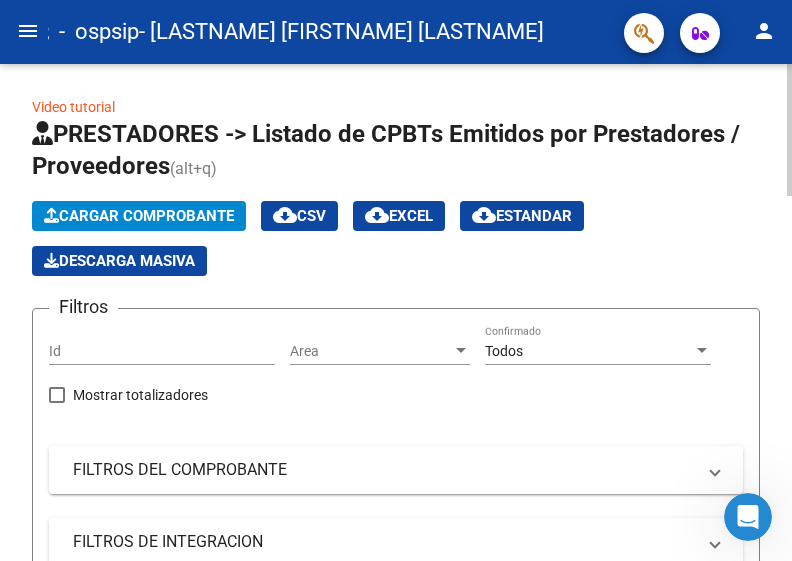 click on "menu -   ospsip   - [LASTNAME] [FIRSTNAME] [LASTNAME] person    Prestadores / Proveedores Facturas - Listado/Carga Facturas - Documentación Pagos x Transferencia Auditorías - Listado Auditorías - Comentarios Auditorías - Cambios Área Prestadores - Listado    Instructivos    Datos de contacto  Video tutorial   PRESTADORES -> Listado de CPBTs Emitidos por Prestadores / Proveedores (alt+q)   Cargar Comprobante
cloud_download  CSV  cloud_download  EXCEL  cloud_download  Estandar   Descarga Masiva
Filtros Id Area Area Todos Confirmado   Mostrar totalizadores   FILTROS DEL COMPROBANTE  Comprobante Tipo Comprobante Tipo Start date – End date Fec. Comprobante Desde / Hasta Días Emisión Desde(cant. días) Días Emisión Hasta(cant. días) CUIT / Razón Social Pto. Venta Nro. Comprobante Código SSS CAE Válido CAE Válido Todos Cargado Módulo Hosp. Todos Tiene facturacion Apócrifa Hospital Refes  FILTROS DE INTEGRACION  Período De Prestación Campos del Archivo de Rendición Devuelto x SSS (dr_envio) Todos 0" 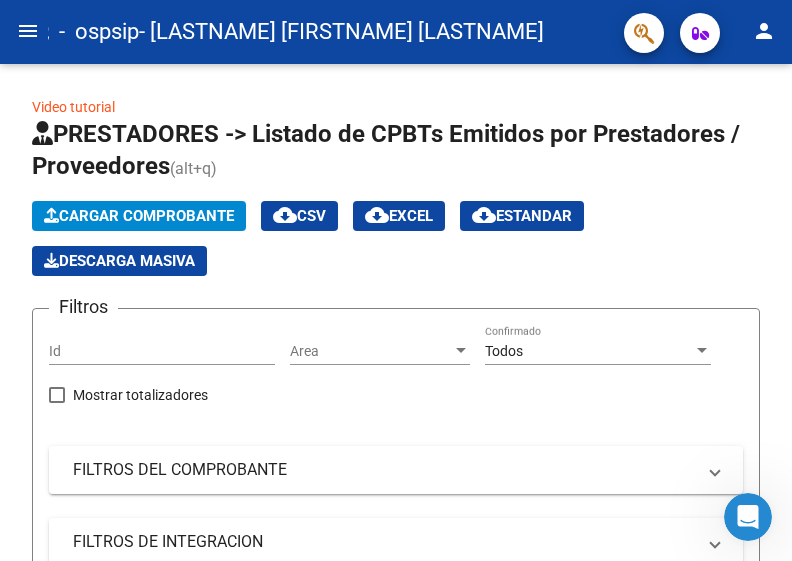 click on "menu" 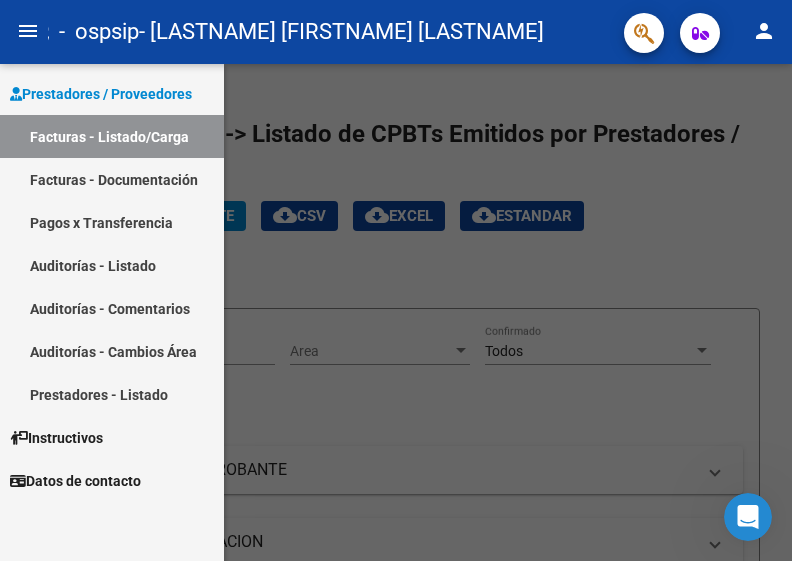 click on "Facturas - Listado/Carga" at bounding box center [112, 136] 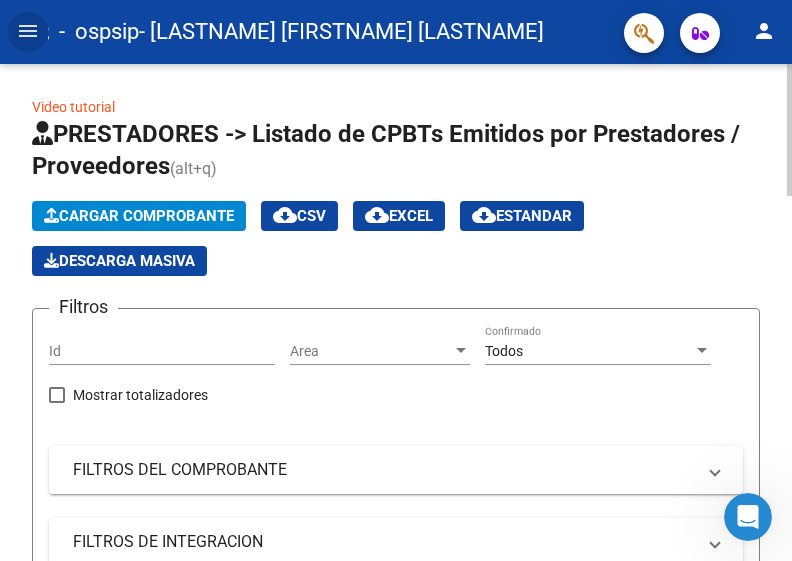click on "FILTROS DEL COMPROBANTE" at bounding box center [384, 470] 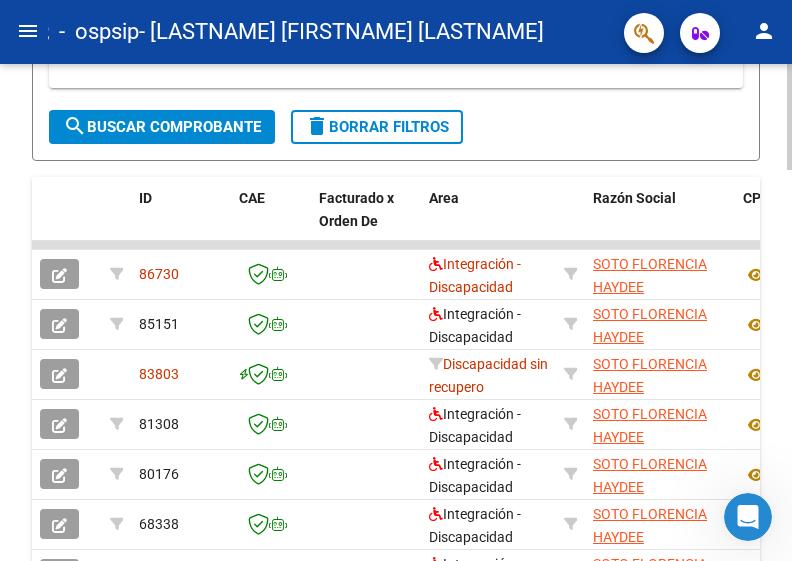 scroll, scrollTop: 1484, scrollLeft: 0, axis: vertical 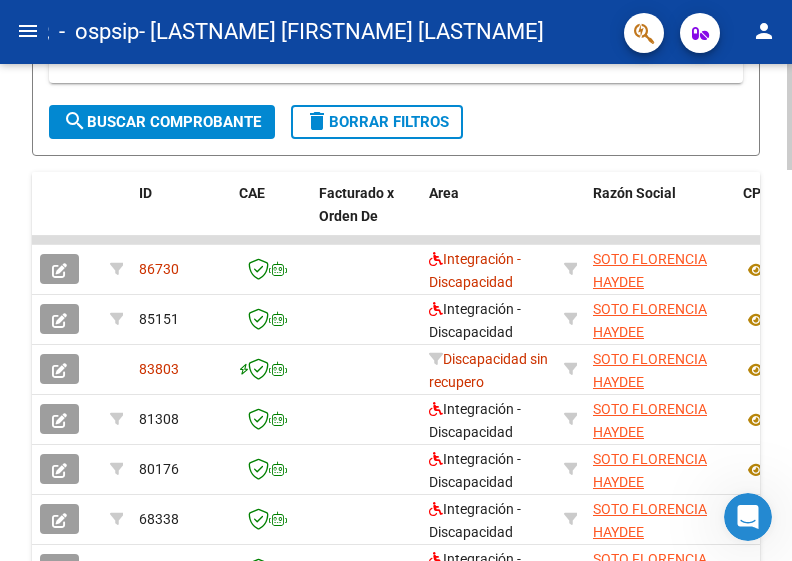 click on "menu -   ospsip   - SOTO FLORENCIA HAYDEE person    Prestadores / Proveedores Facturas - Listado/Carga Facturas - Documentación Pagos x Transferencia Auditorías - Listado Auditorías - Comentarios Auditorías - Cambios Área Prestadores - Listado    Instructivos    Datos de contacto  Video tutorial   PRESTADORES -> Listado de CPBTs Emitidos por Prestadores / Proveedores (alt+q)   Cargar Comprobante
cloud_download  CSV  cloud_download  EXCEL  cloud_download  Estandar   Descarga Masiva
Filtros Id Area Area Todos Confirmado   Mostrar totalizadores   FILTROS DEL COMPROBANTE  Comprobante Tipo Comprobante Tipo Start date – End date Fec. Comprobante Desde / Hasta Días Emisión Desde(cant. días) Días Emisión Hasta(cant. días) CUIT / Razón Social Pto. Venta Nro. Comprobante Código SSS CAE Válido CAE Válido Todos Cargado Módulo Hosp. Todos Tiene facturacion Apócrifa Hospital Refes  FILTROS DE INTEGRACION  Período De Prestación Campos del Archivo de Rendición Devuelto x SSS (dr_envio)" at bounding box center [396, 280] 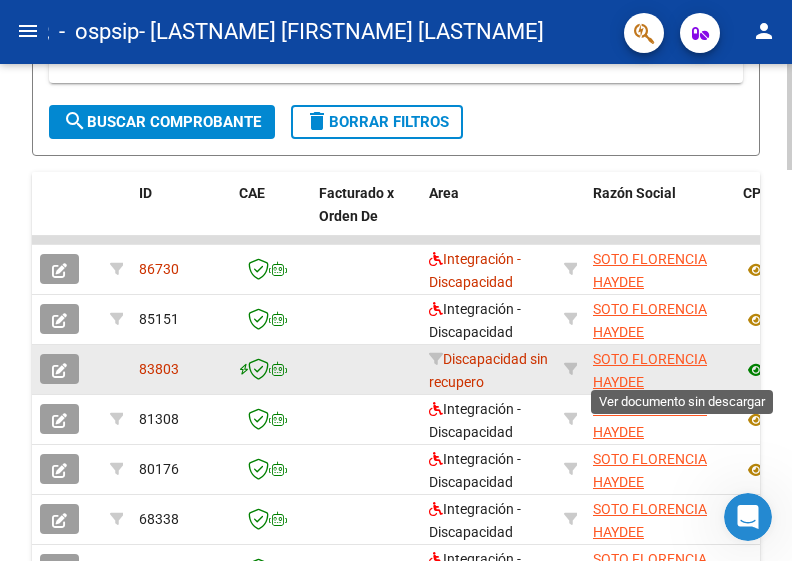 click 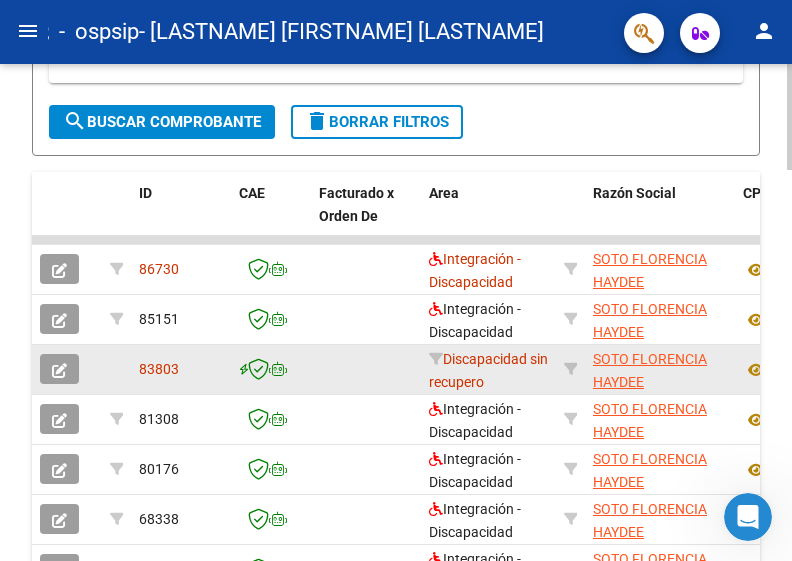 click 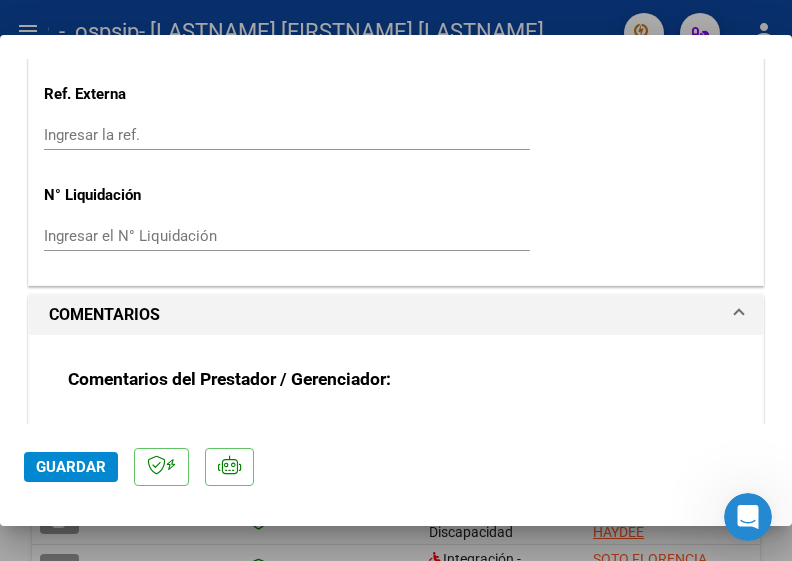 scroll, scrollTop: 1308, scrollLeft: 0, axis: vertical 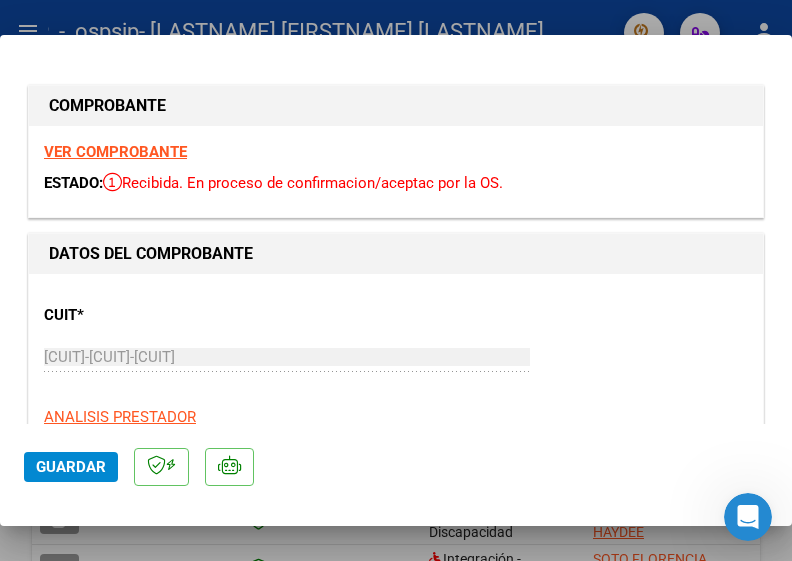 click at bounding box center [396, 280] 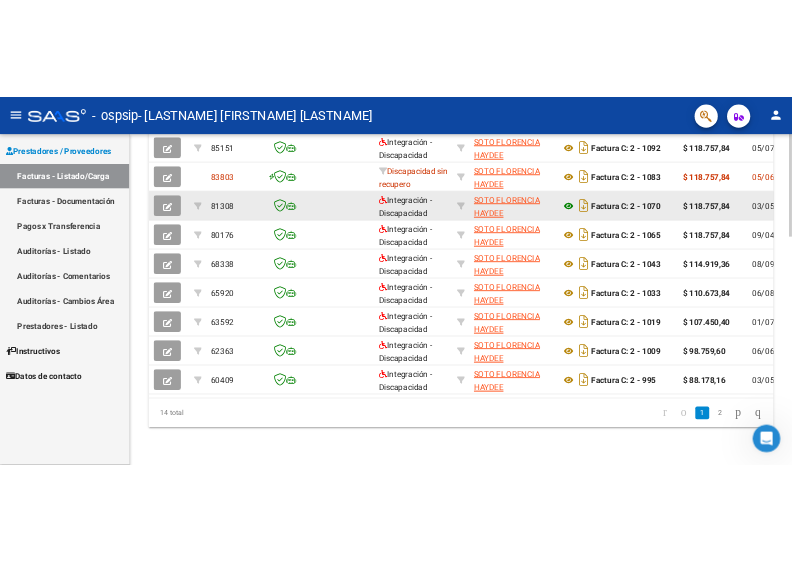 scroll, scrollTop: 1003, scrollLeft: 0, axis: vertical 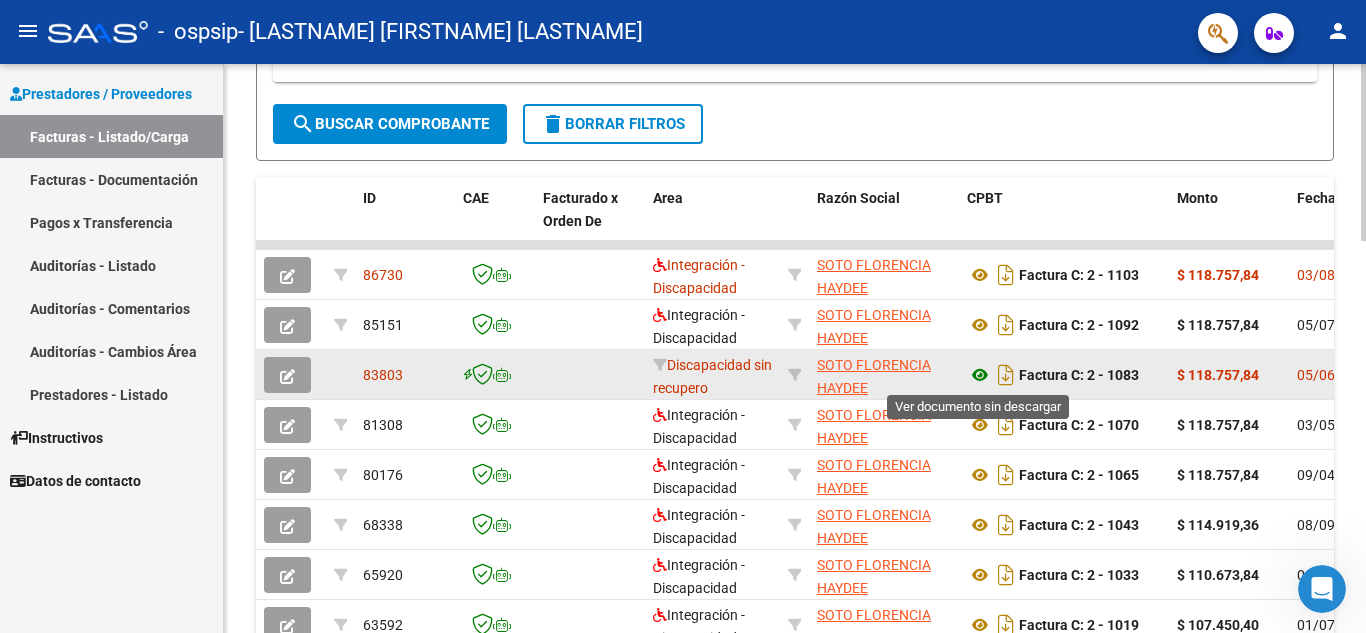 click 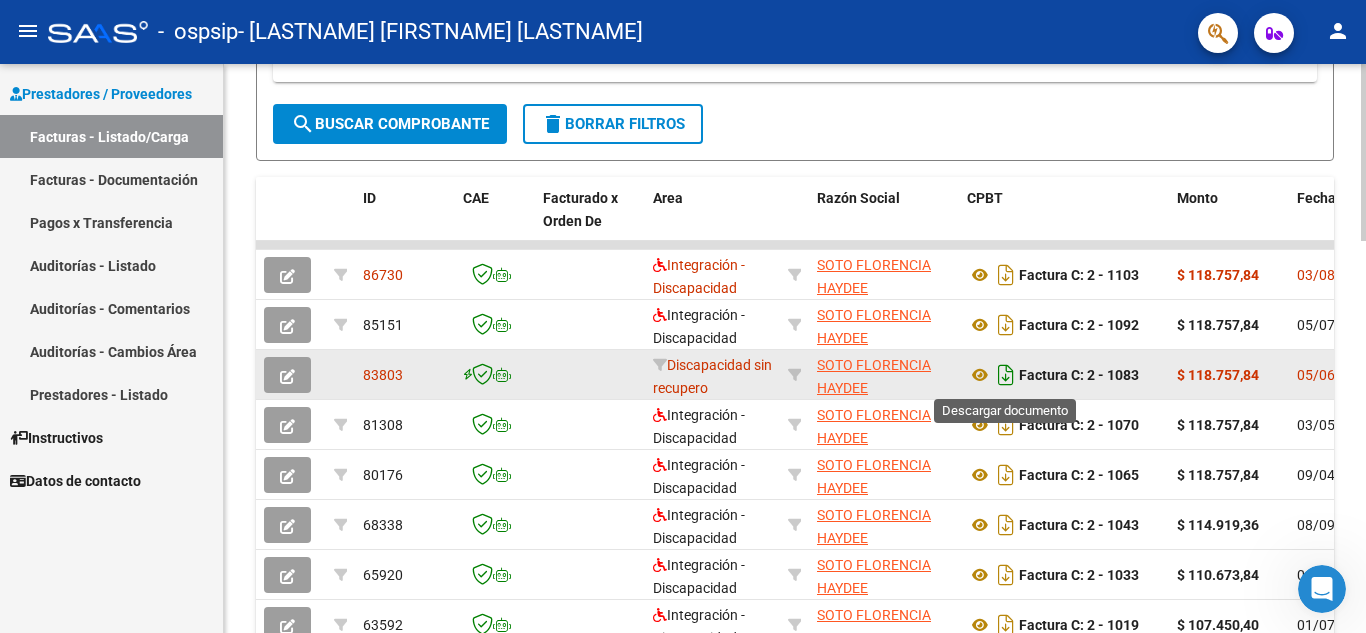click 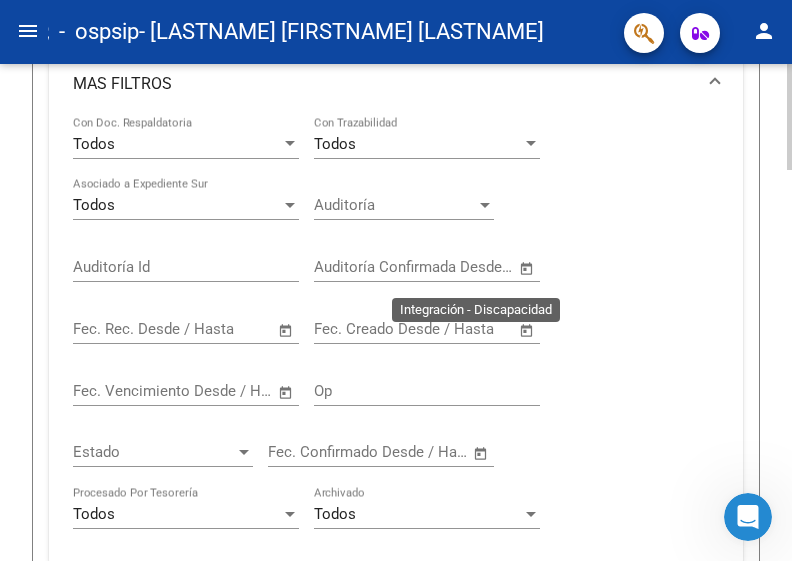 scroll, scrollTop: 1484, scrollLeft: 0, axis: vertical 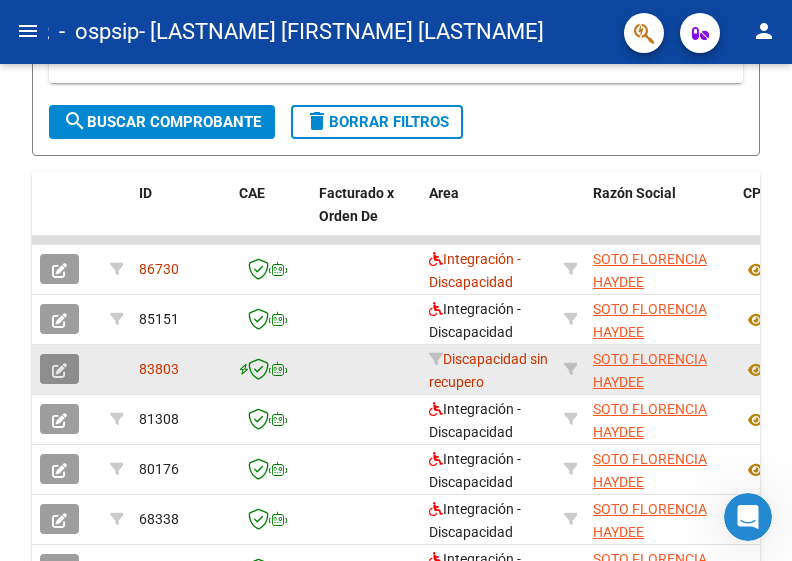click 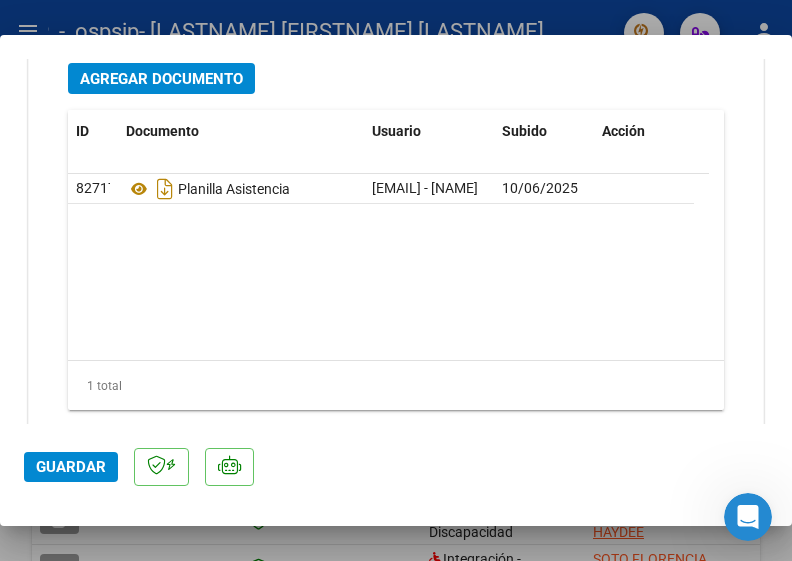 scroll, scrollTop: 2050, scrollLeft: 0, axis: vertical 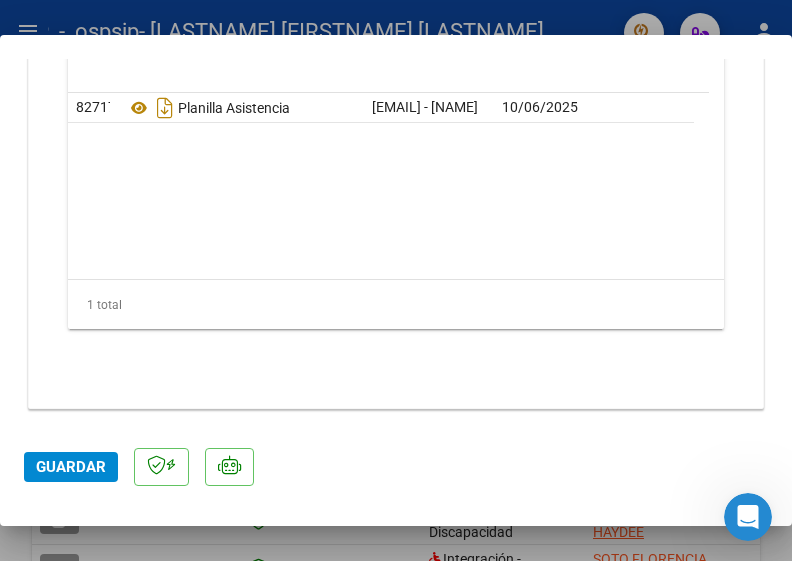 click on "82717  Planilla Asistencia   [EMAIL] - [NAME]   10/06/2025" 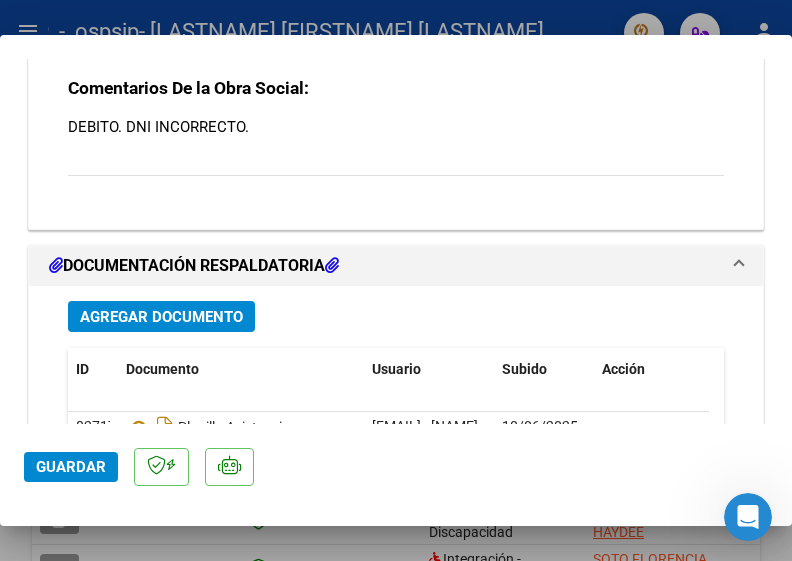 click on "Comentarios De la Obra Social: DEBITO. DNI INCORRECTO." at bounding box center [396, 138] 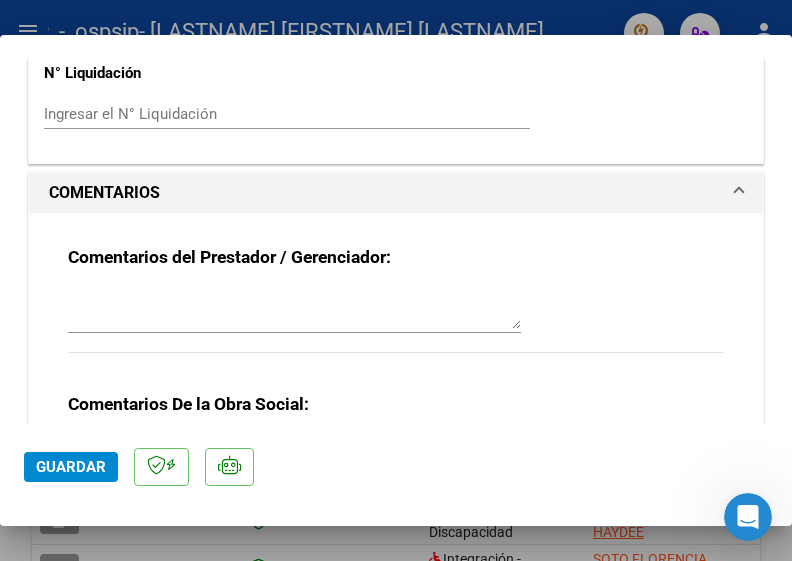 scroll, scrollTop: 0, scrollLeft: 0, axis: both 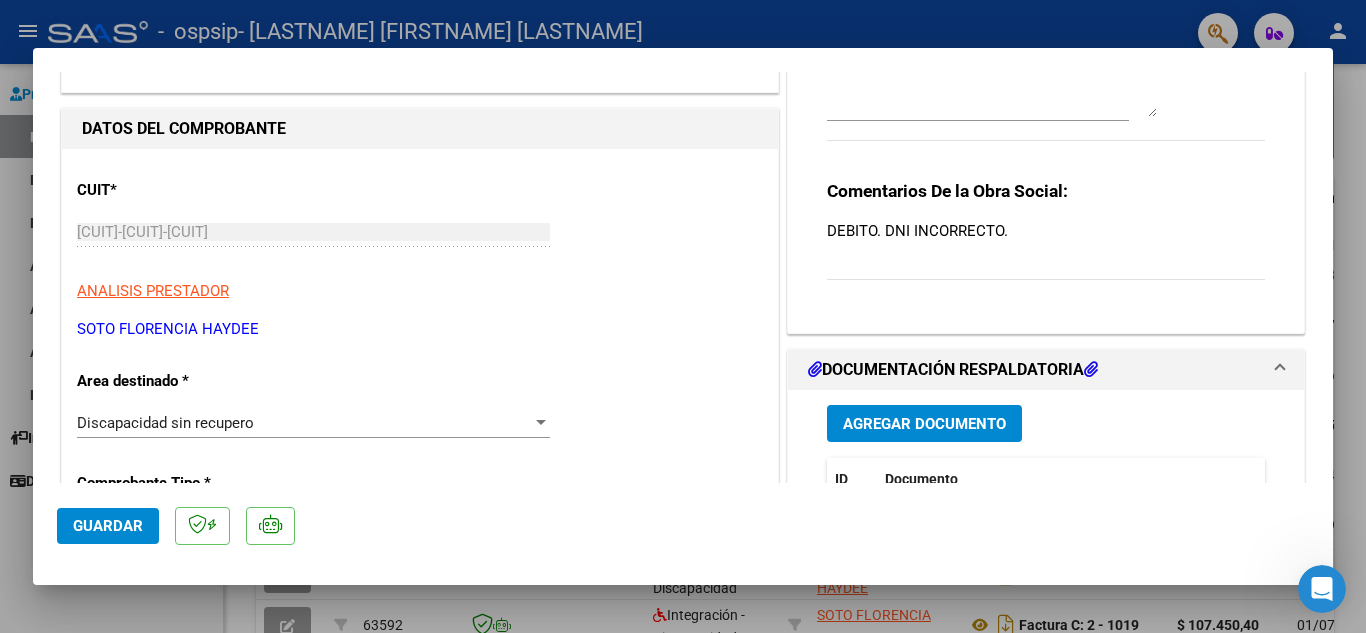 click on "Agregar Documento" at bounding box center (924, 424) 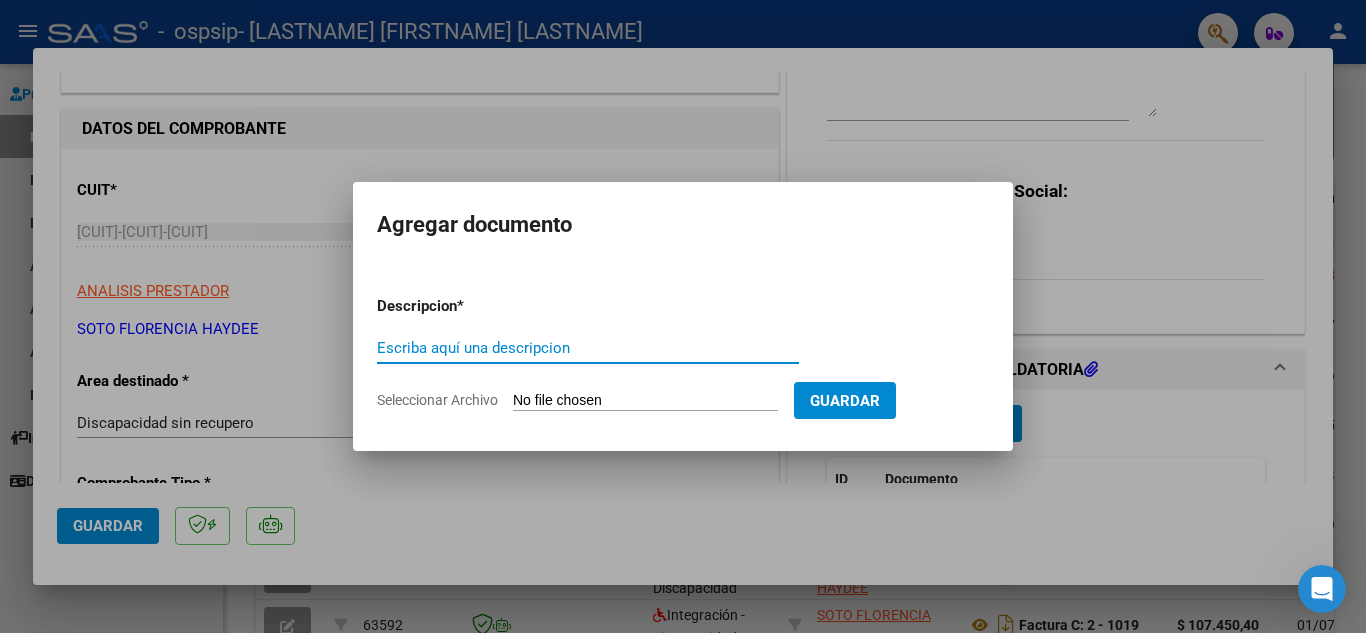 click on "Escriba aquí una descripcion" at bounding box center [588, 348] 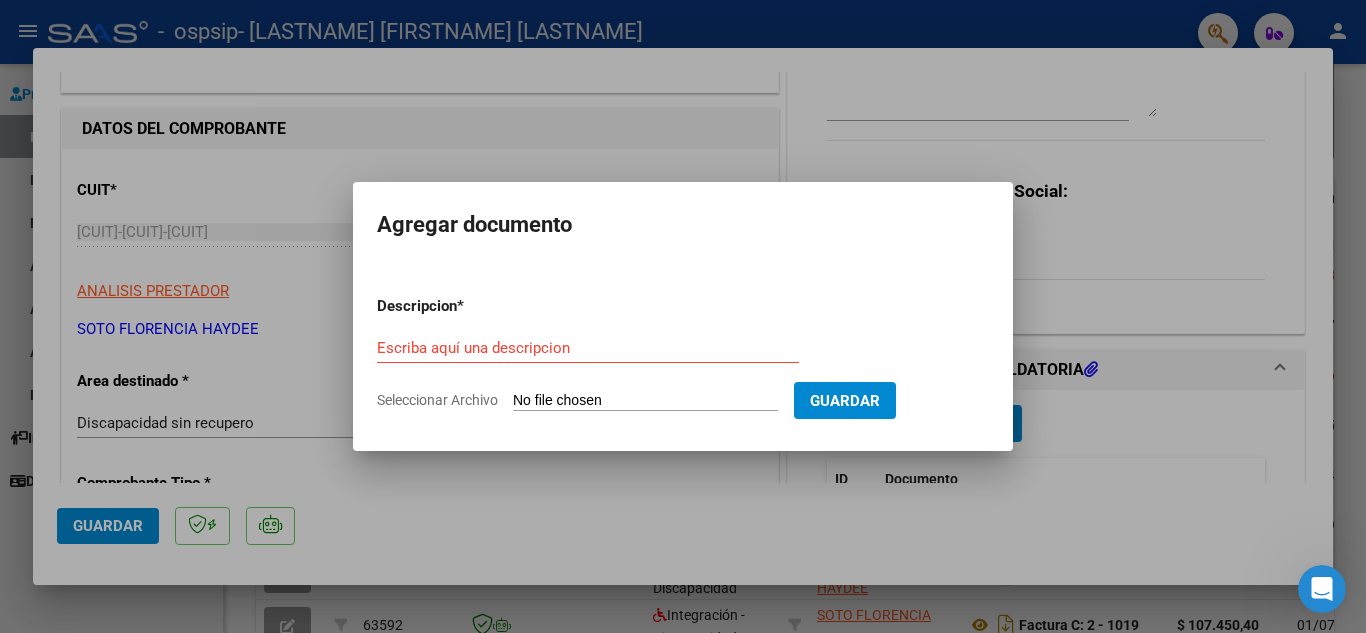 click at bounding box center (683, 316) 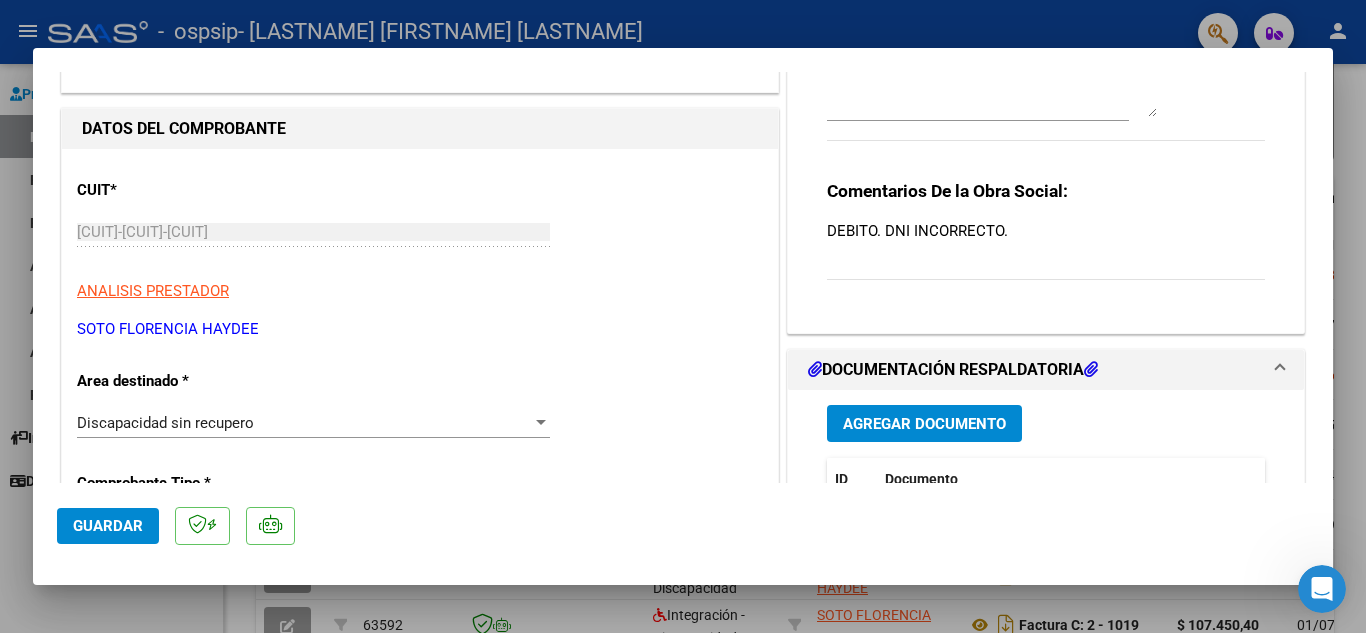 click at bounding box center [683, 316] 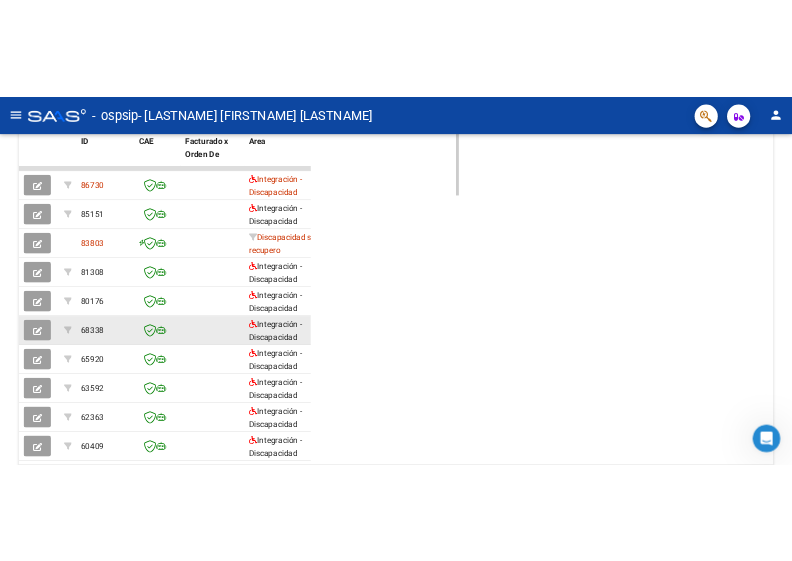 scroll, scrollTop: 1484, scrollLeft: 0, axis: vertical 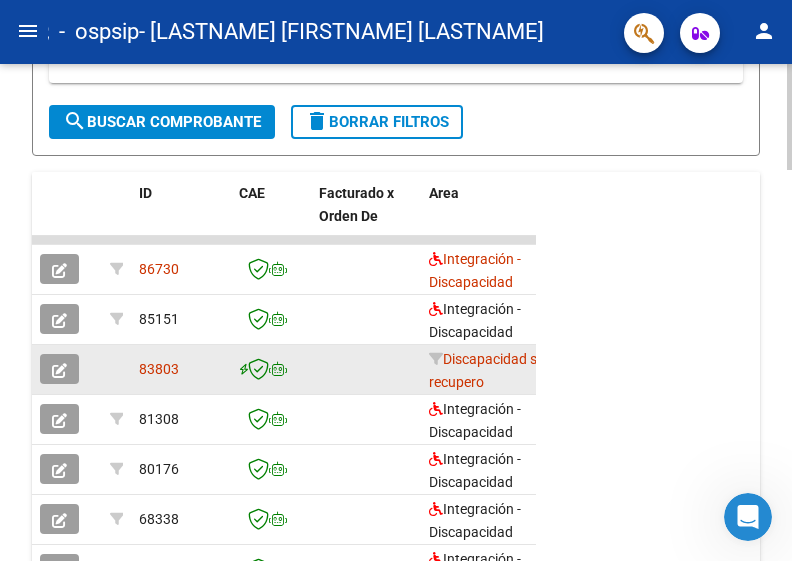 click 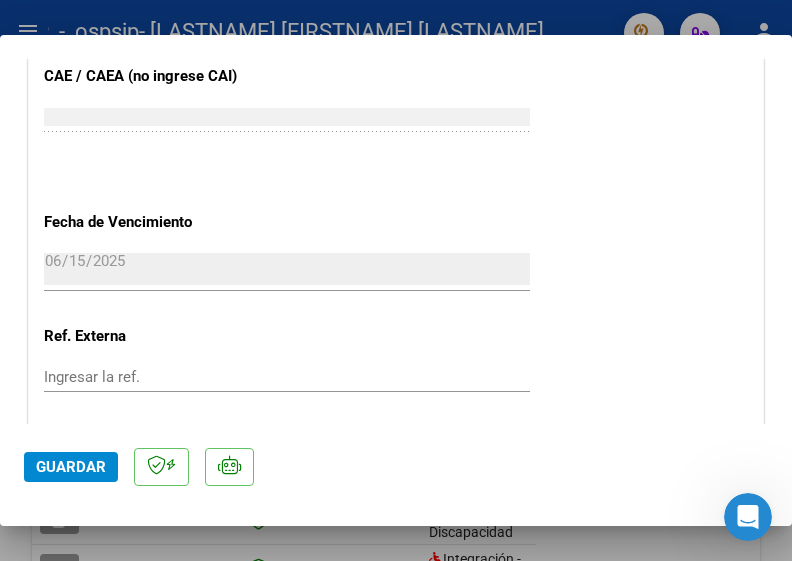 scroll, scrollTop: 1337, scrollLeft: 0, axis: vertical 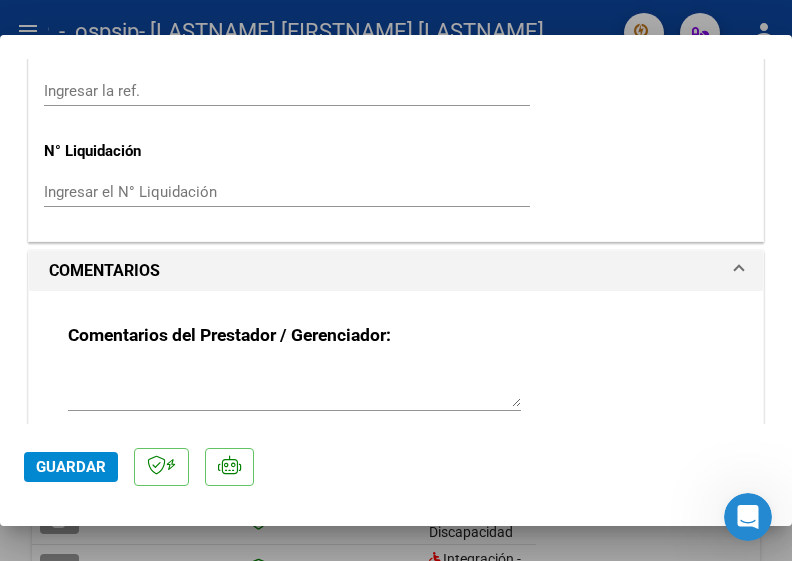 click at bounding box center (294, 387) 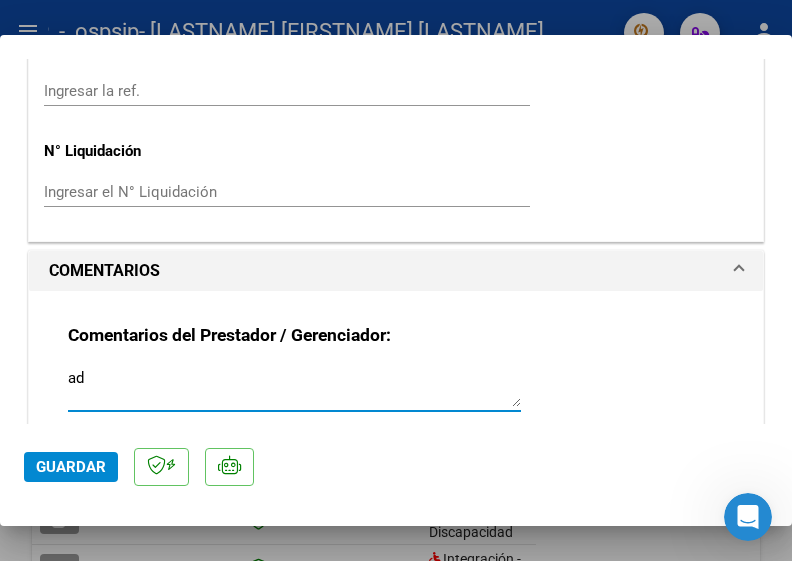 type on "a" 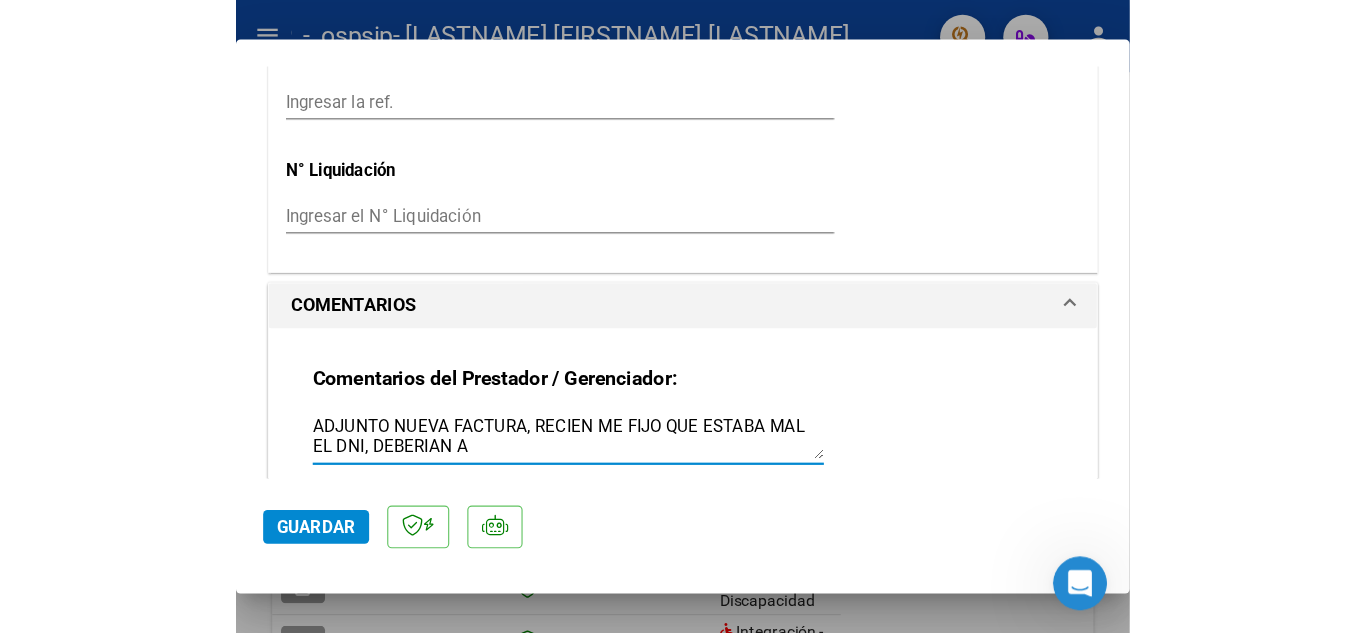 scroll, scrollTop: 0, scrollLeft: 0, axis: both 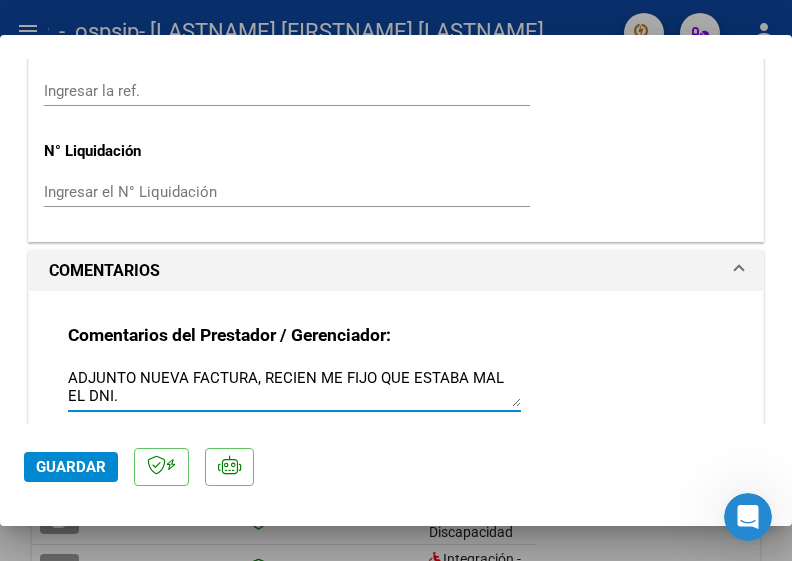 type on "ADJUNTO NUEVA FACTURA, RECIEN ME FIJO QUE ESTABA MAL EL DNI." 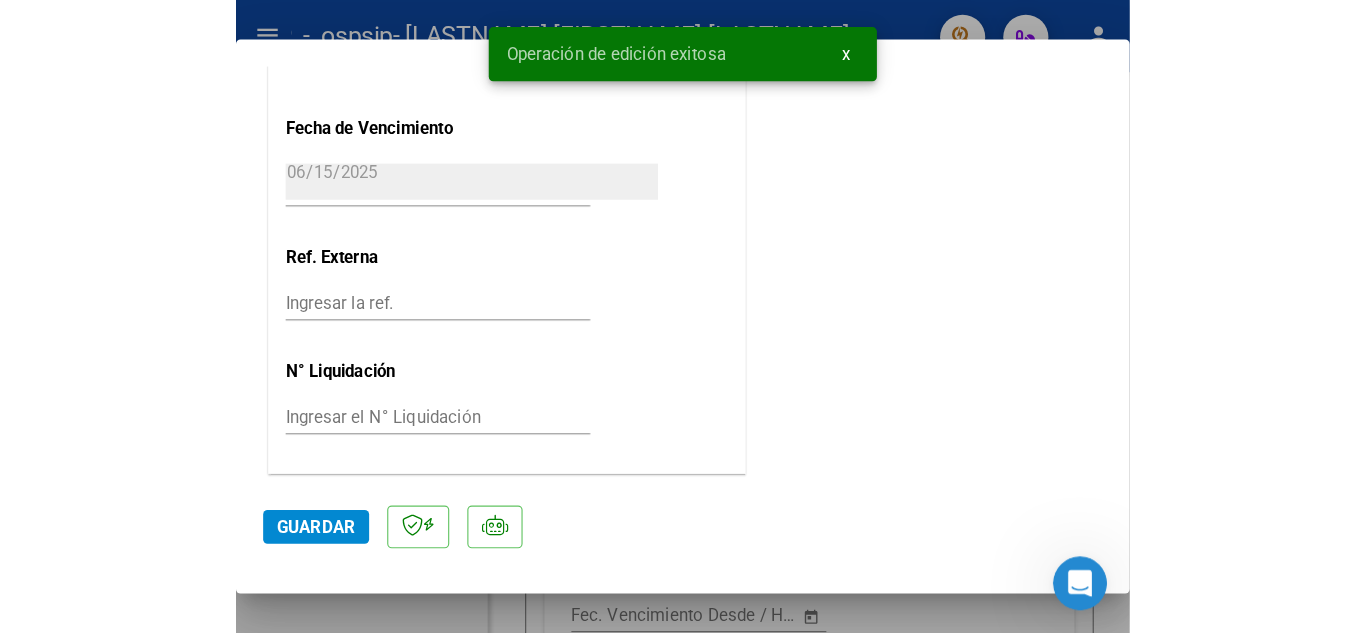 scroll, scrollTop: 1003, scrollLeft: 0, axis: vertical 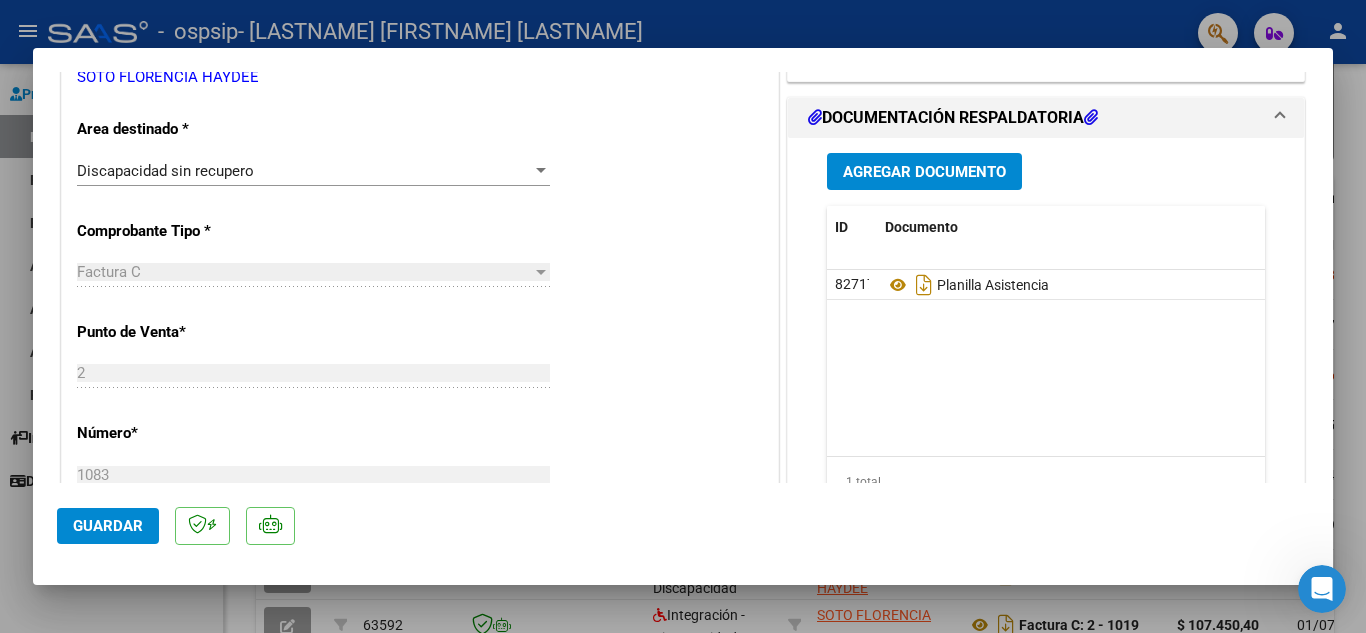 click on "Agregar Documento" at bounding box center (924, 171) 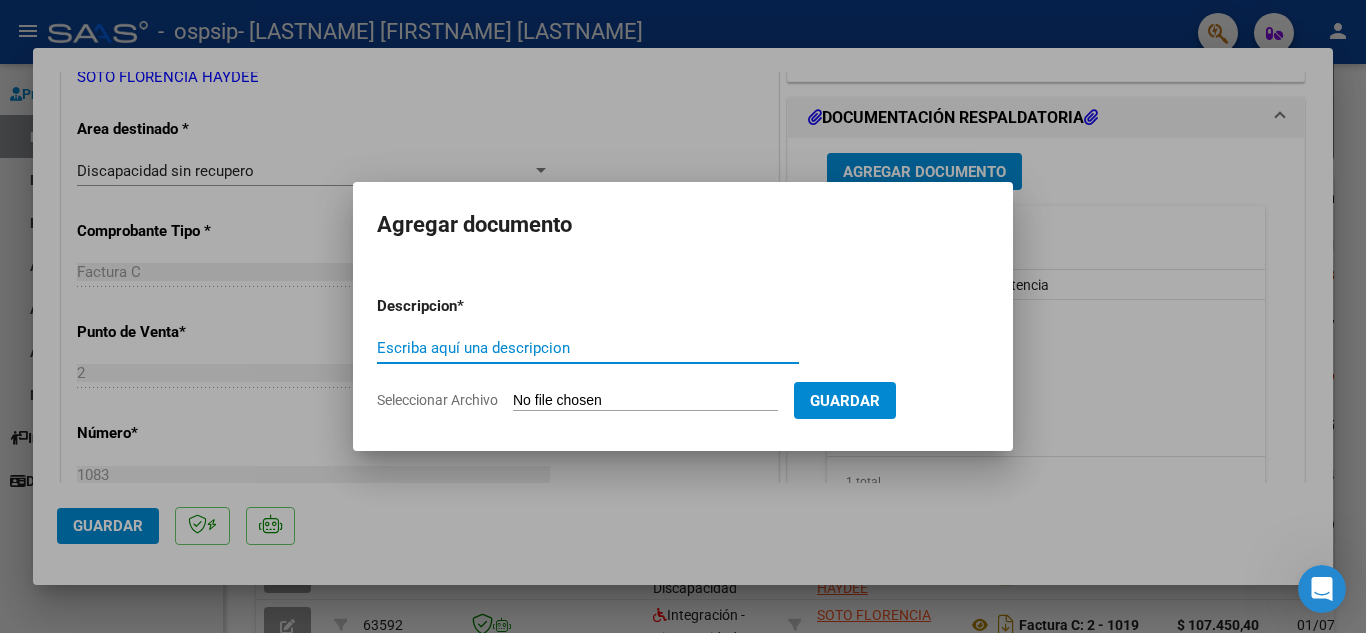 click on "Escriba aquí una descripcion" at bounding box center [588, 348] 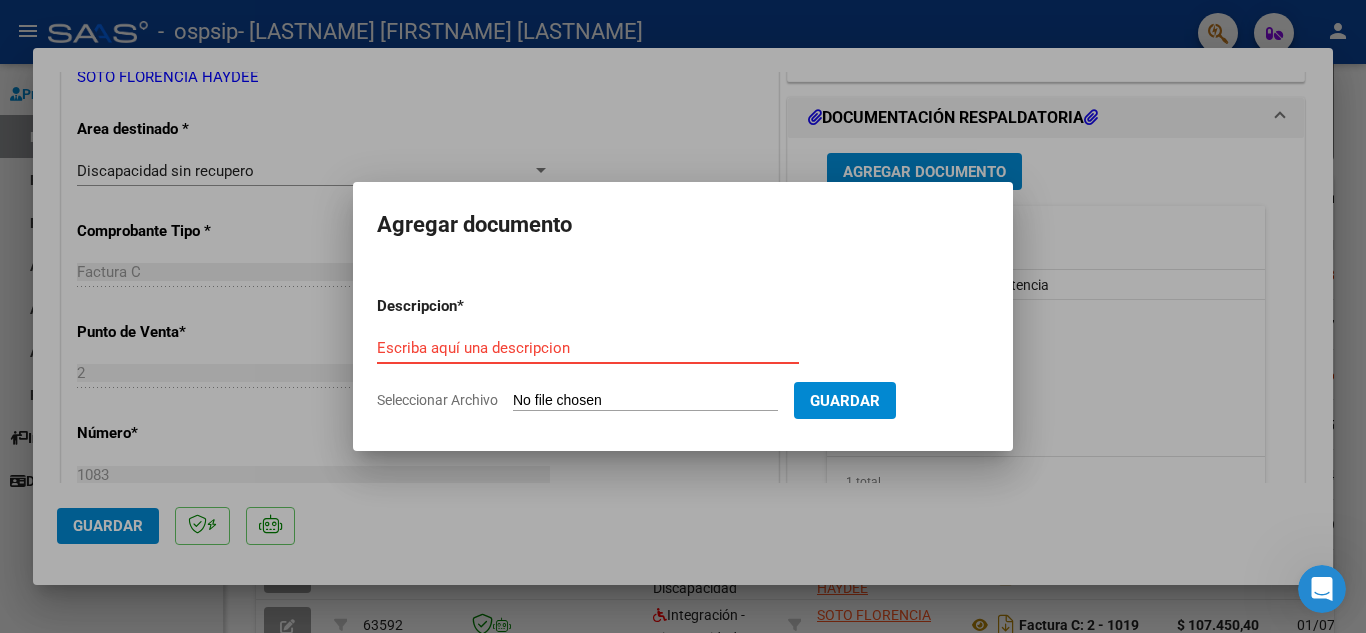 click on "Seleccionar Archivo" at bounding box center [645, 401] 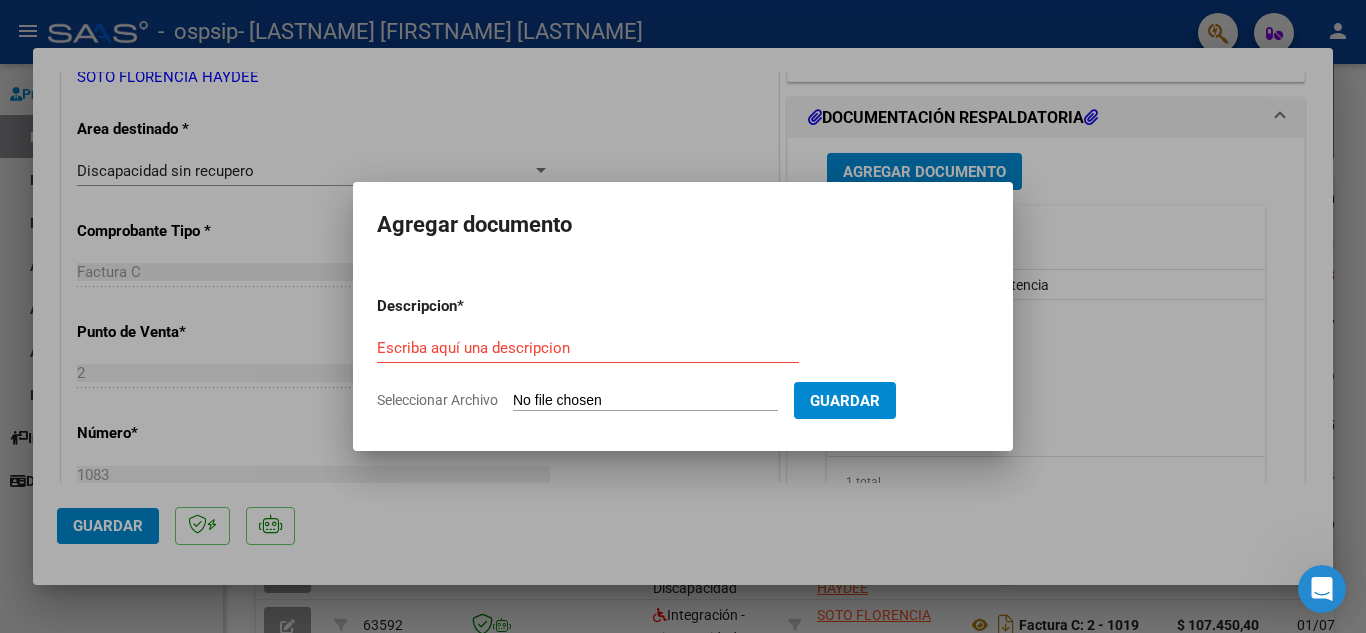 type on "C:\fakepath\[CUIT]_011_00002_00001104.pdf" 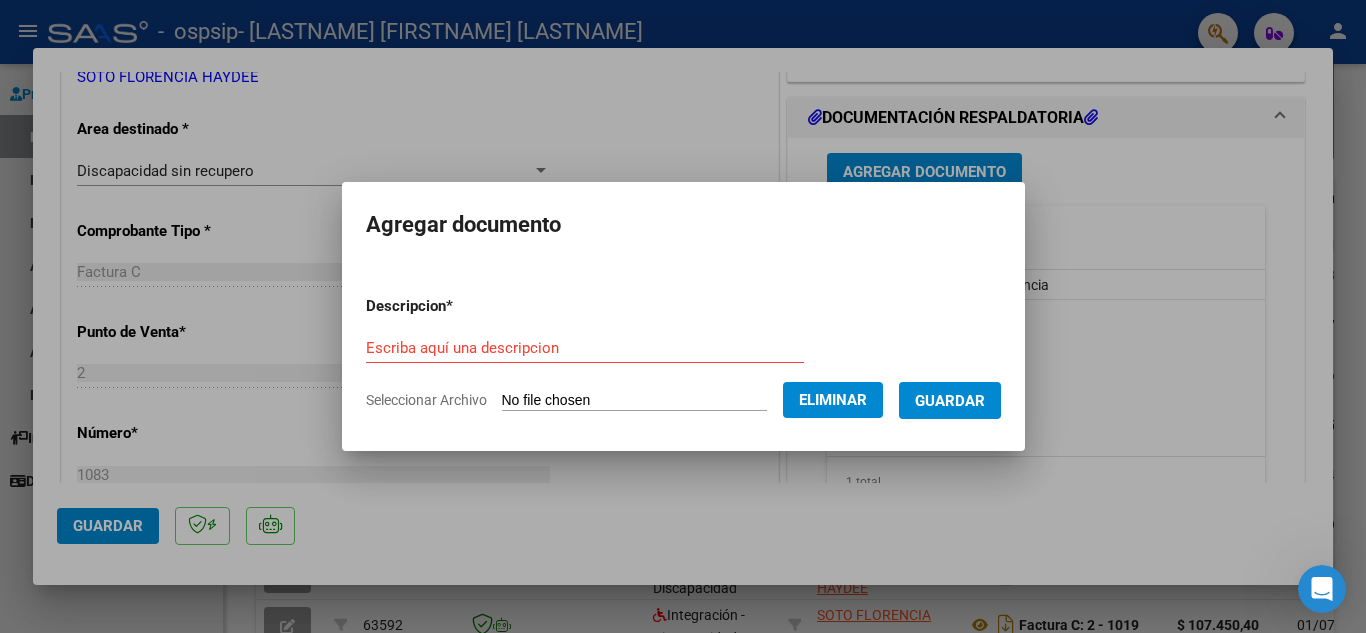 click on "Descripcion  *   Escriba aquí una descripcion  Seleccionar Archivo Eliminar Guardar" at bounding box center (683, 353) 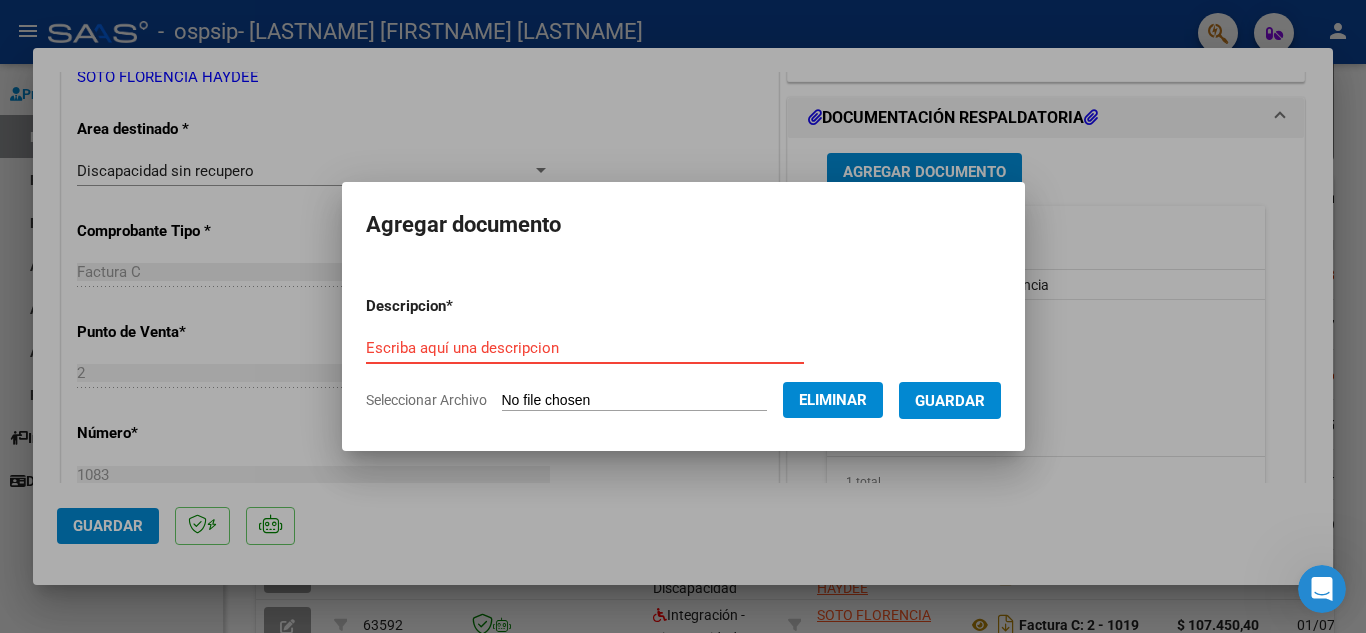 click on "Escriba aquí una descripcion" at bounding box center (585, 348) 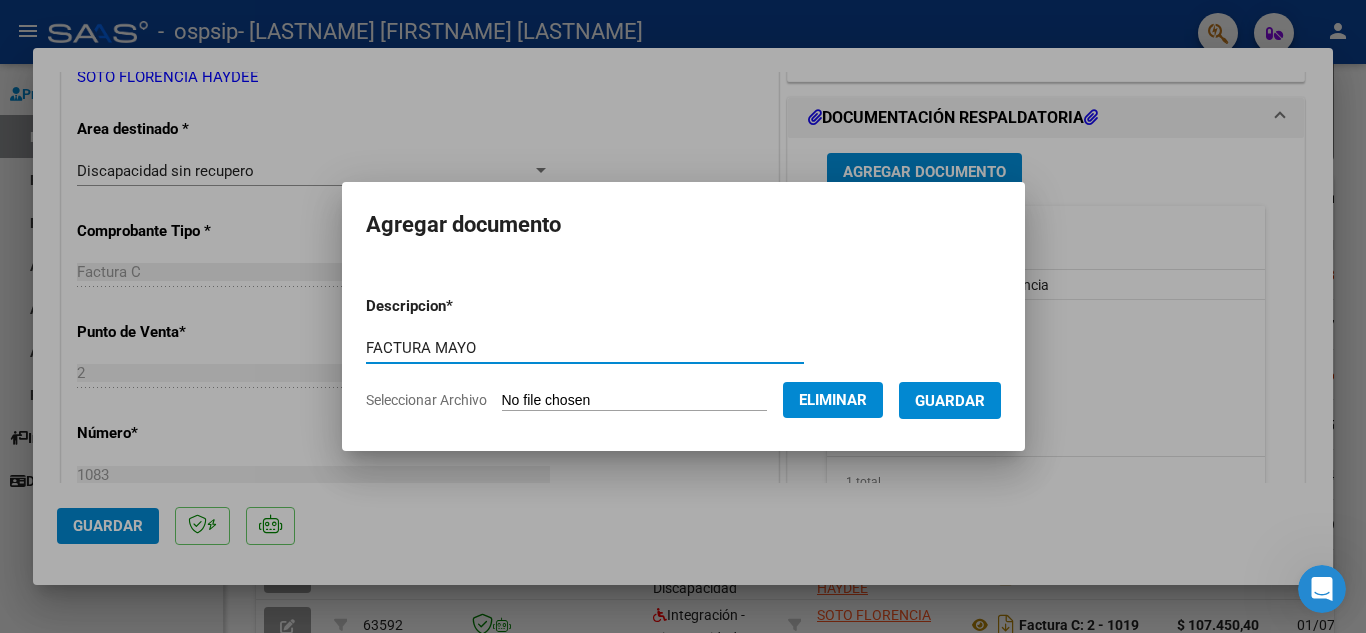 click on "FACTURA MAYO" at bounding box center (585, 348) 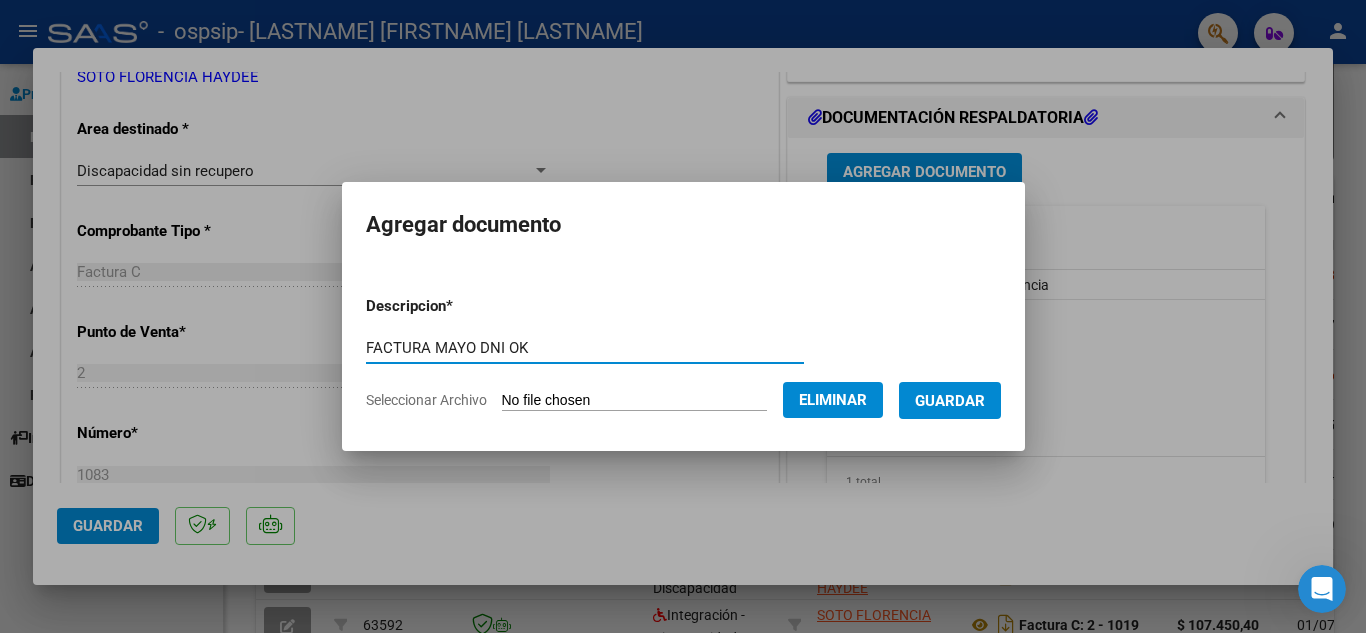 type on "FACTURA MAYO DNI OK" 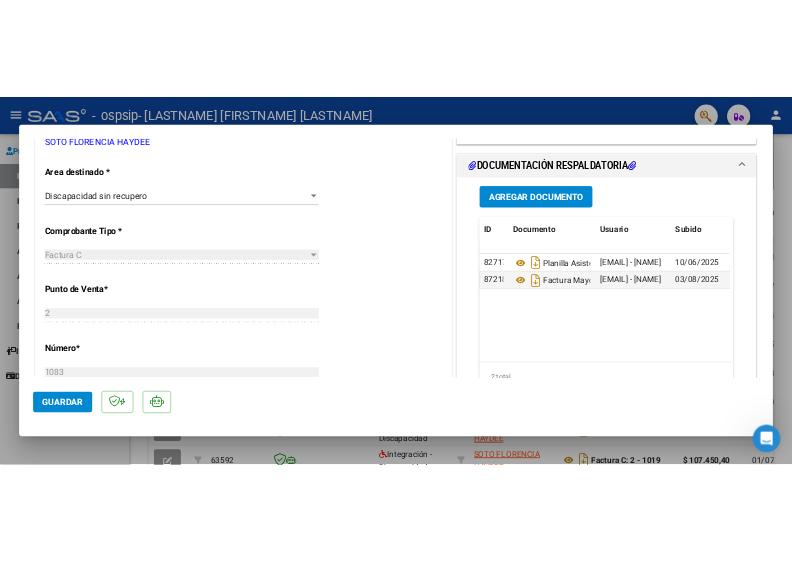 scroll, scrollTop: 1109, scrollLeft: 0, axis: vertical 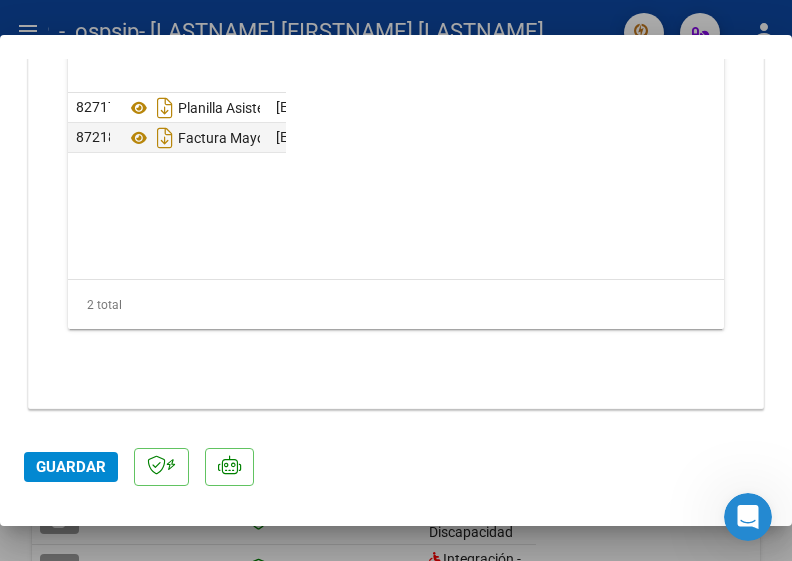 click on "Guardar" 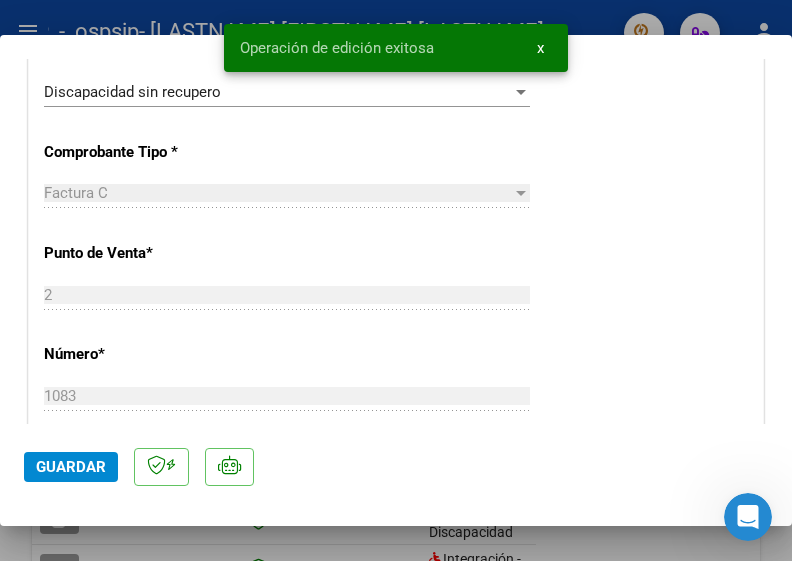 scroll, scrollTop: 0, scrollLeft: 0, axis: both 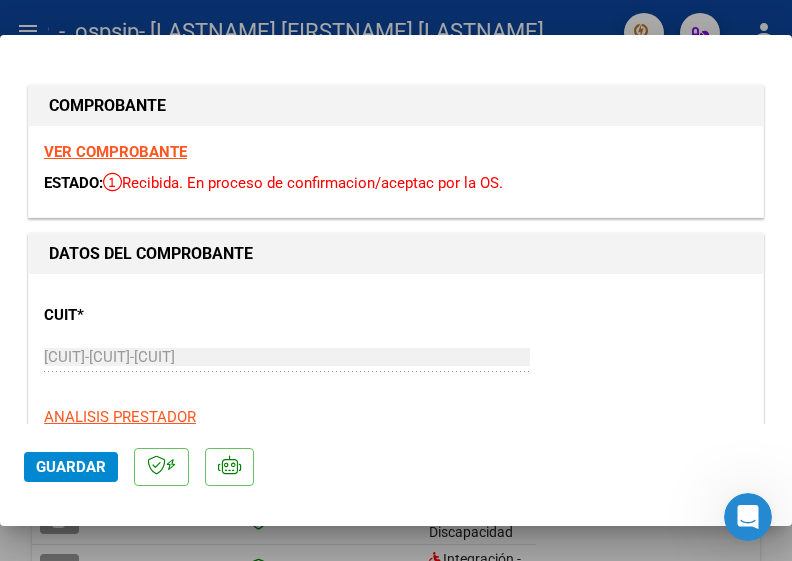 click on "VER COMPROBANTE" at bounding box center [115, 152] 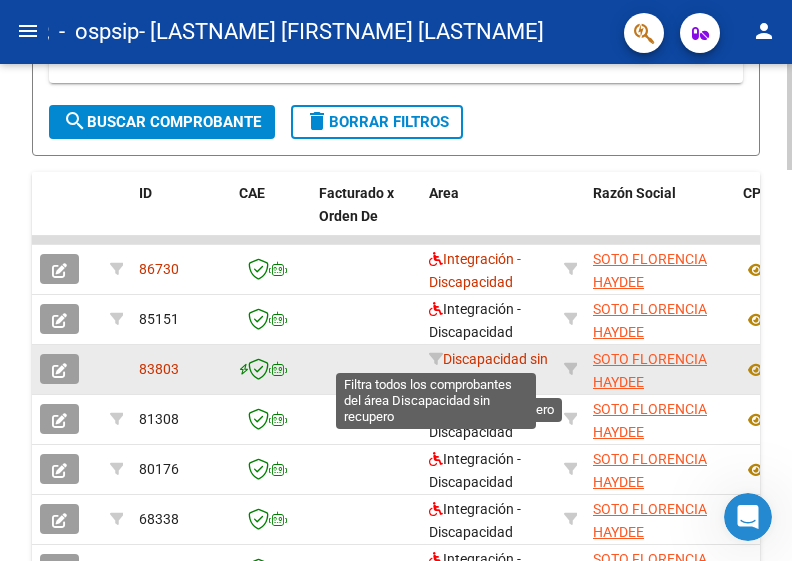scroll, scrollTop: 1484, scrollLeft: 0, axis: vertical 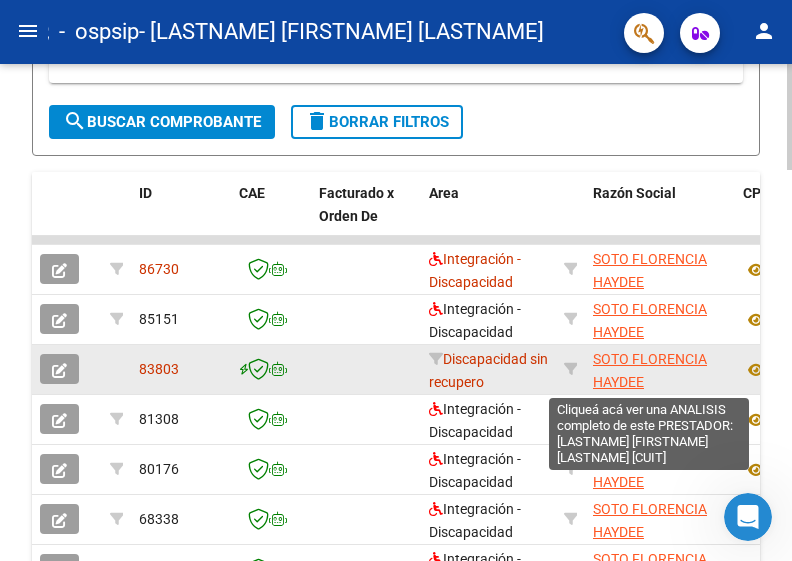click on "SOTO FLORENCIA HAYDEE" 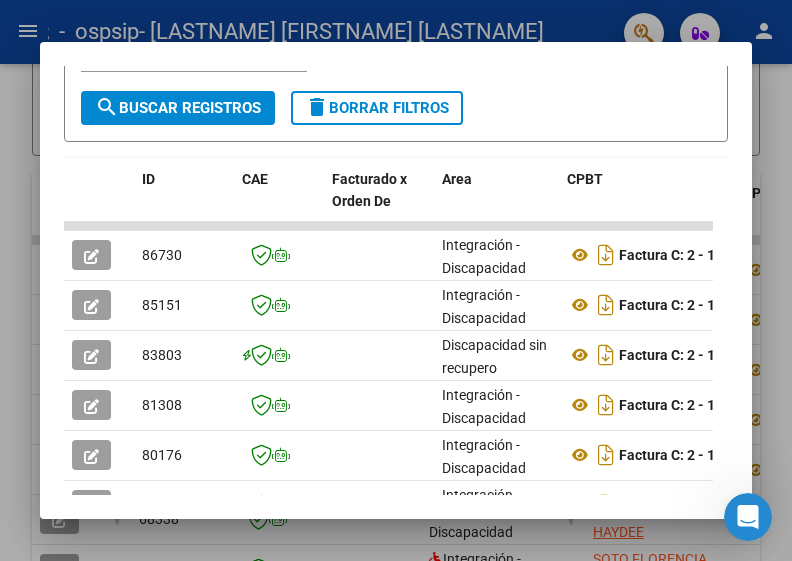 scroll, scrollTop: 486, scrollLeft: 0, axis: vertical 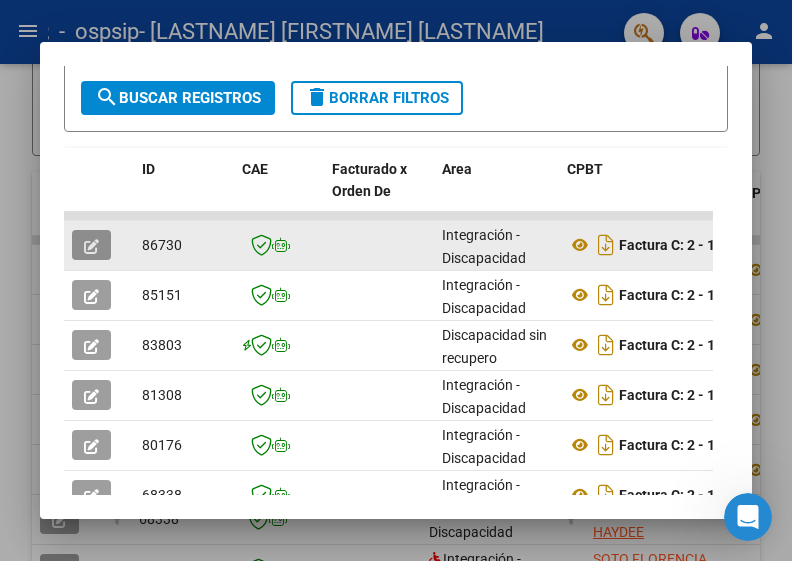 click 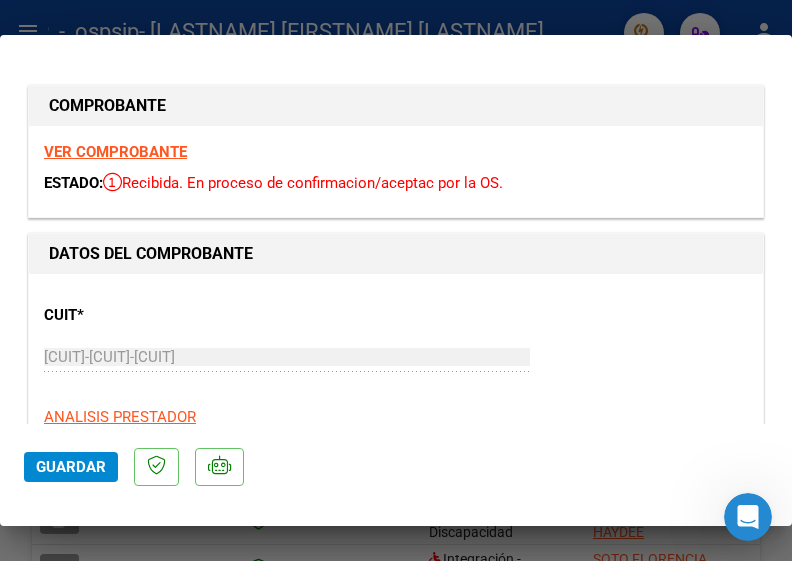 click on "VER COMPROBANTE" at bounding box center [115, 152] 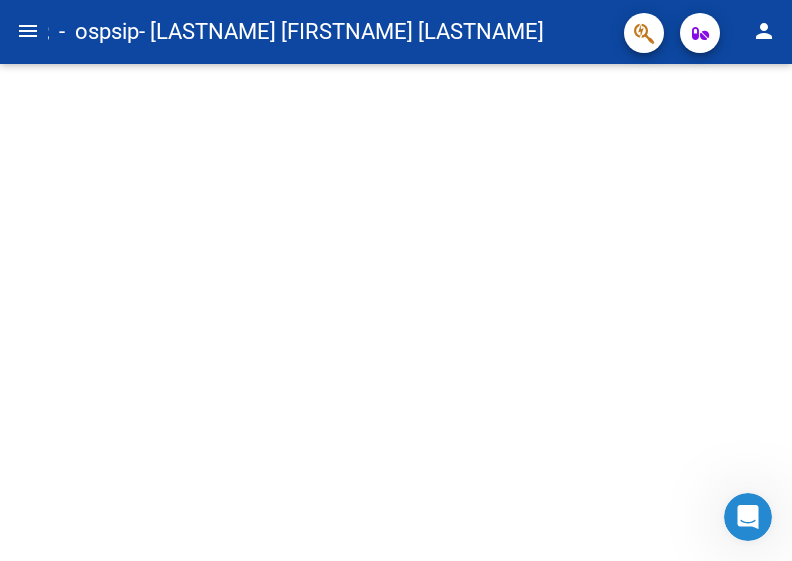 scroll, scrollTop: 0, scrollLeft: 0, axis: both 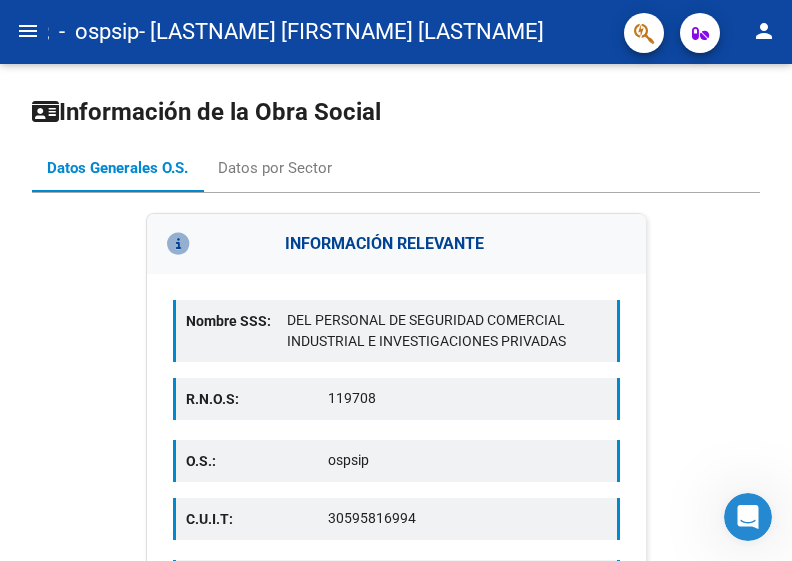 click on "menu" 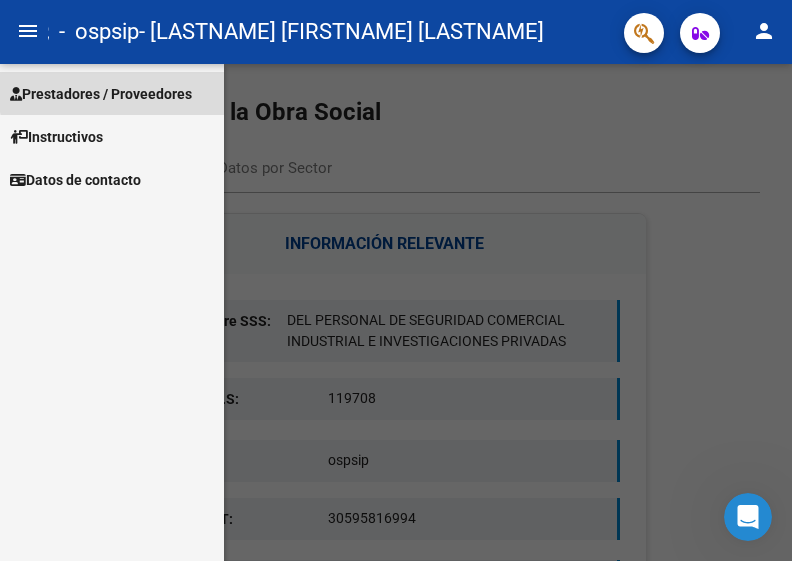 click on "Prestadores / Proveedores" at bounding box center [101, 94] 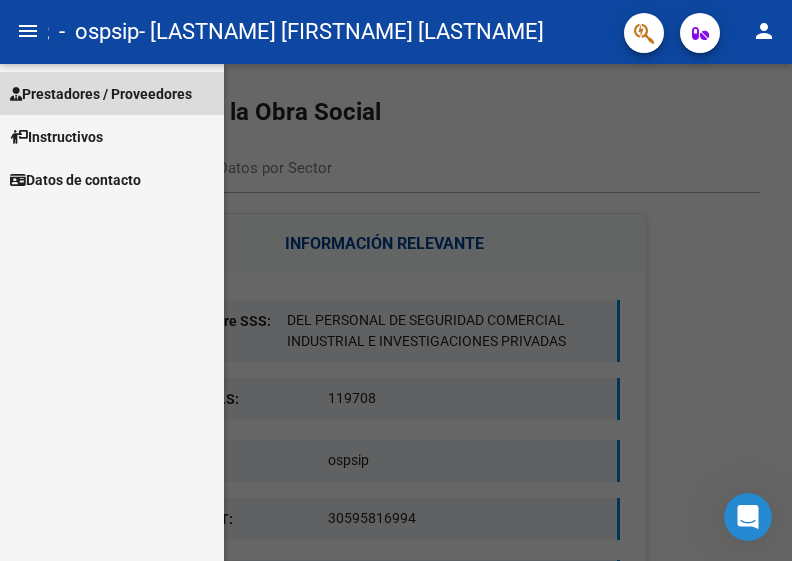 click on "Prestadores / Proveedores" at bounding box center [101, 94] 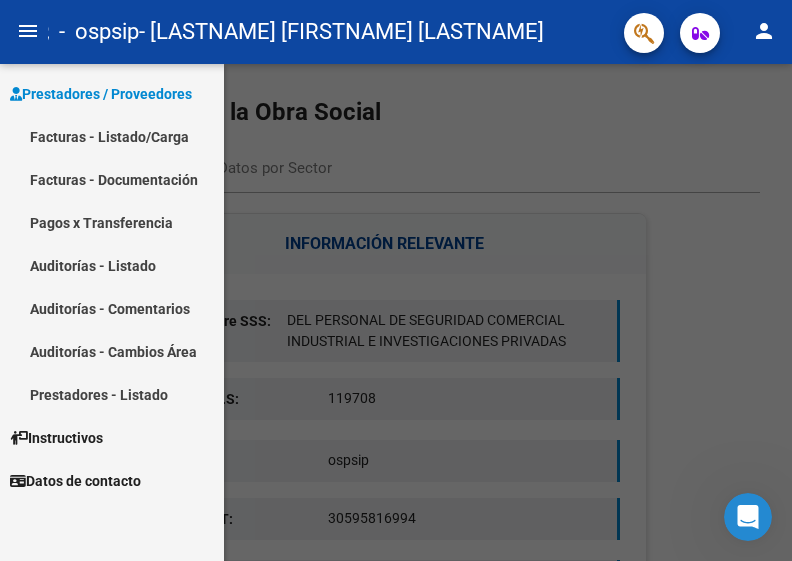 click on "Facturas - Listado/Carga" at bounding box center [112, 136] 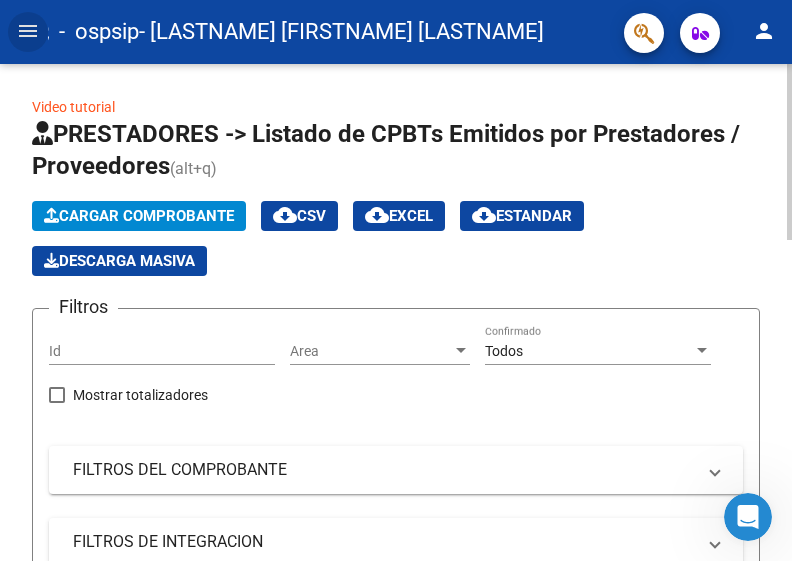 click on "Cargar Comprobante" 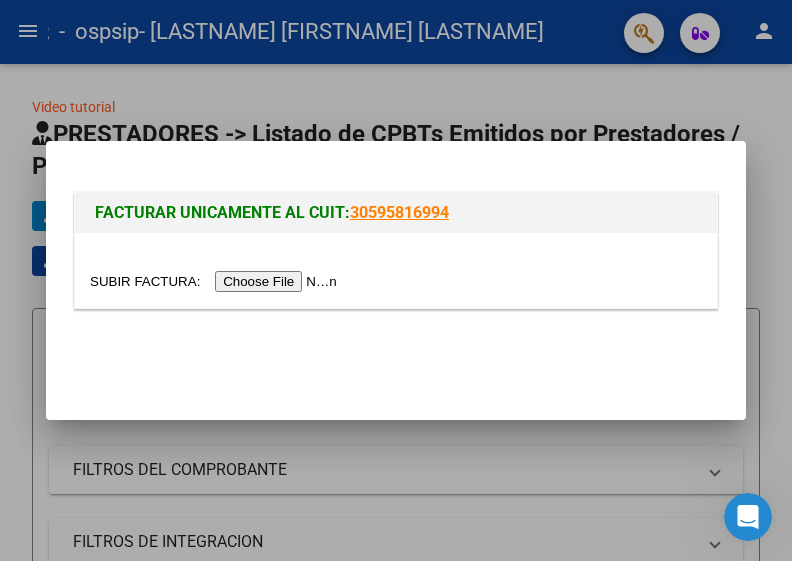 click at bounding box center (216, 281) 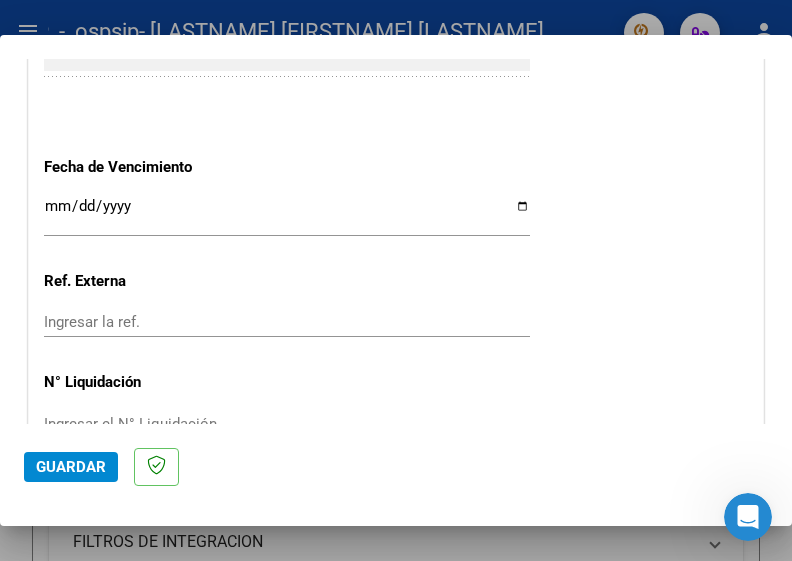 scroll, scrollTop: 1315, scrollLeft: 0, axis: vertical 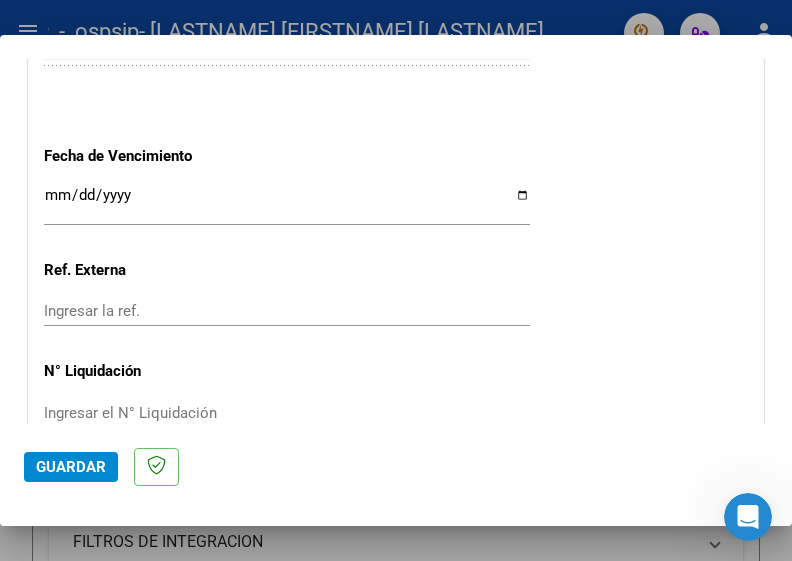 click on "Ingresar la fecha" at bounding box center [287, 203] 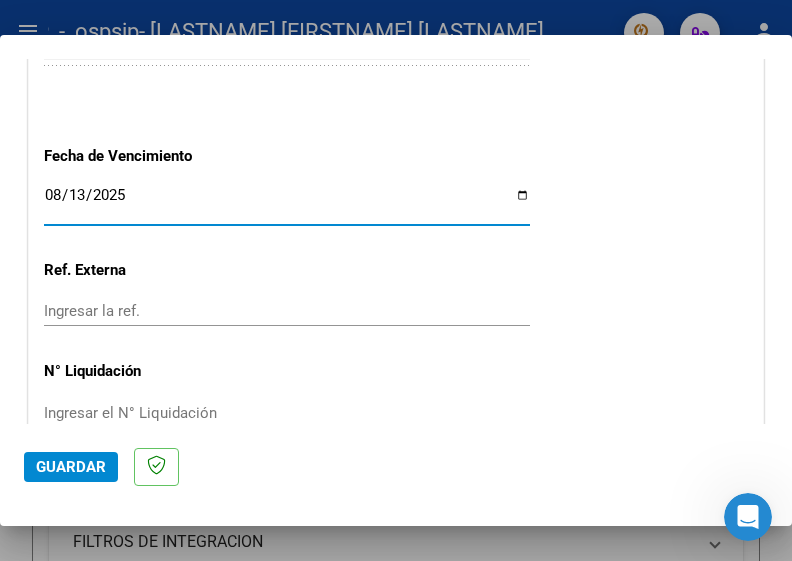 type on "2025-08-13" 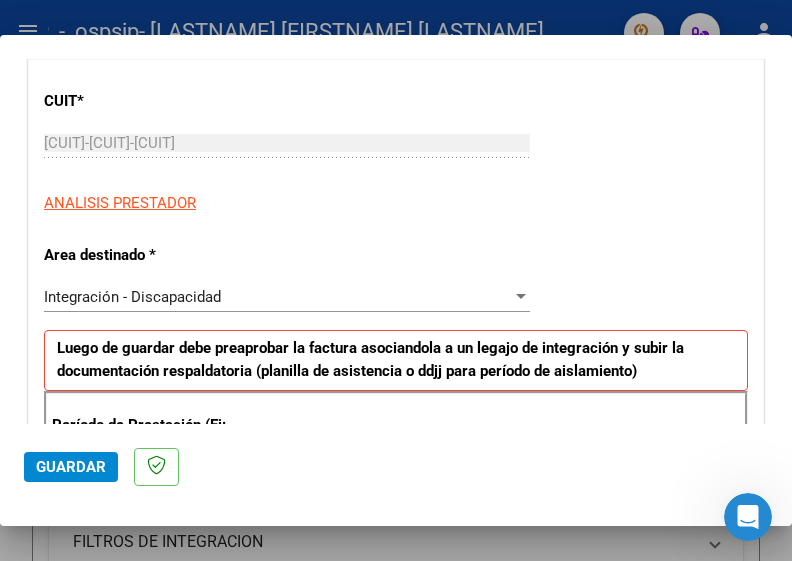 scroll, scrollTop: 422, scrollLeft: 0, axis: vertical 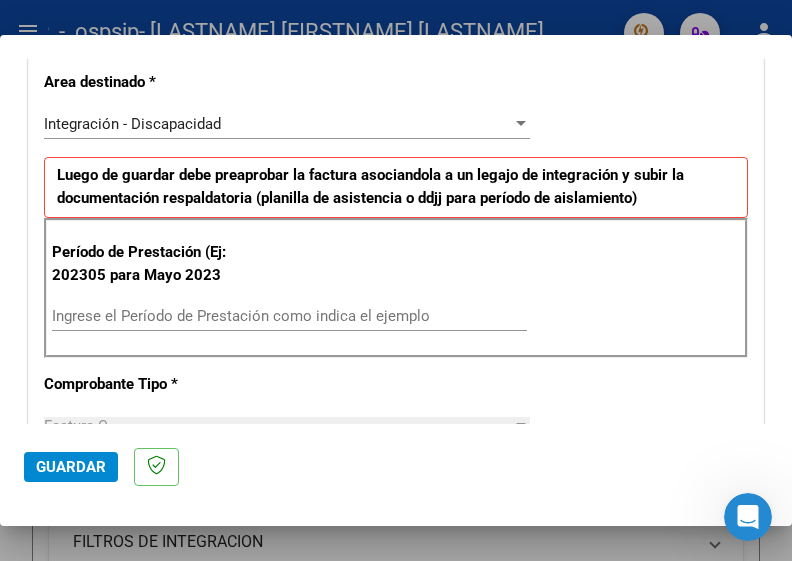 click on "Ingrese el Período de Prestación como indica el ejemplo" at bounding box center (289, 316) 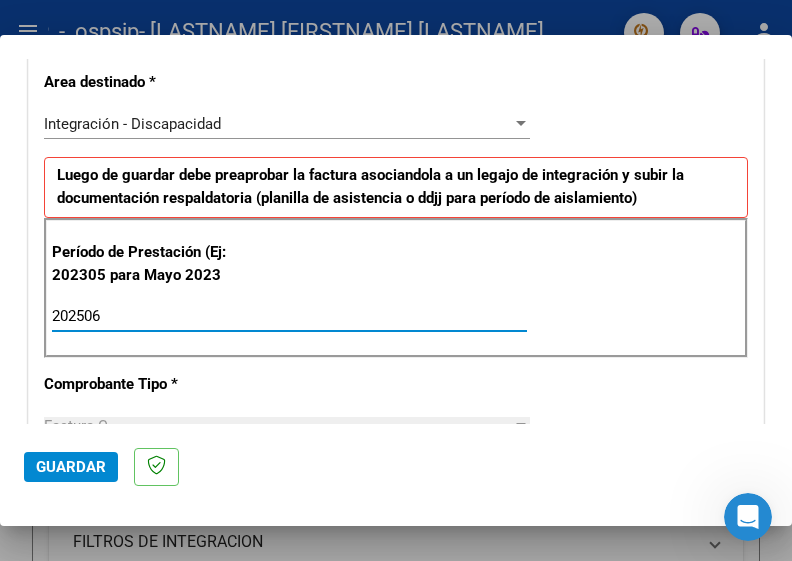type on "202506" 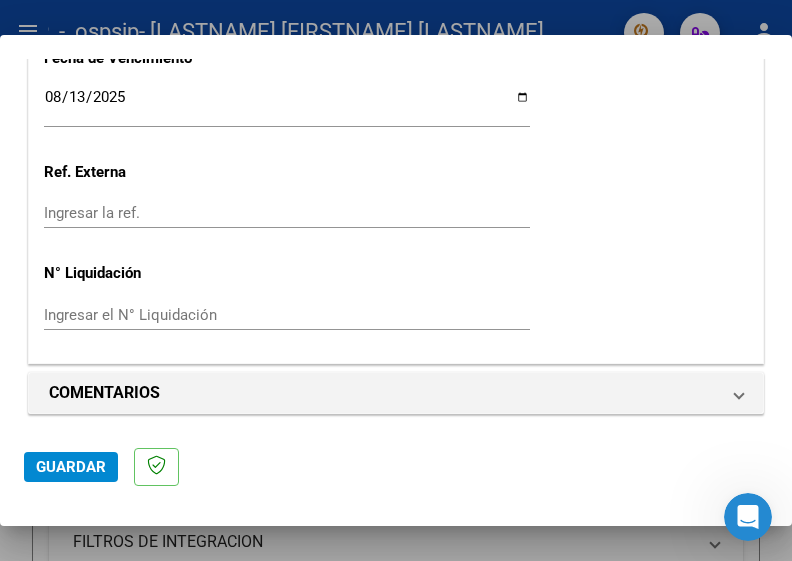 scroll, scrollTop: 1418, scrollLeft: 0, axis: vertical 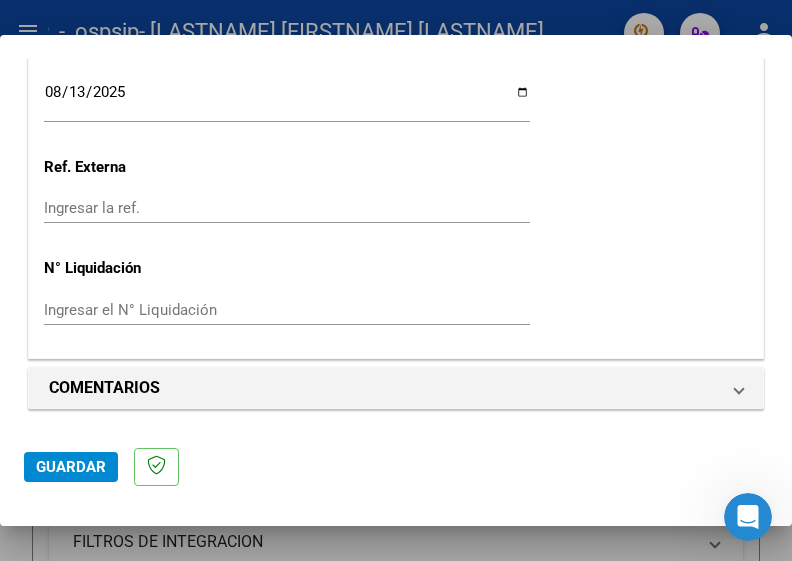 click on "Guardar" 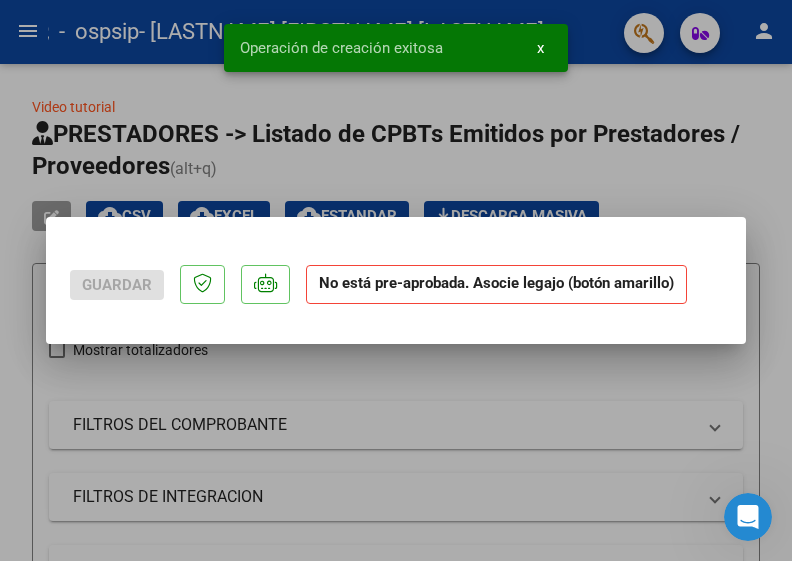 scroll, scrollTop: 0, scrollLeft: 0, axis: both 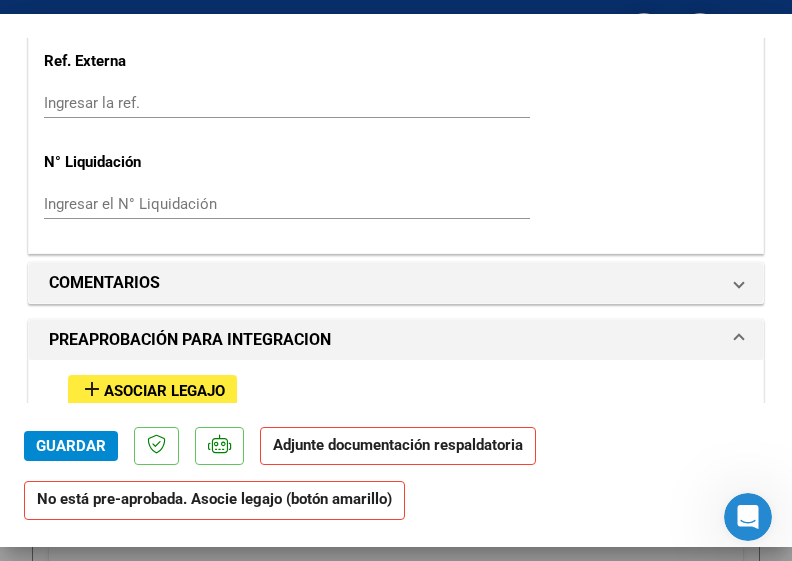 click on "add Asociar Legajo" at bounding box center (152, 390) 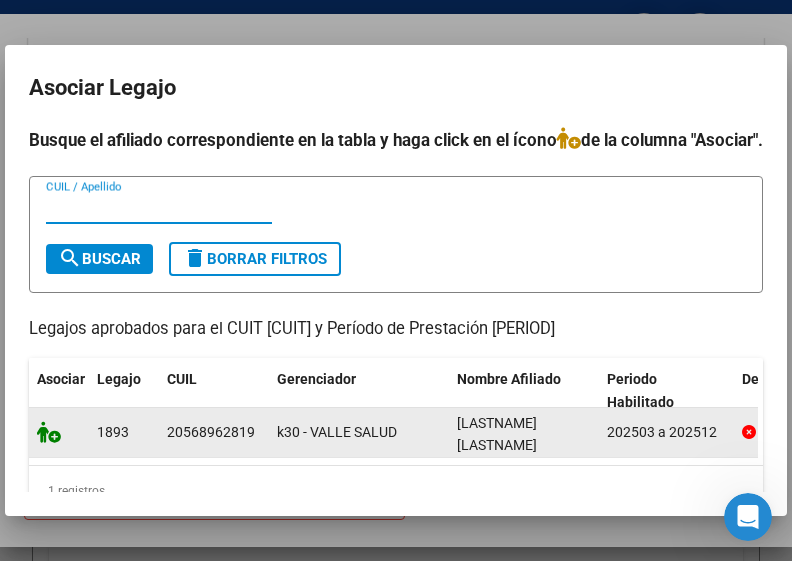 click 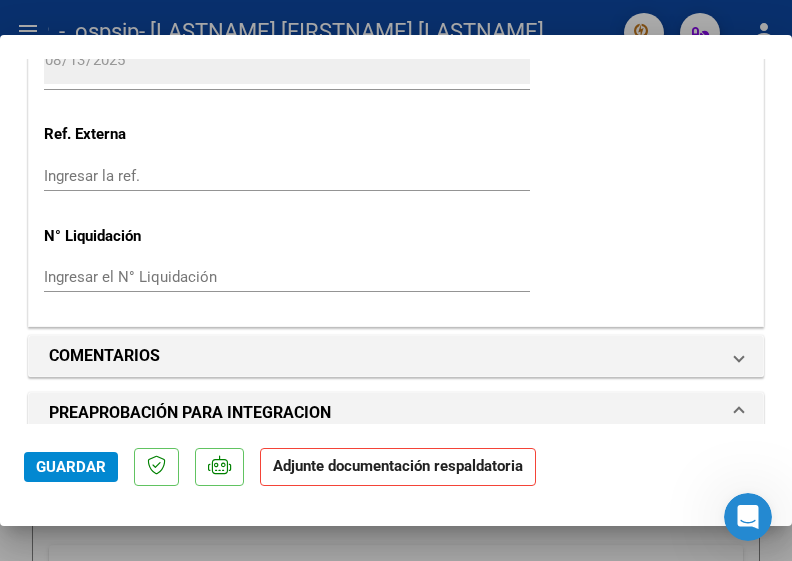 scroll, scrollTop: 1571, scrollLeft: 0, axis: vertical 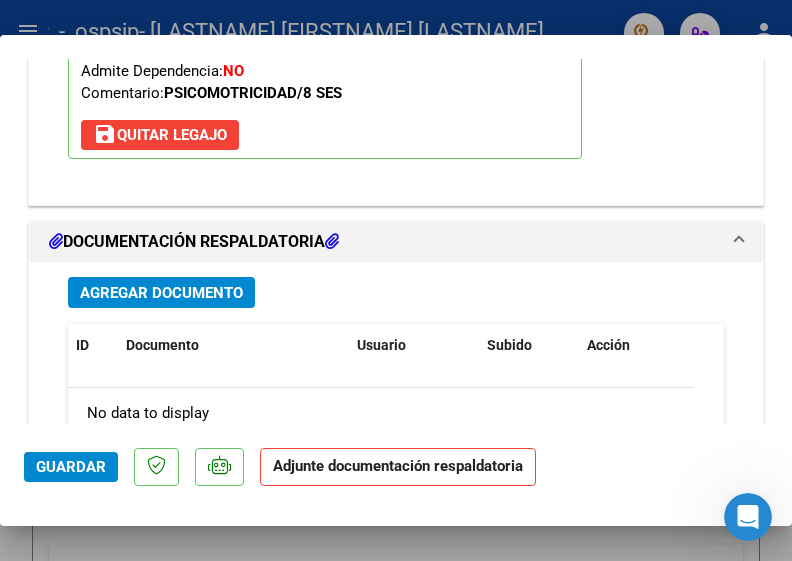 click on "Guardar" 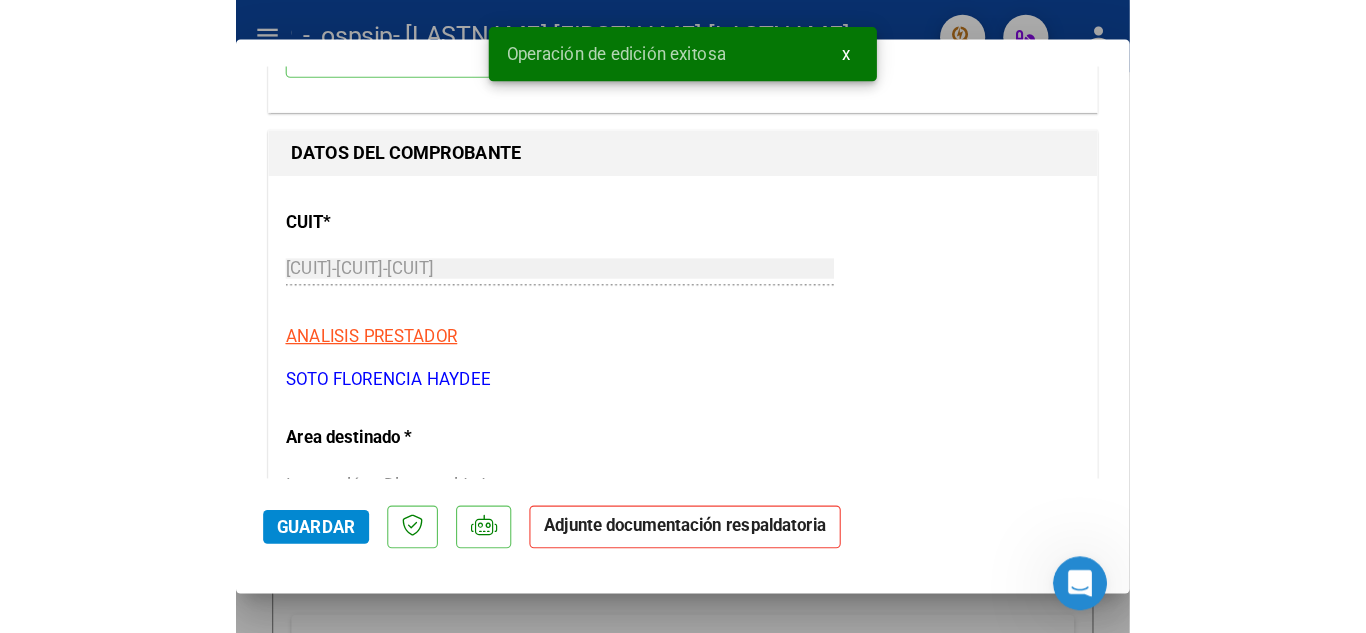 scroll, scrollTop: 8, scrollLeft: 0, axis: vertical 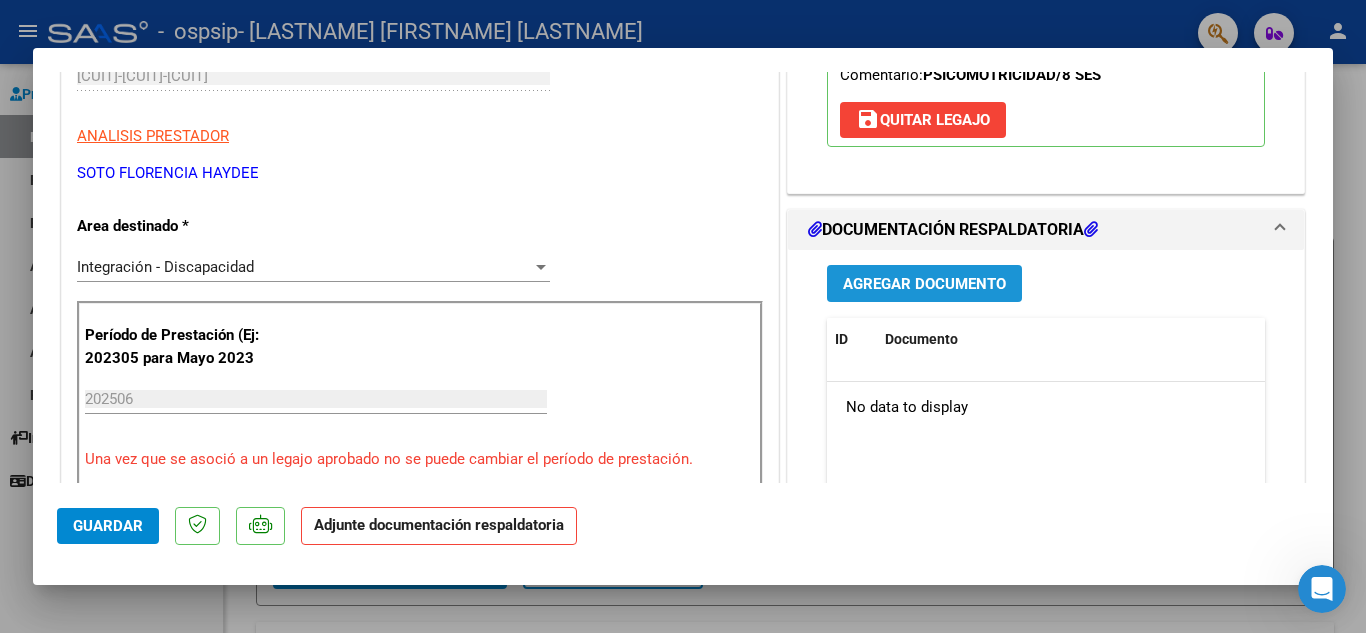 click on "Agregar Documento" at bounding box center [924, 284] 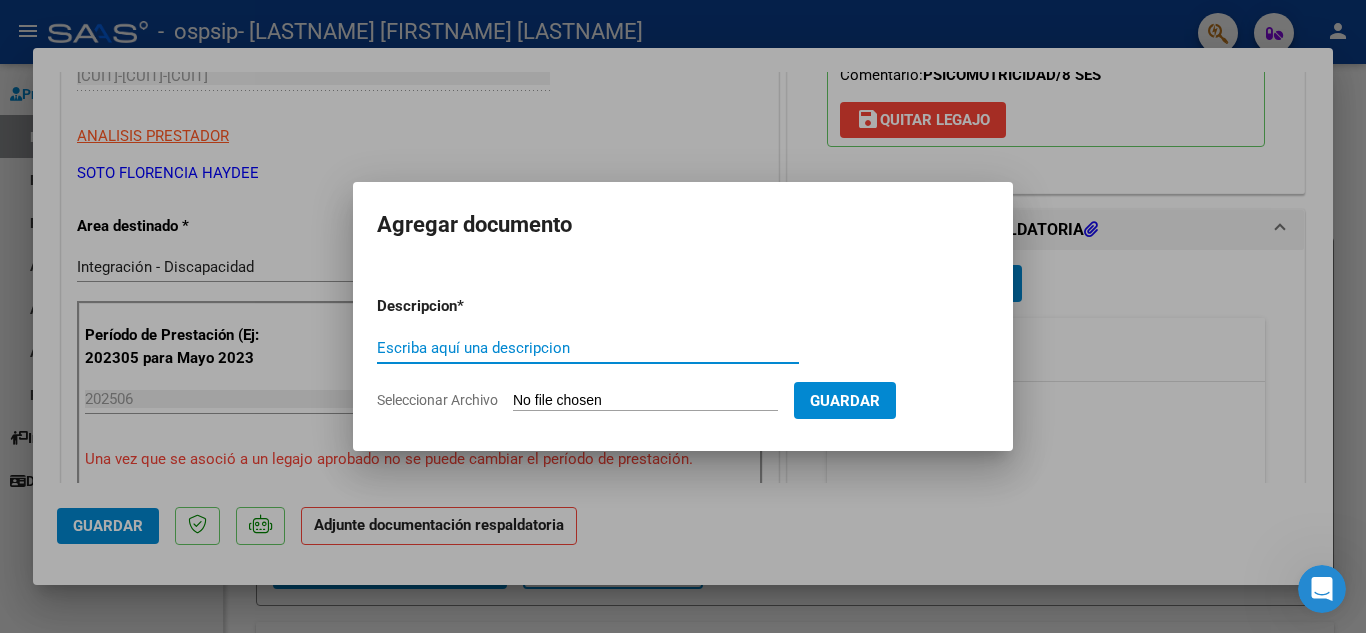 click on "Escriba aquí una descripcion" at bounding box center [588, 348] 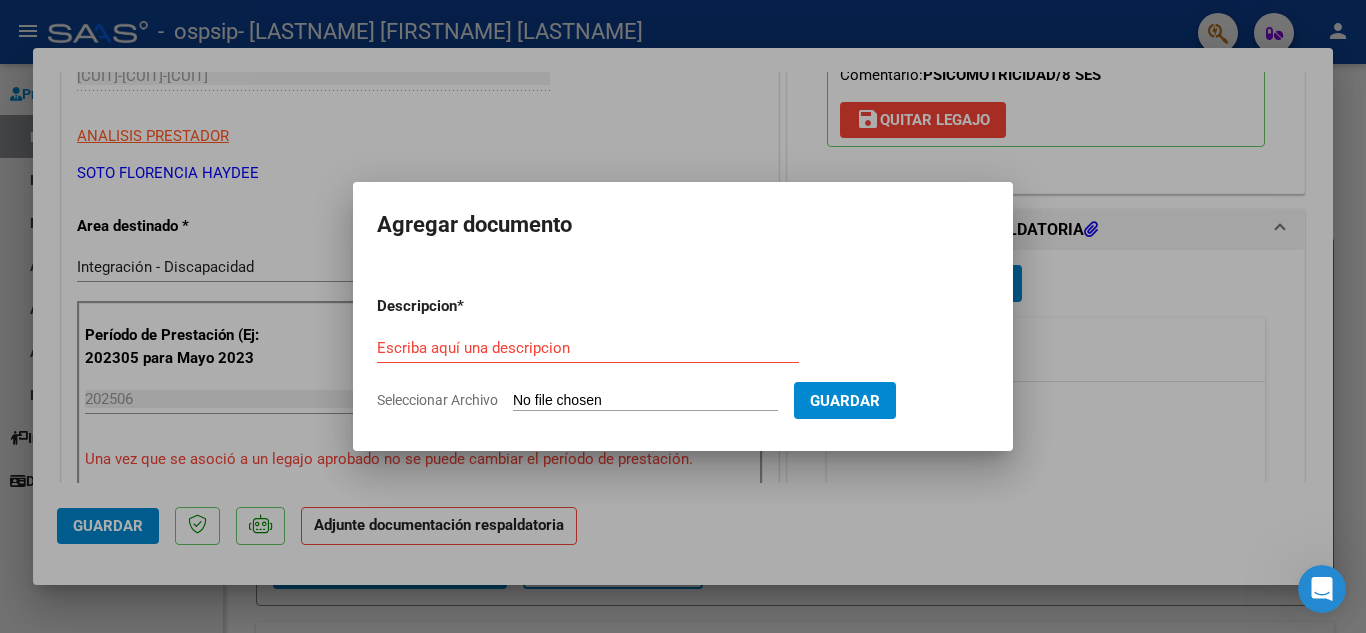 click on "Seleccionar Archivo" at bounding box center (645, 401) 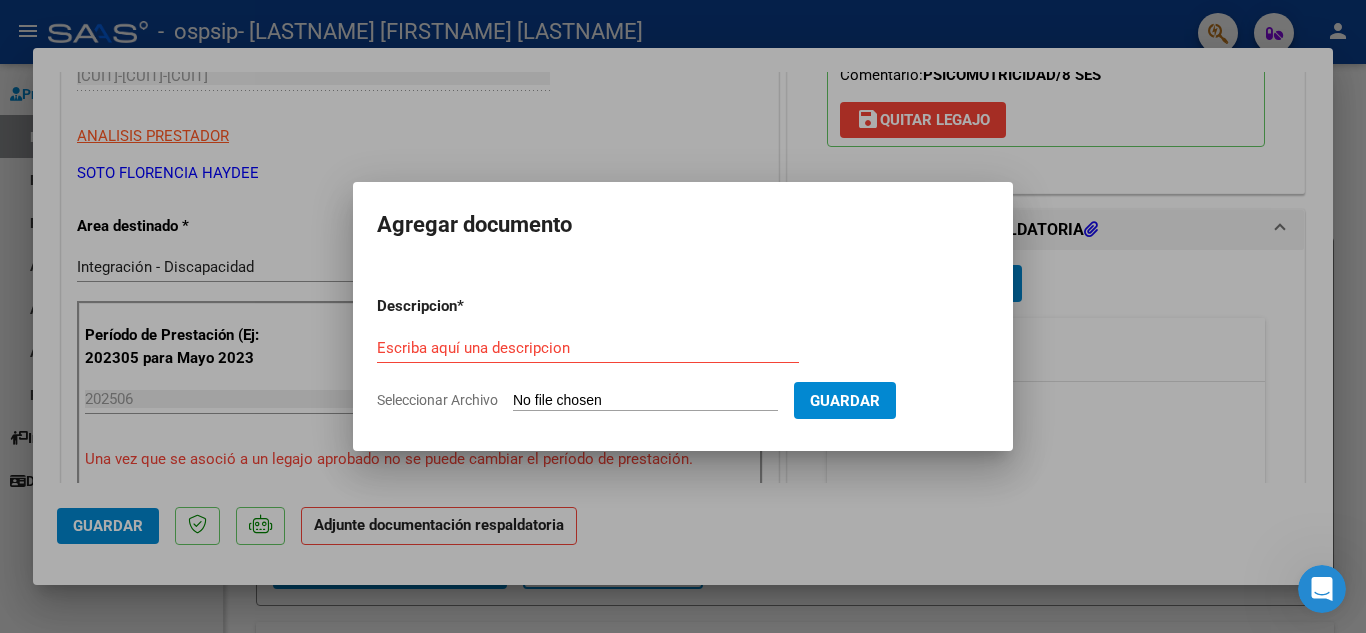 type on "C:\fakepath\Zadquiel Plani junio 25.pdf" 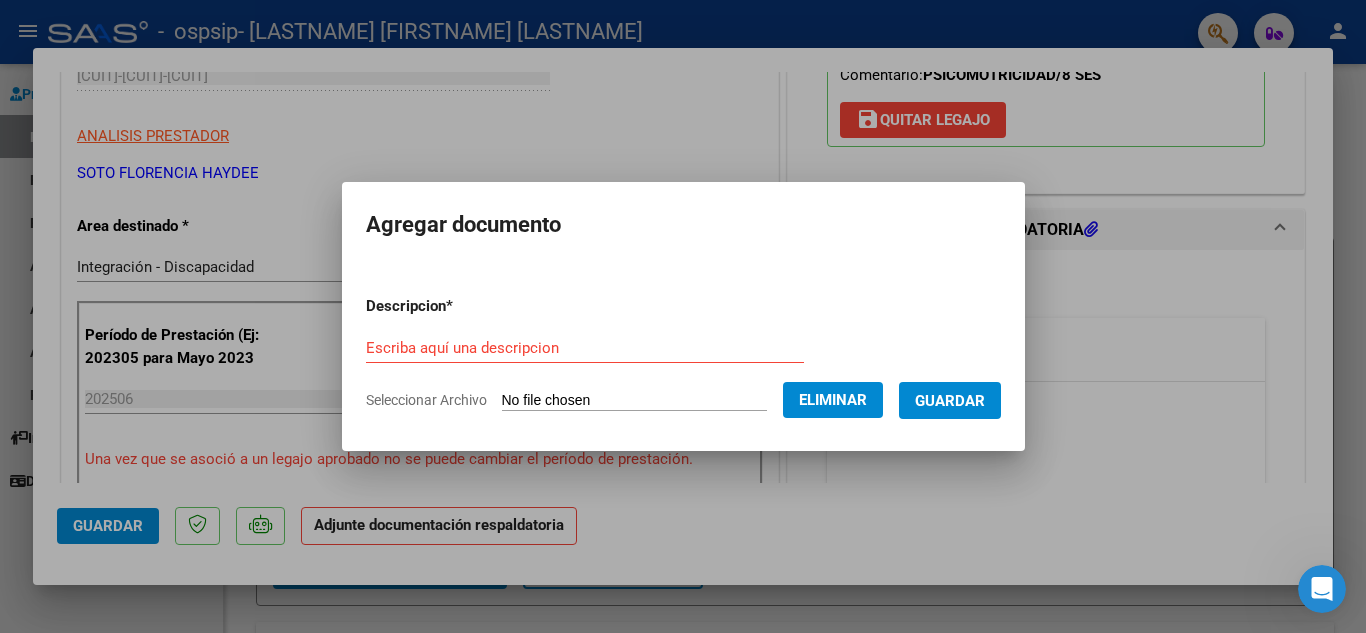 click on "Guardar" at bounding box center [950, 401] 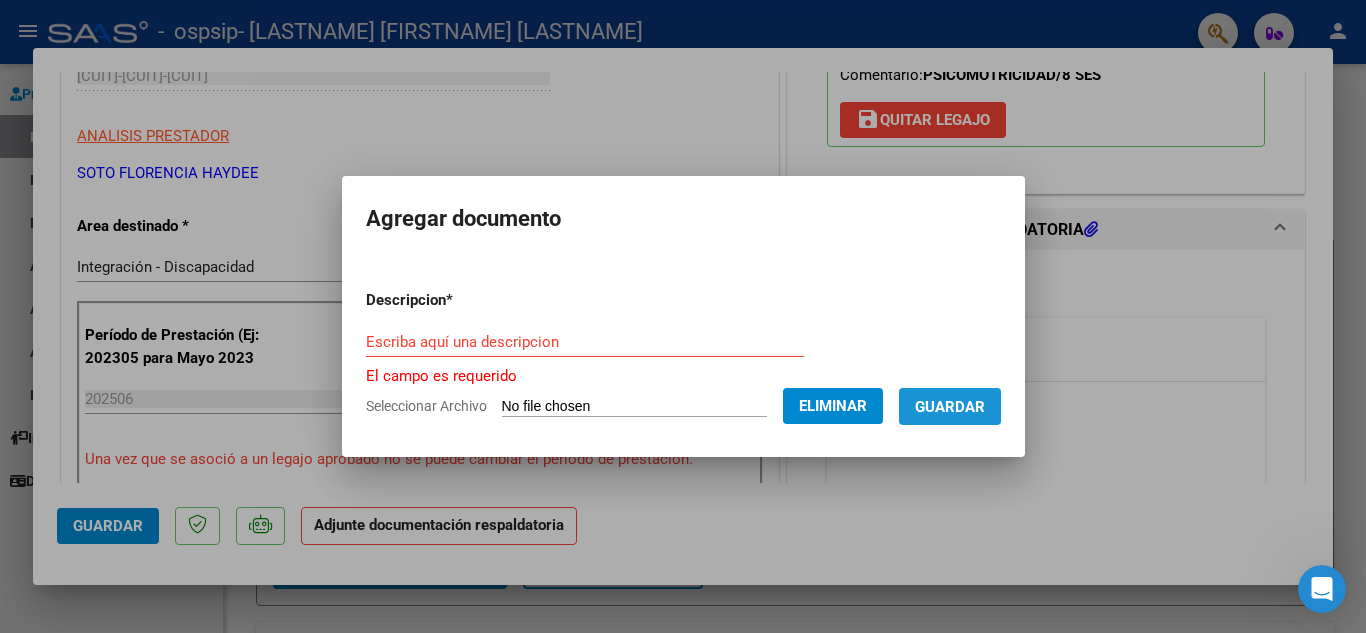 click on "Guardar" at bounding box center (950, 407) 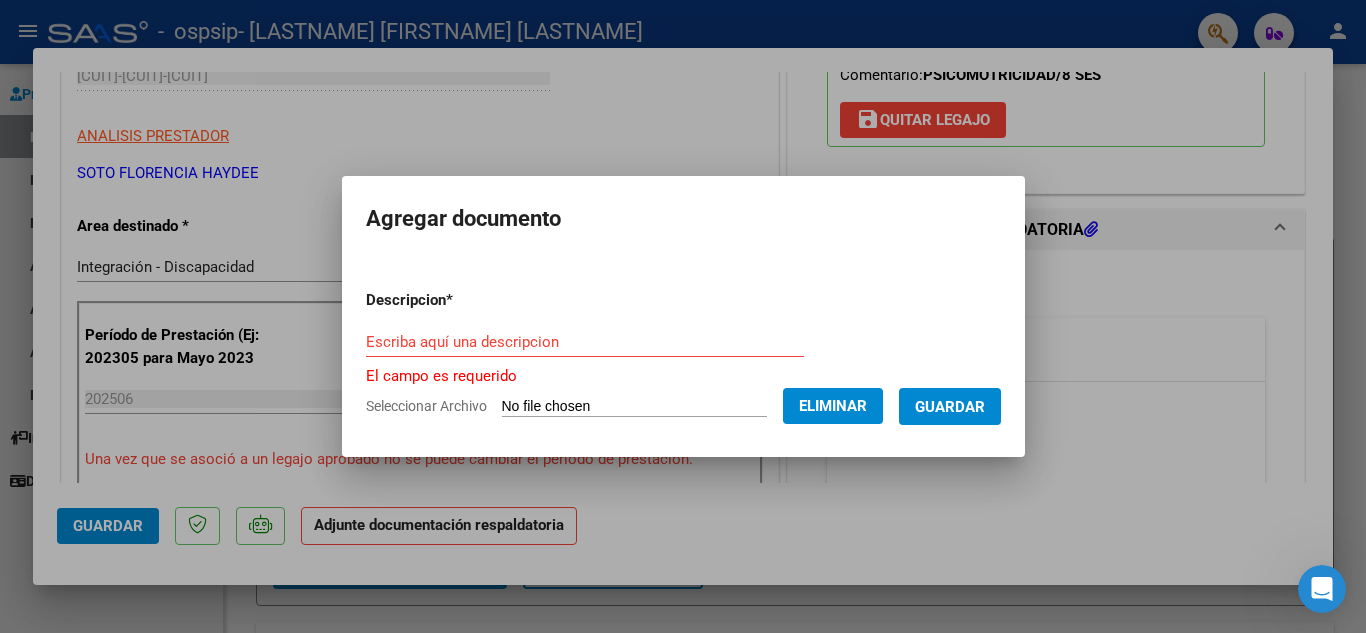click on "Escriba aquí una descripcion" at bounding box center [585, 342] 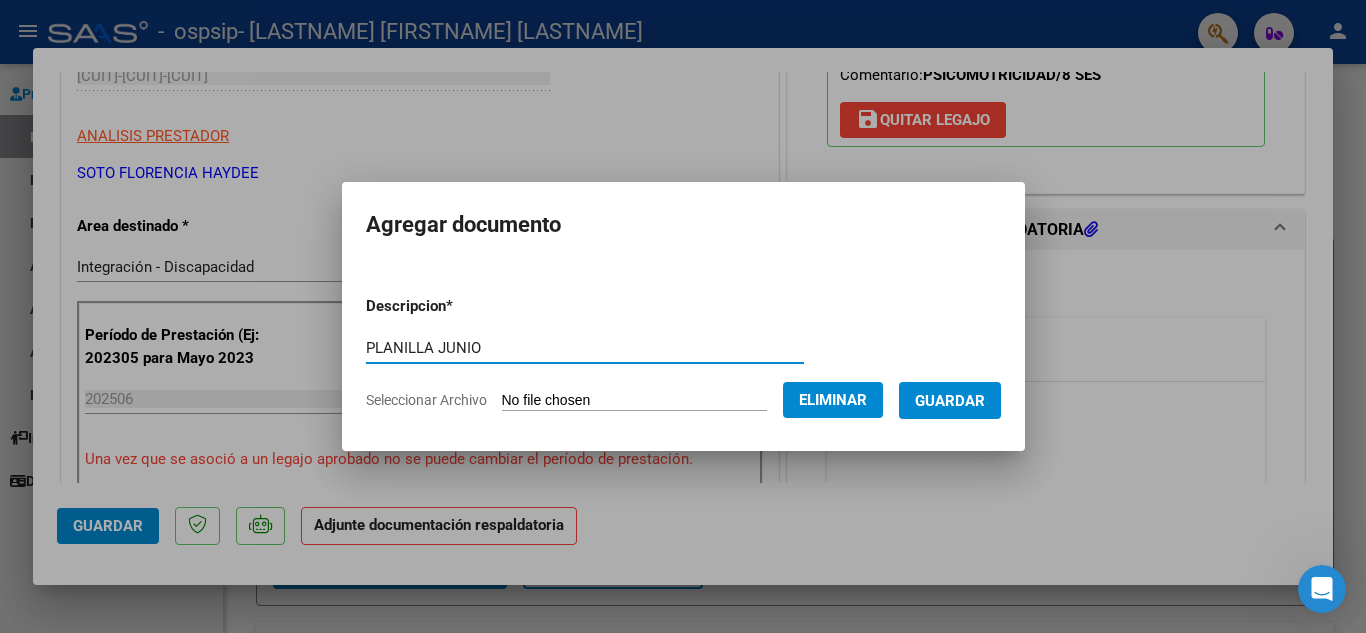 type on "PLANILLA JUNIO" 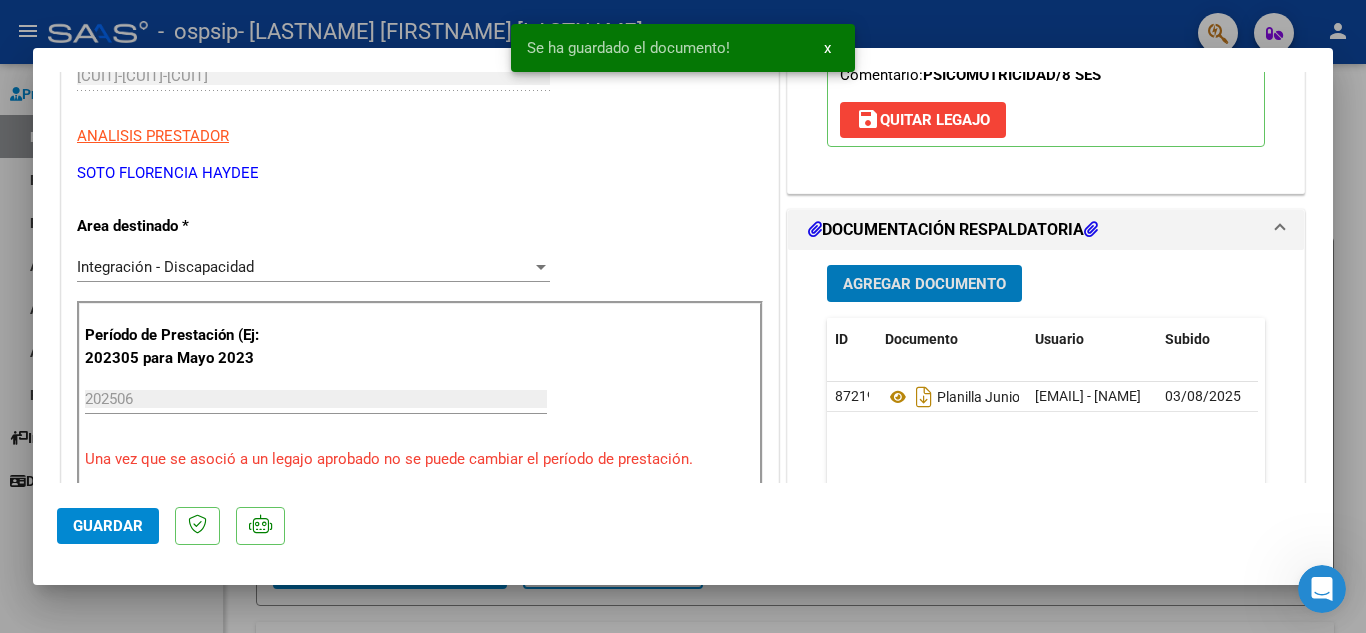 click at bounding box center (683, 316) 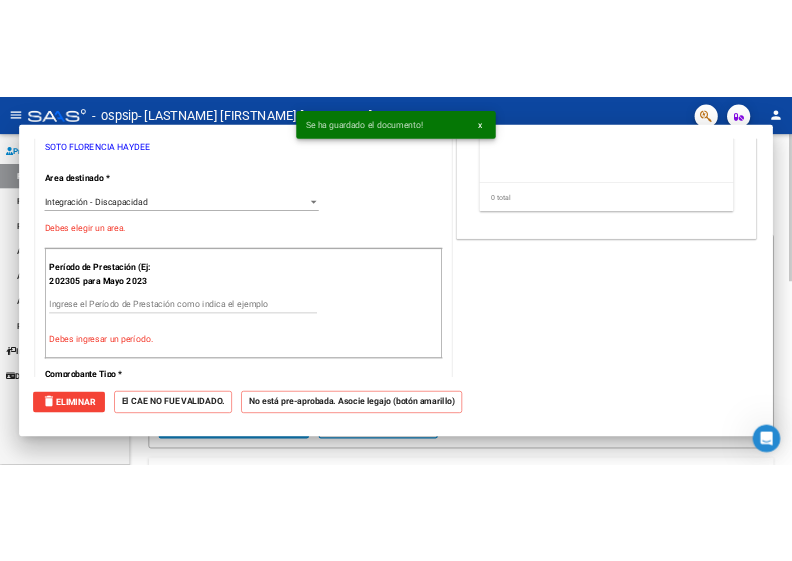 scroll, scrollTop: 0, scrollLeft: 0, axis: both 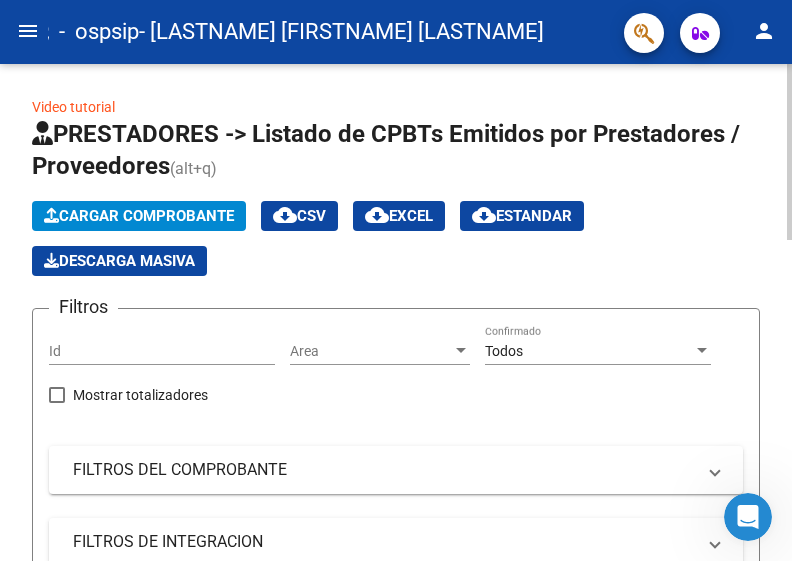 click on "PRESTADORES -> Listado de CPBTs Emitidos por Prestadores / Proveedores (alt+q)   Cargar Comprobante
cloud_download  CSV  cloud_download  EXCEL  cloud_download  Estandar   Descarga Masiva
Filtros Id Area Area Todos Confirmado   Mostrar totalizadores   FILTROS DEL COMPROBANTE  Comprobante Tipo Comprobante Tipo Start date – End date Fec. Comprobante Desde / Hasta Días Emisión Desde(cant. días) Días Emisión Hasta(cant. días) CUIT / Razón Social Pto. Venta Nro. Comprobante Código SSS CAE Válido CAE Válido Todos Cargado Módulo Hosp. Todos Tiene facturacion Apócrifa Hospital Refes  FILTROS DE INTEGRACION  Período De Prestación Campos del Archivo de Rendición Devuelto x SSS (dr_envio) Todos Rendido x SSS (dr_envio) Tipo de Registro Tipo de Registro Período Presentación Período Presentación Campos del Legajo Asociado (preaprobación) Afiliado Legajo (cuil/nombre) Todos Solo facturas preaprobadas  MAS FILTROS  Todos Con Doc. Respaldatoria Todos Con Trazabilidad Todos Asociado a Expediente Sur" 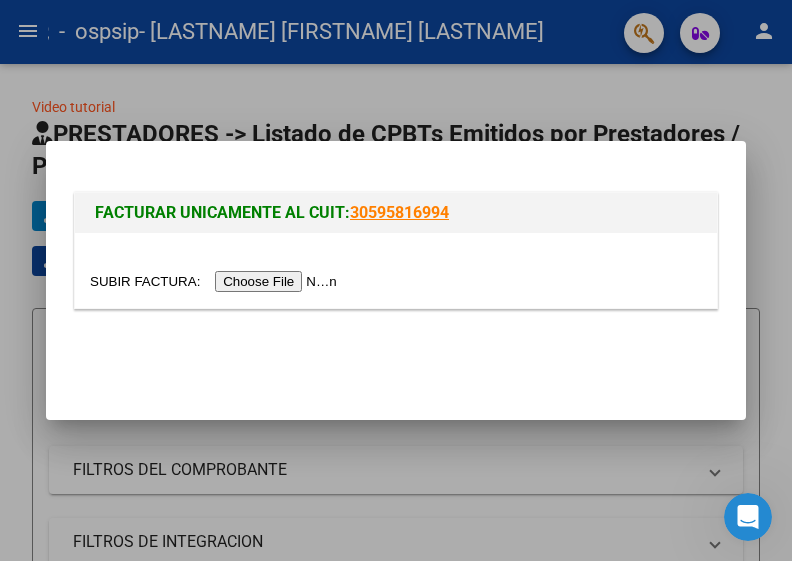 click at bounding box center (216, 281) 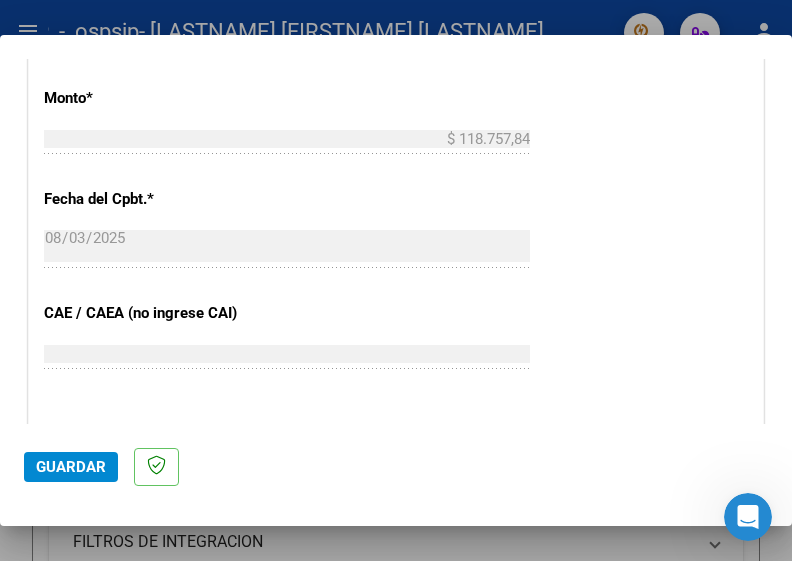 scroll, scrollTop: 1017, scrollLeft: 0, axis: vertical 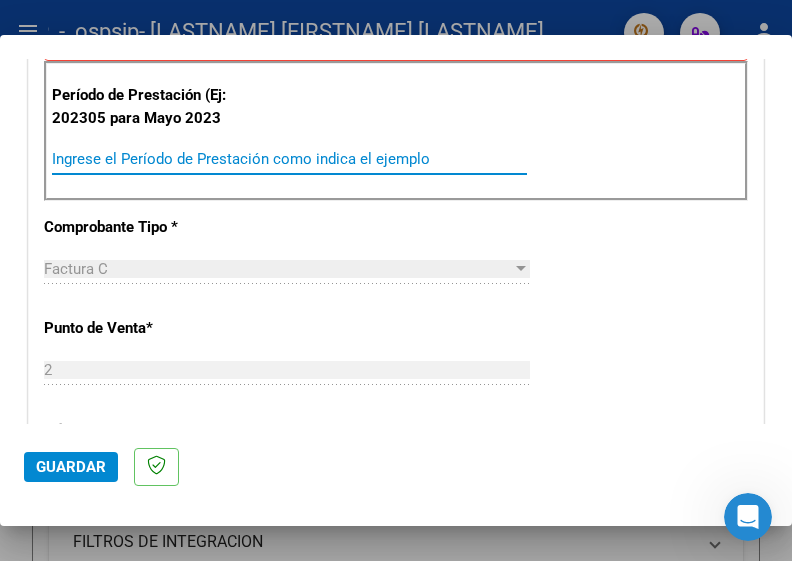 click on "Ingrese el Período de Prestación como indica el ejemplo" at bounding box center (289, 159) 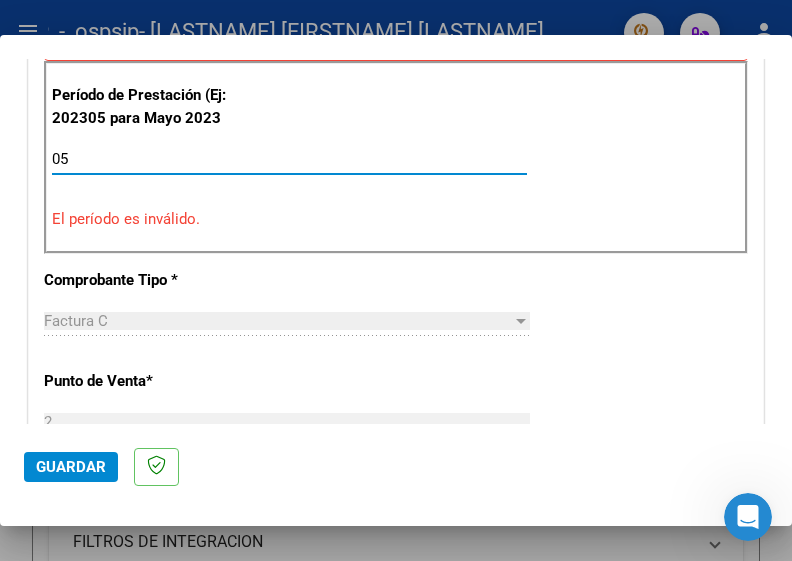 type on "0" 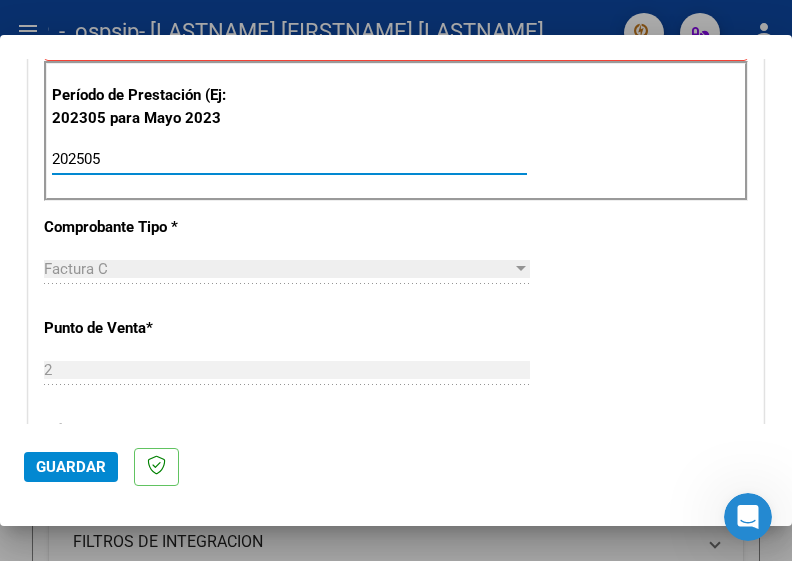 type on "202505" 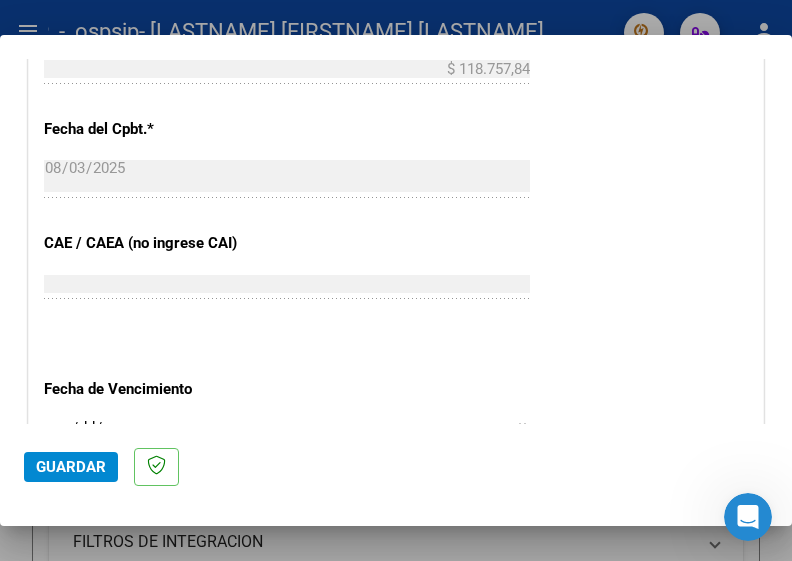 scroll, scrollTop: 1218, scrollLeft: 0, axis: vertical 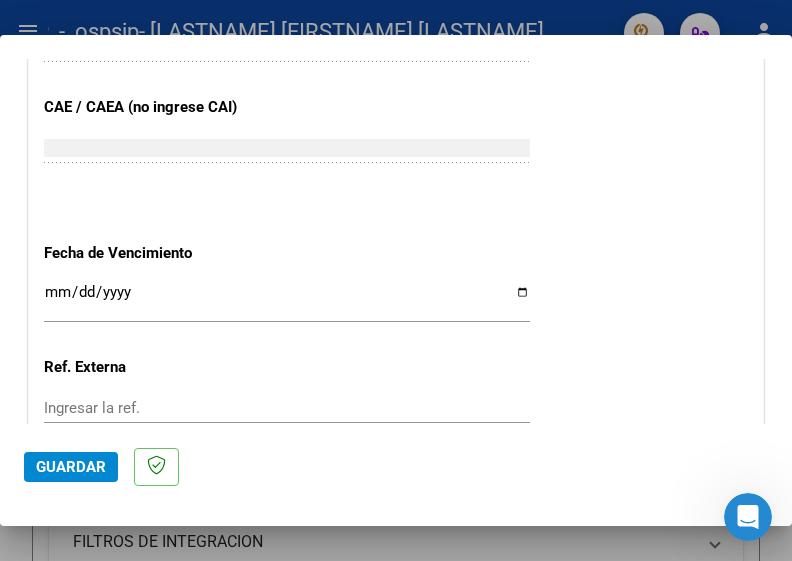 click on "Ingresar la fecha" at bounding box center [287, 300] 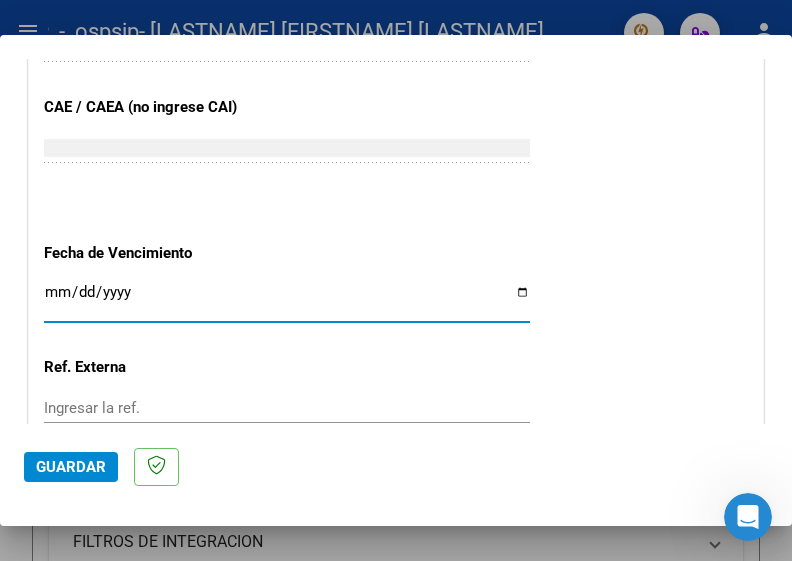 click on "Ingresar la fecha" at bounding box center (287, 300) 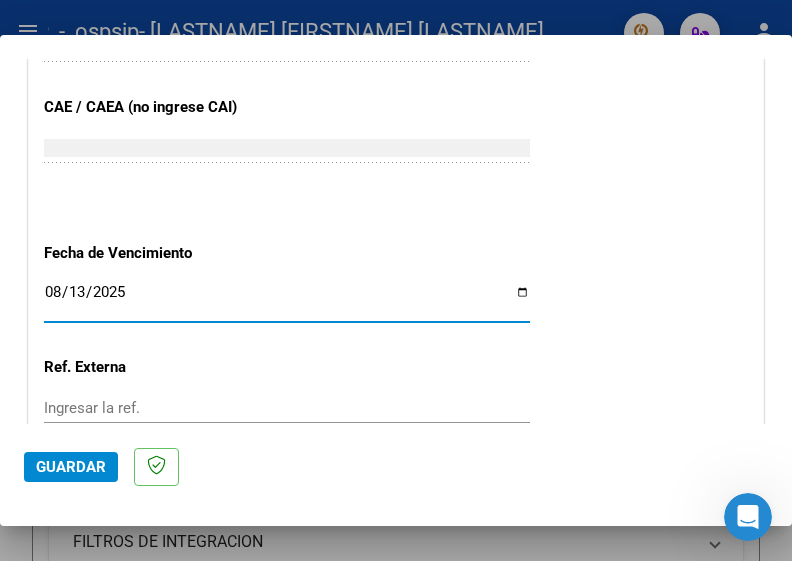 type on "2025-08-13" 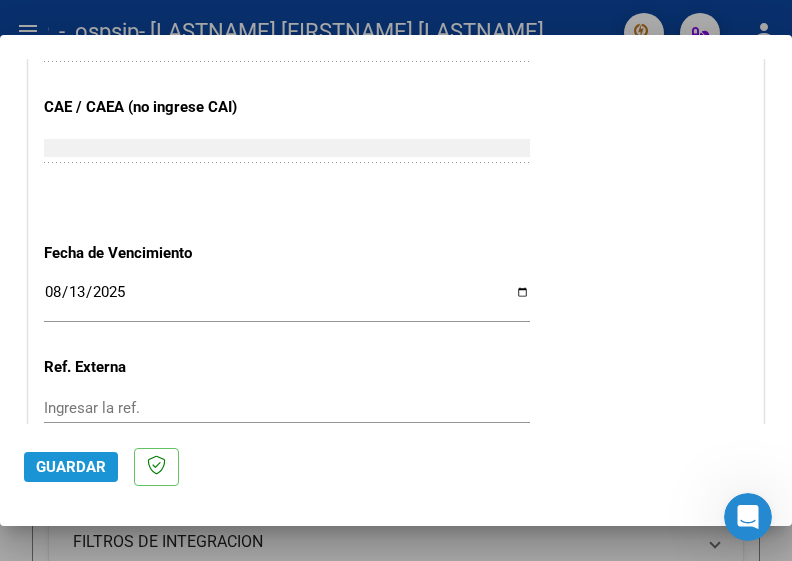 click on "Guardar" 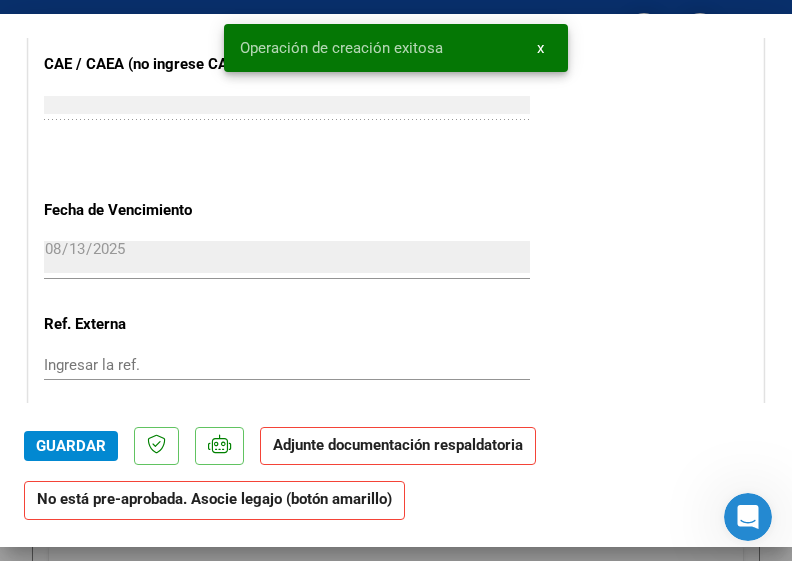 scroll, scrollTop: 0, scrollLeft: 0, axis: both 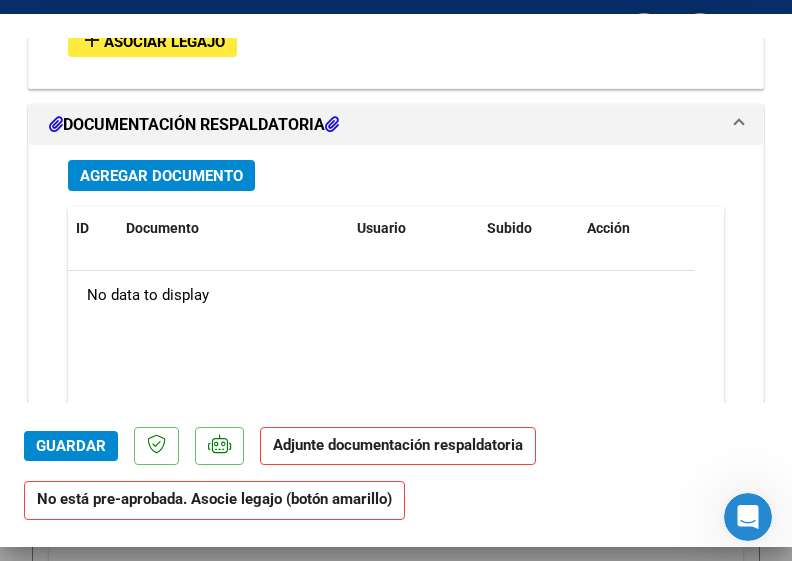 click on "Asociar Legajo" at bounding box center [164, 42] 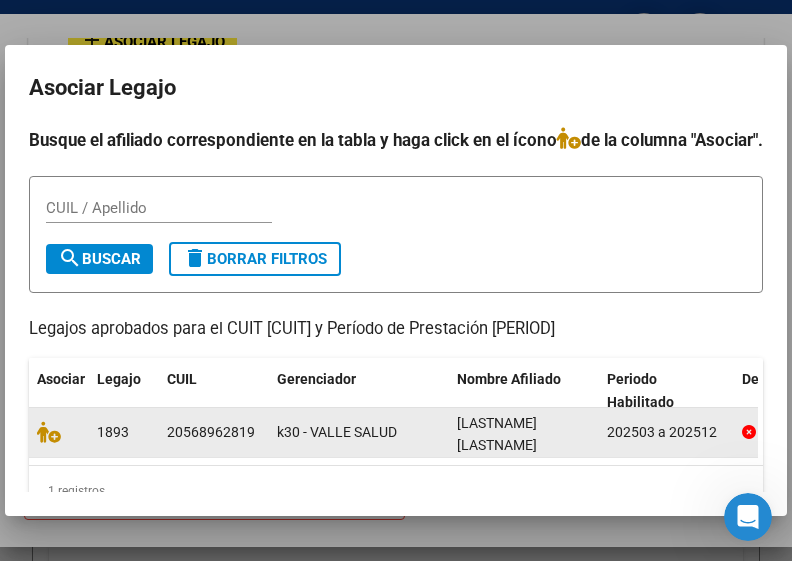 click 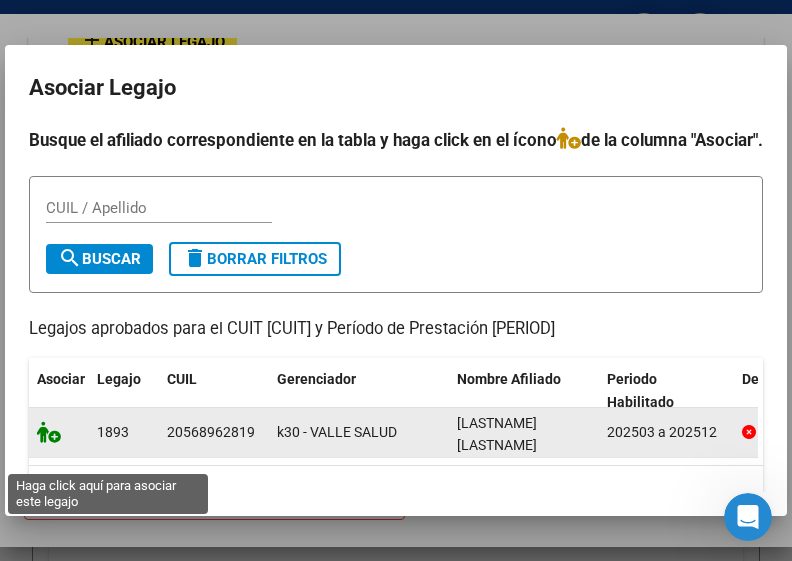 click 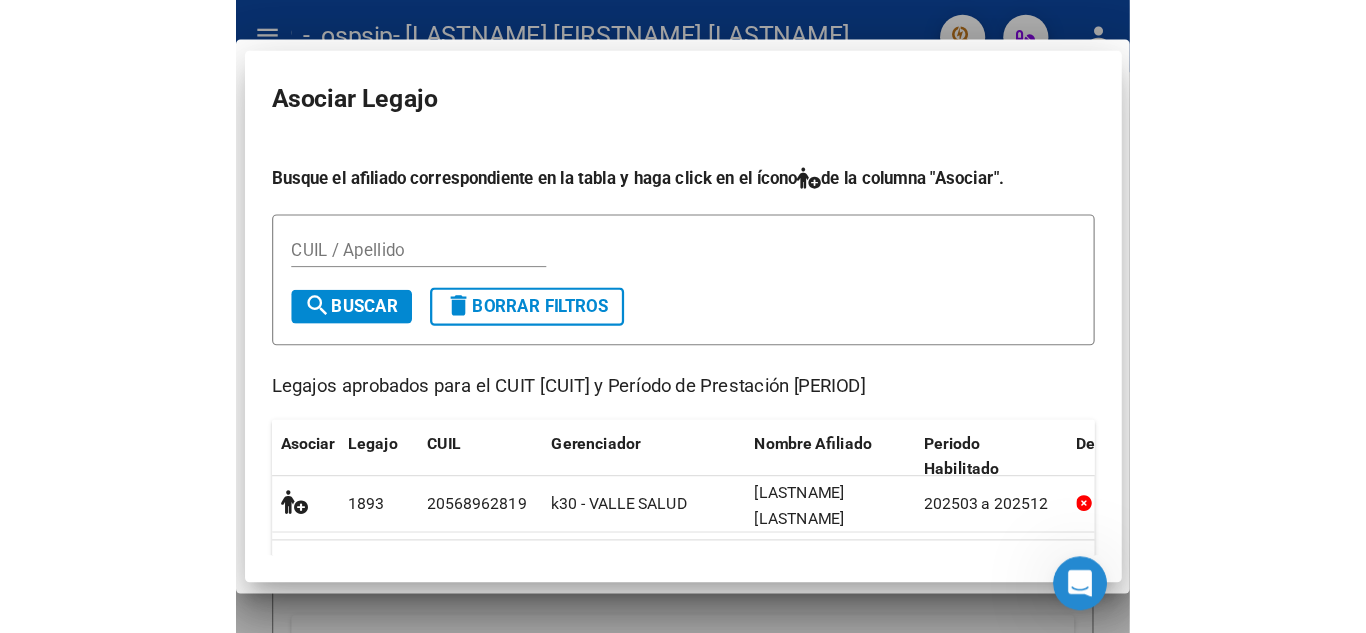 scroll, scrollTop: 1919, scrollLeft: 0, axis: vertical 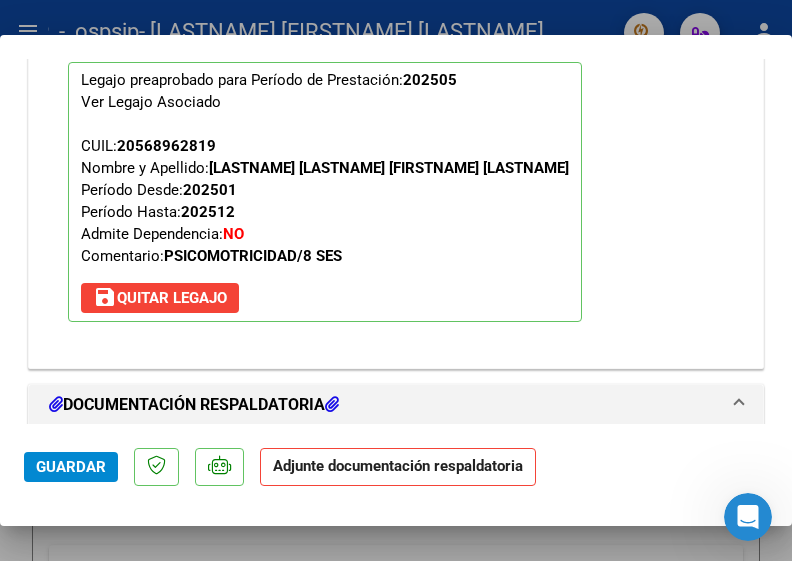 click at bounding box center [396, 280] 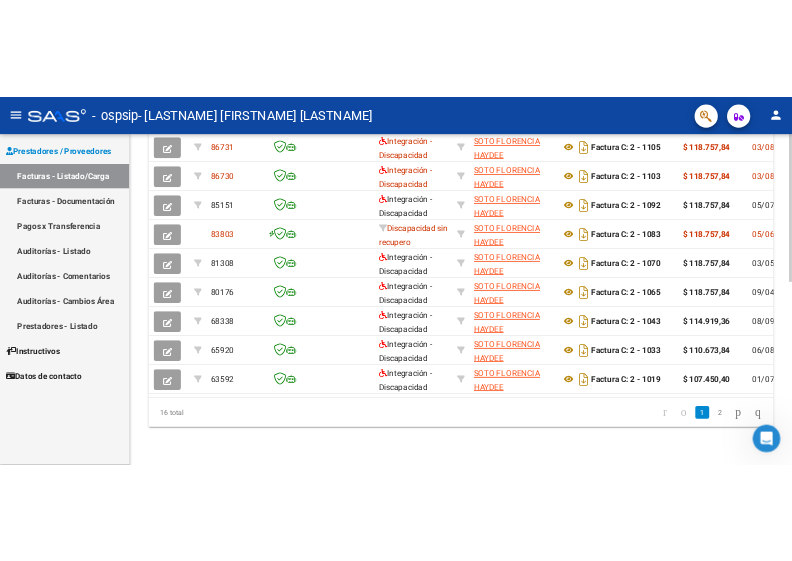 scroll, scrollTop: 0, scrollLeft: 0, axis: both 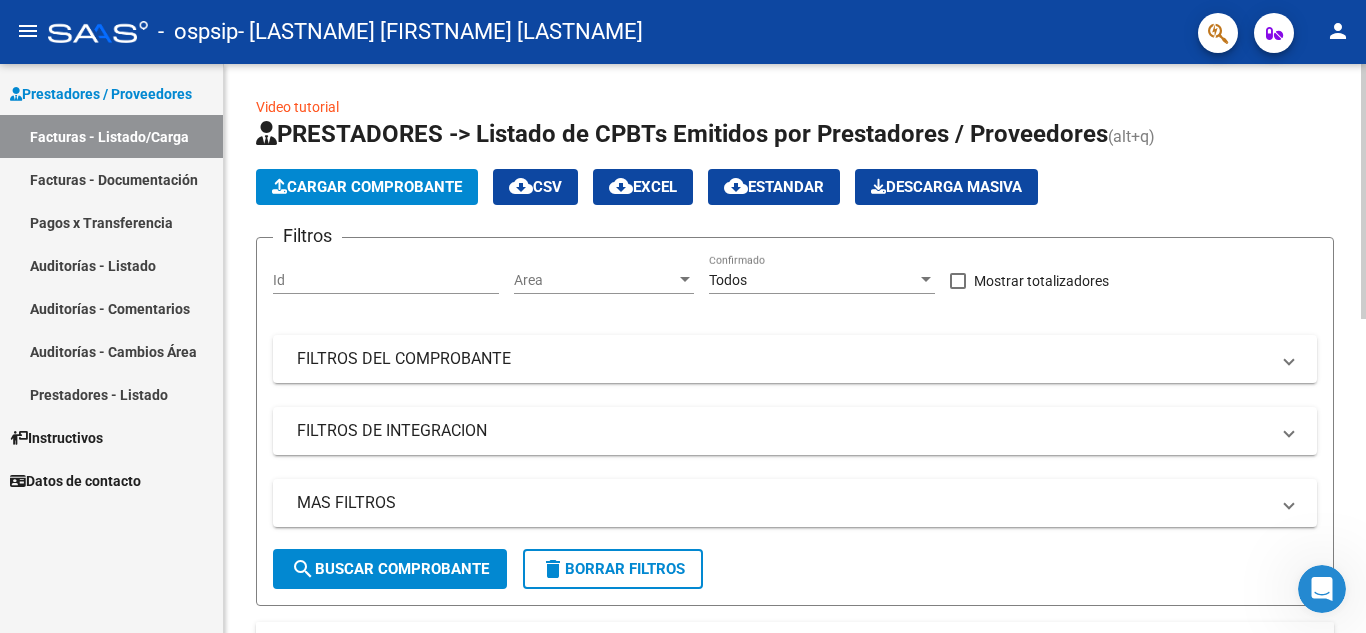 click 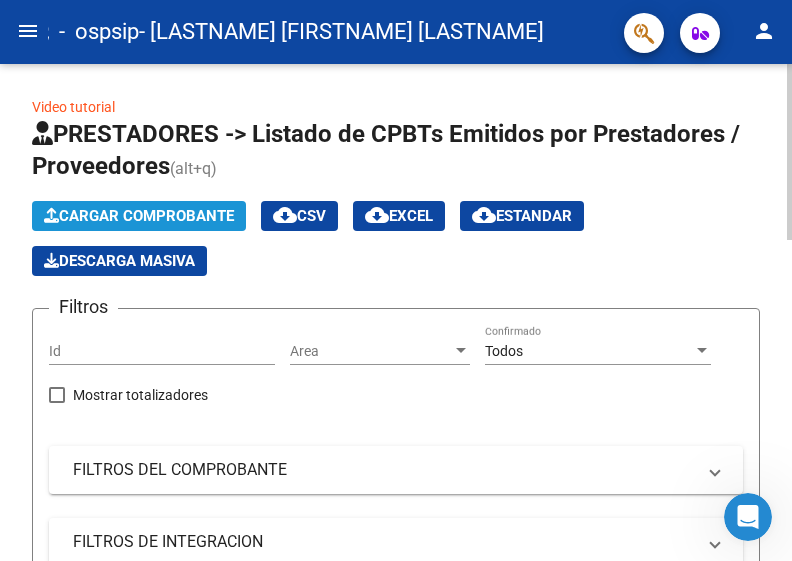 click on "Cargar Comprobante" 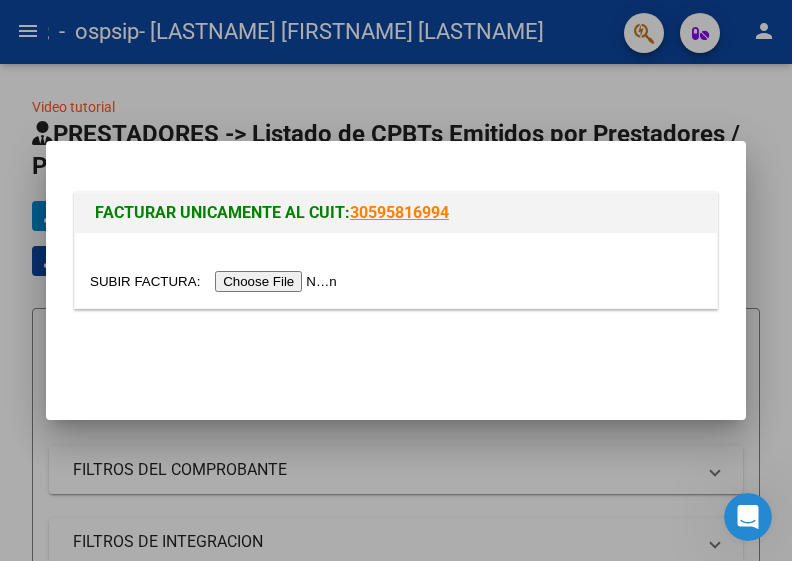 click at bounding box center (216, 281) 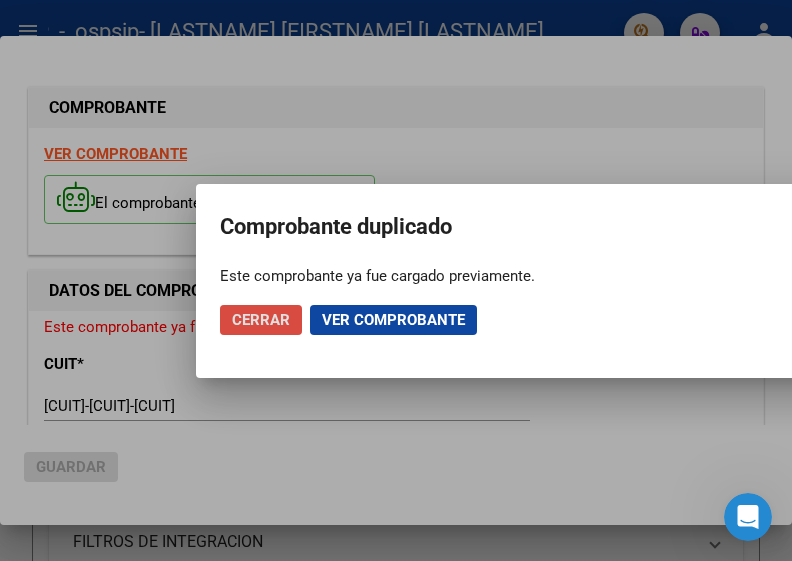 click on "Cerrar" 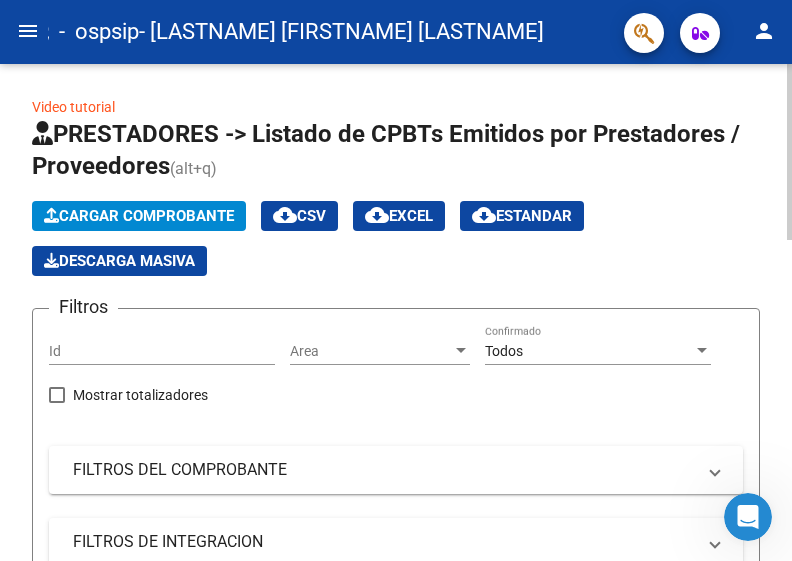 click on "Video tutorial   PRESTADORES -> Listado de CPBTs Emitidos por Prestadores / Proveedores (alt+q)   Cargar Comprobante
cloud_download  CSV  cloud_download  EXCEL  cloud_download  Estandar   Descarga Masiva
Filtros Id Area Area Todos Confirmado   Mostrar totalizadores   FILTROS DEL COMPROBANTE  Comprobante Tipo Comprobante Tipo Start date – End date Fec. Comprobante Desde / Hasta Días Emisión Desde(cant. días) Días Emisión Hasta(cant. días) CUIT / Razón Social Pto. Venta Nro. Comprobante Código SSS CAE Válido CAE Válido Todos Cargado Módulo Hosp. Todos Tiene facturacion Apócrifa Hospital Refes  FILTROS DE INTEGRACION  Período De Prestación Campos del Archivo de Rendición Devuelto x SSS (dr_envio) Todos Rendido x SSS (dr_envio) Tipo de Registro Tipo de Registro Período Presentación Período Presentación Campos del Legajo Asociado (preaprobación) Afiliado Legajo (cuil/nombre) Todos Solo facturas preaprobadas  MAS FILTROS  Todos Con Doc. Respaldatoria Todos Con Trazabilidad Todos – – 0" 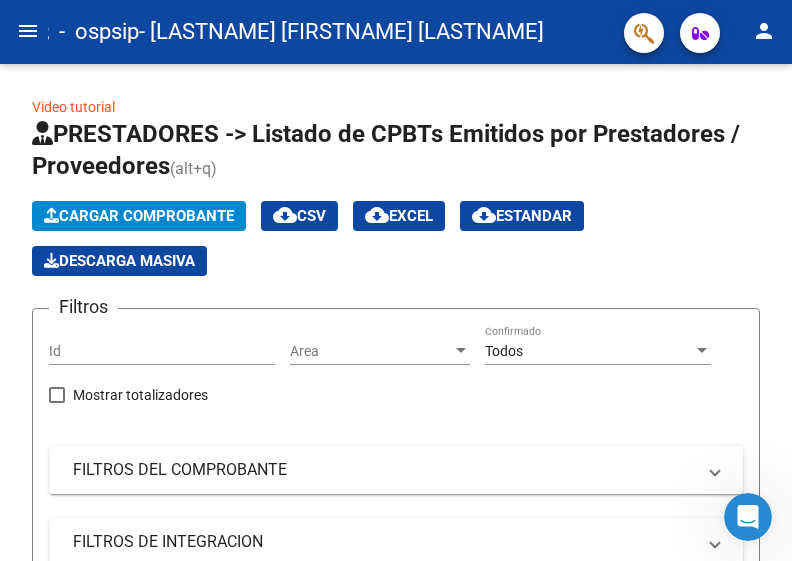 click on "menu" 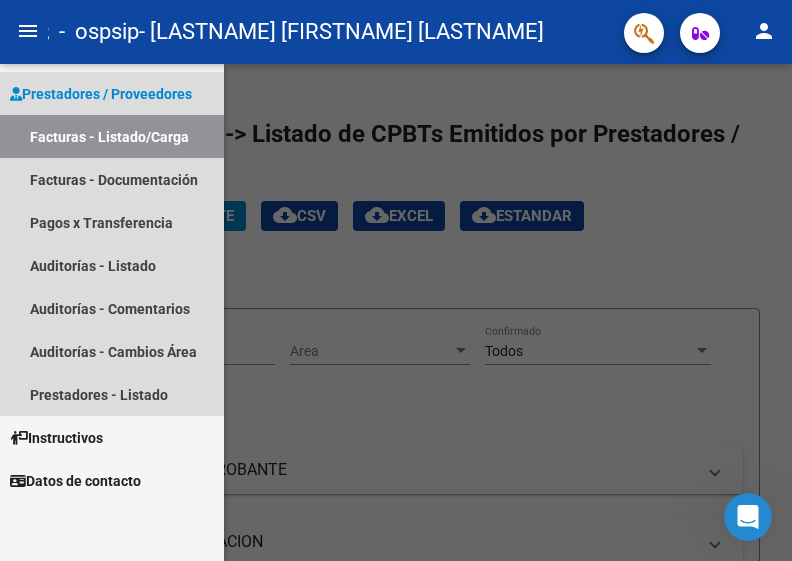 click on "Facturas - Listado/Carga" at bounding box center [112, 136] 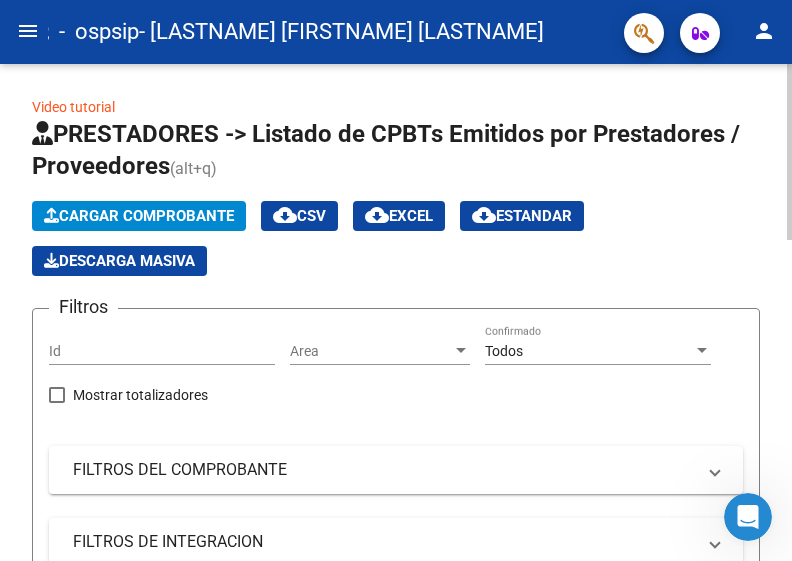 click on "Video tutorial   PRESTADORES -> Listado de CPBTs Emitidos por Prestadores / Proveedores (alt+q)   Cargar Comprobante
cloud_download  CSV  cloud_download  EXCEL  cloud_download  Estandar   Descarga Masiva
Filtros Id Area Area Todos Confirmado   Mostrar totalizadores   FILTROS DEL COMPROBANTE  Comprobante Tipo Comprobante Tipo Start date – End date Fec. Comprobante Desde / Hasta Días Emisión Desde(cant. días) Días Emisión Hasta(cant. días) CUIT / Razón Social Pto. Venta Nro. Comprobante Código SSS CAE Válido CAE Válido Todos Cargado Módulo Hosp. Todos Tiene facturacion Apócrifa Hospital Refes  FILTROS DE INTEGRACION  Período De Prestación Campos del Archivo de Rendición Devuelto x SSS (dr_envio) Todos Rendido x SSS (dr_envio) Tipo de Registro Tipo de Registro Período Presentación Período Presentación Campos del Legajo Asociado (preaprobación) Afiliado Legajo (cuil/nombre) Todos Solo facturas preaprobadas  MAS FILTROS  Todos Con Doc. Respaldatoria Todos Con Trazabilidad Todos – – 0" 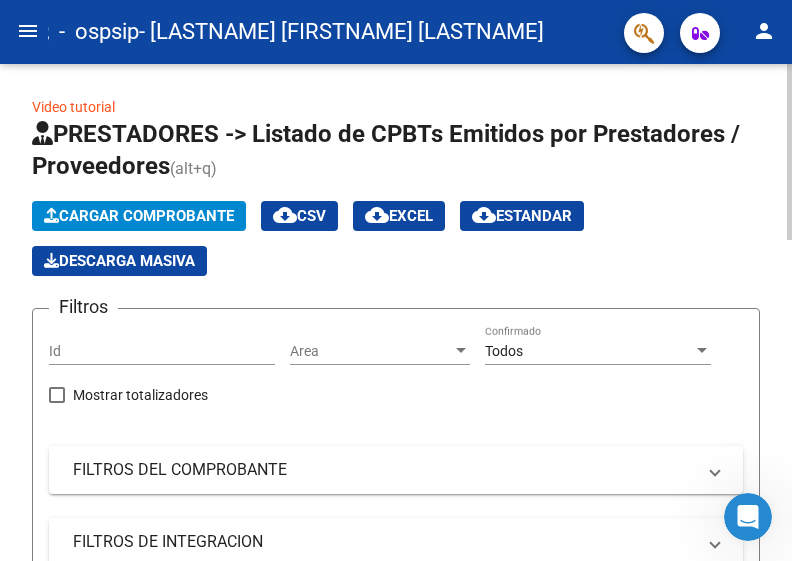 scroll, scrollTop: 497, scrollLeft: 0, axis: vertical 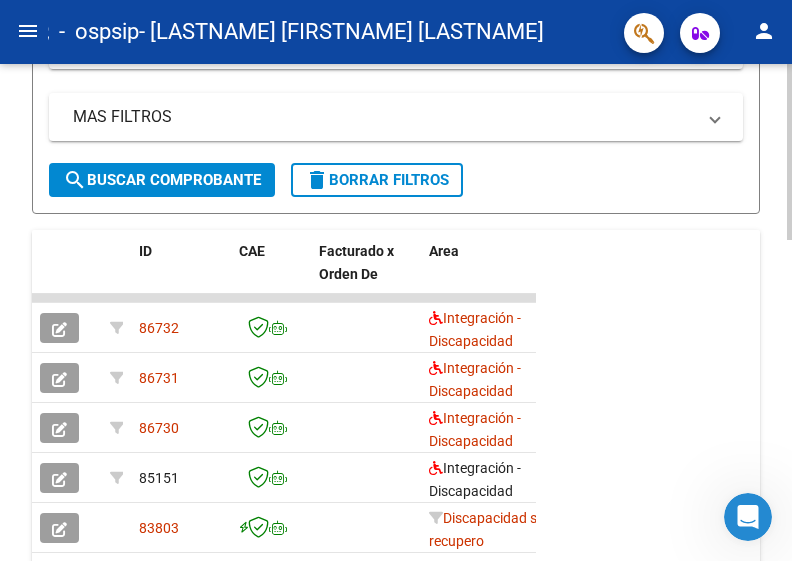 click 